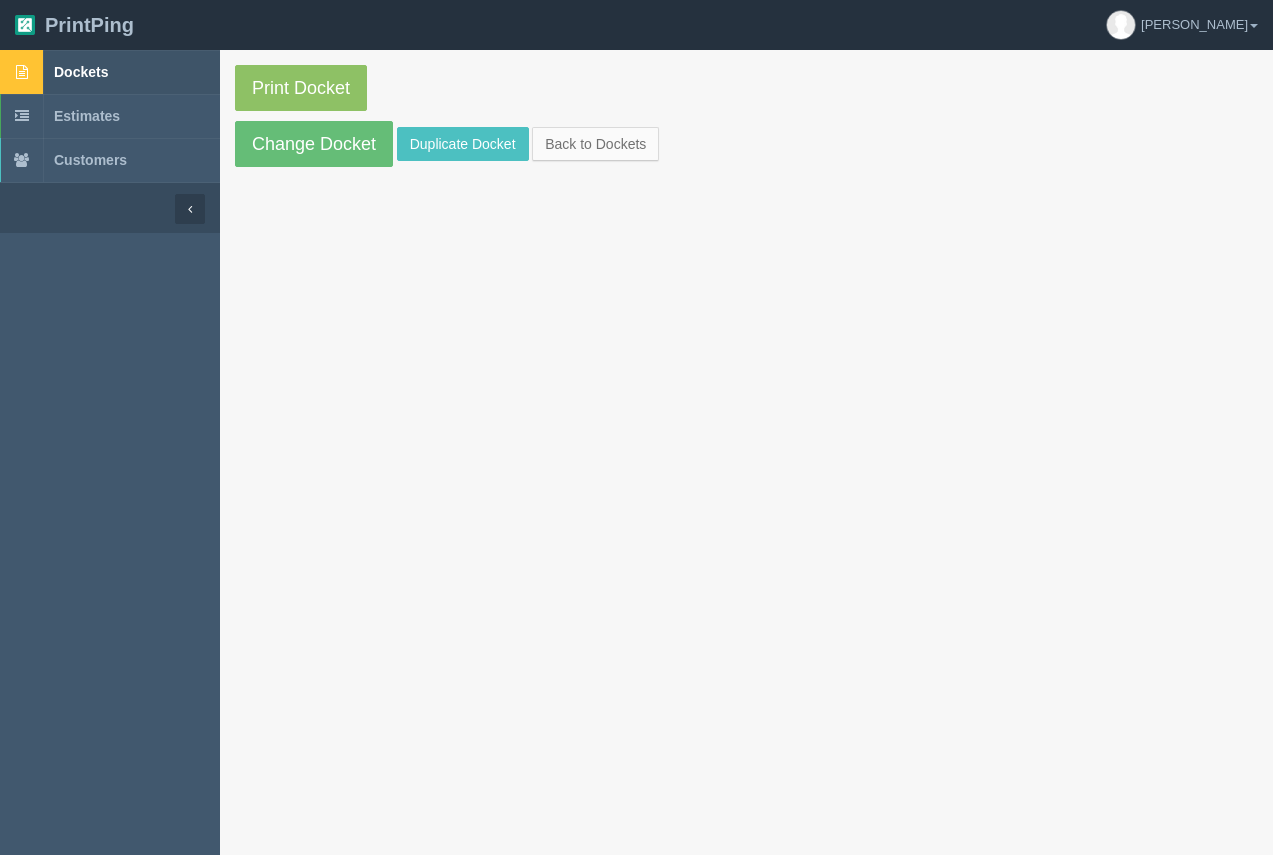 scroll, scrollTop: 0, scrollLeft: 0, axis: both 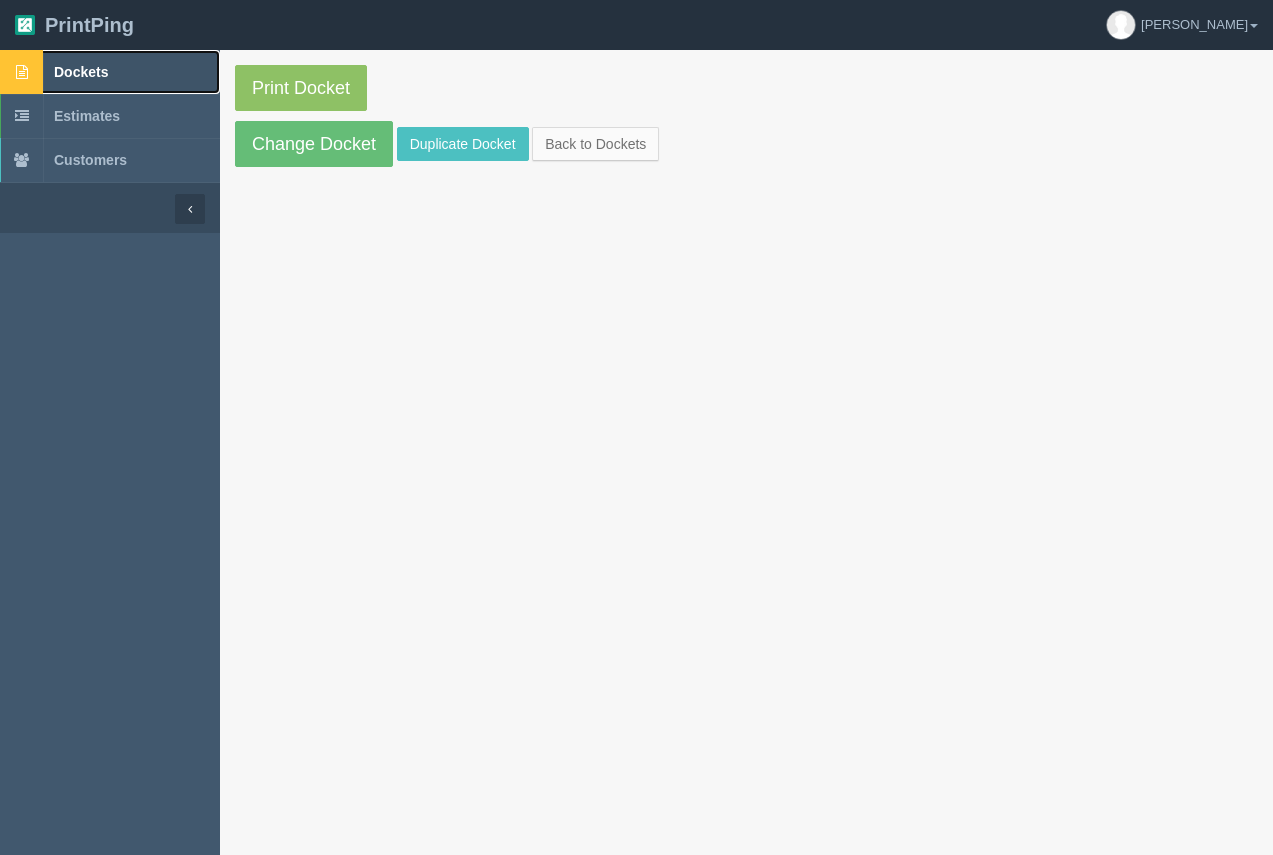 click on "Dockets" at bounding box center (110, 72) 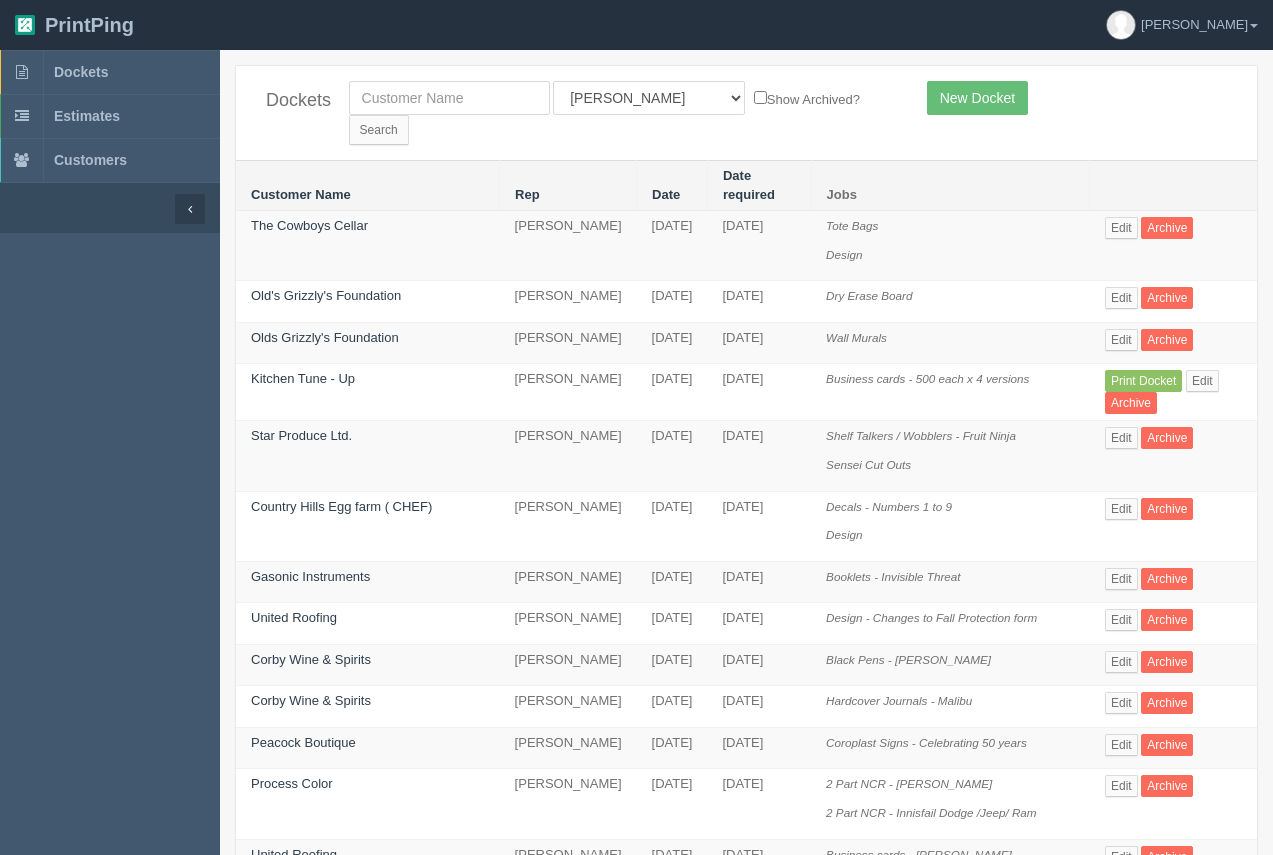 drag, startPoint x: 340, startPoint y: 30, endPoint x: 375, endPoint y: 86, distance: 66.037865 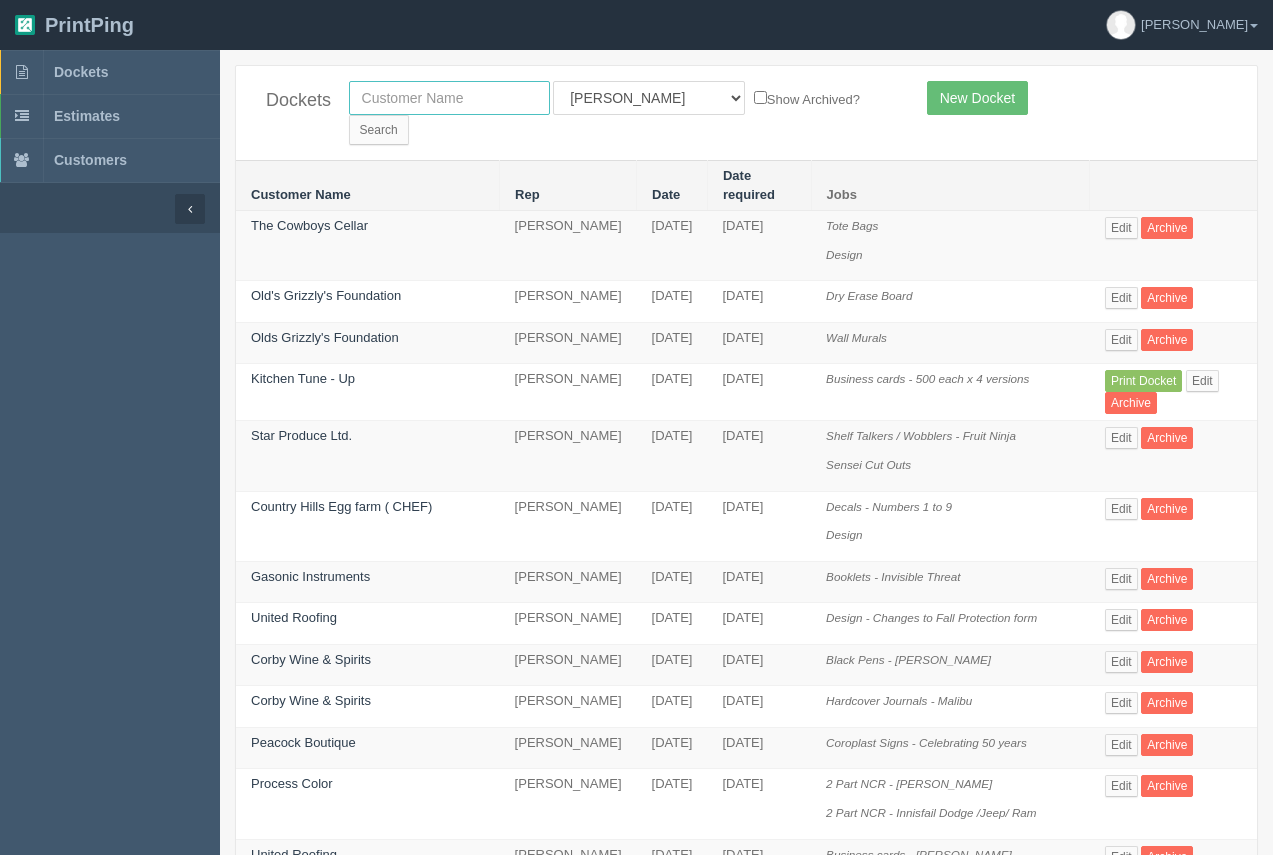 click at bounding box center (449, 98) 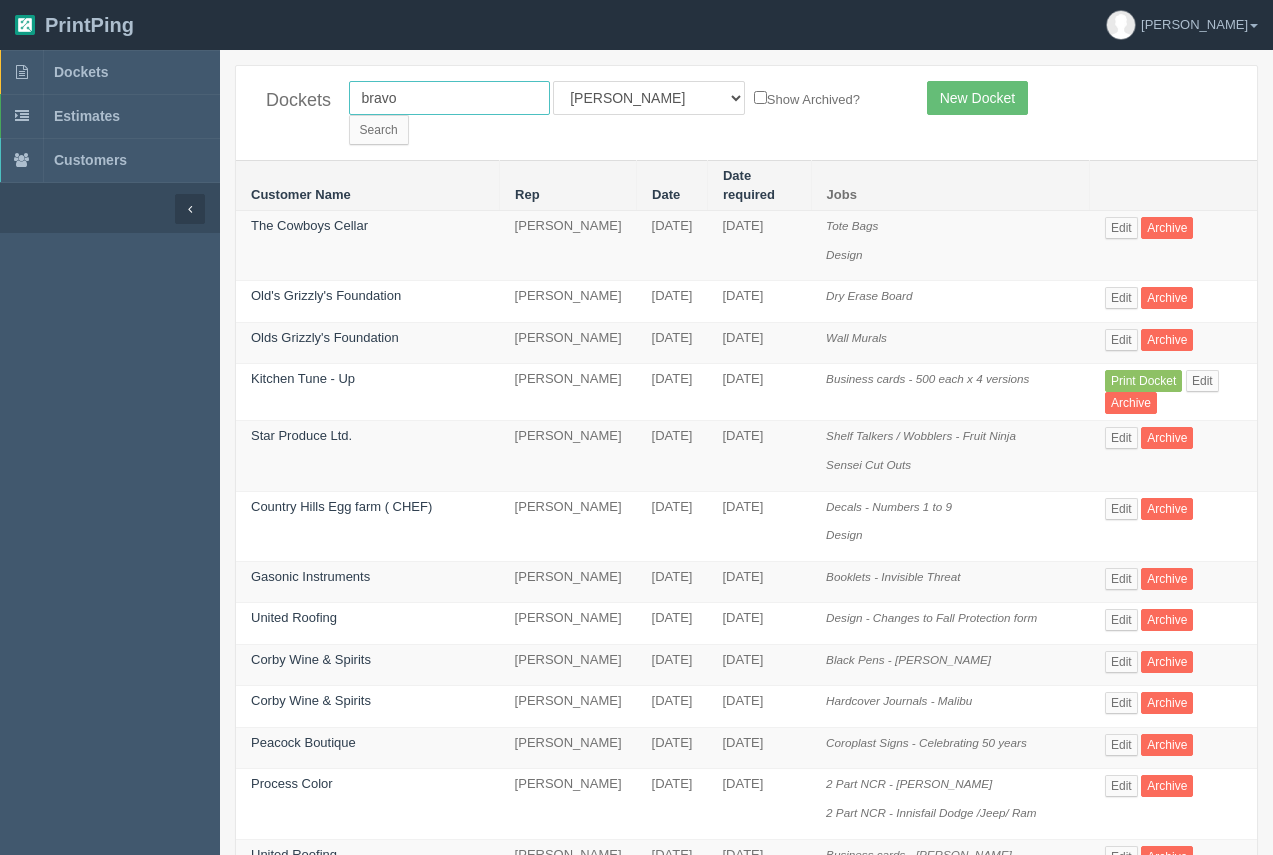 type on "bravo cleaning" 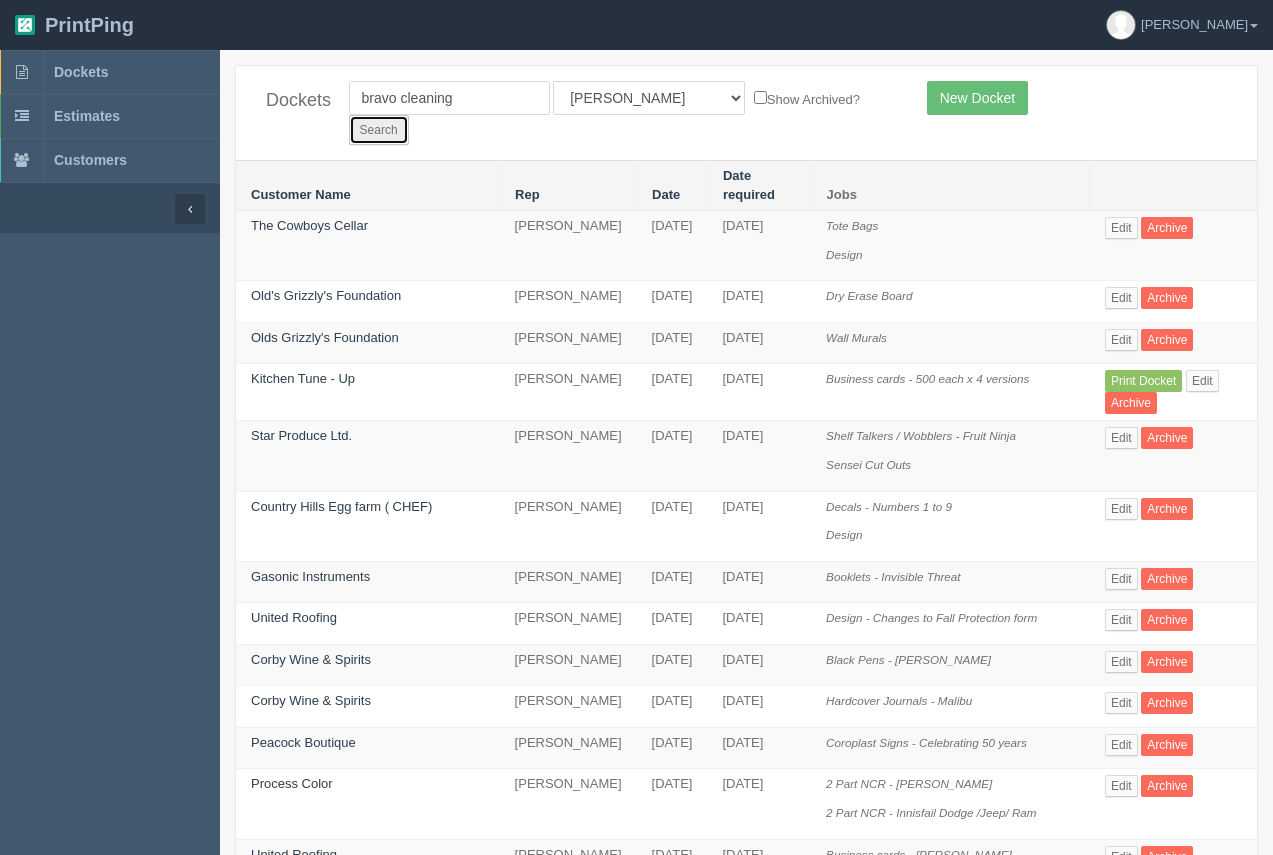 click on "Search" at bounding box center (379, 130) 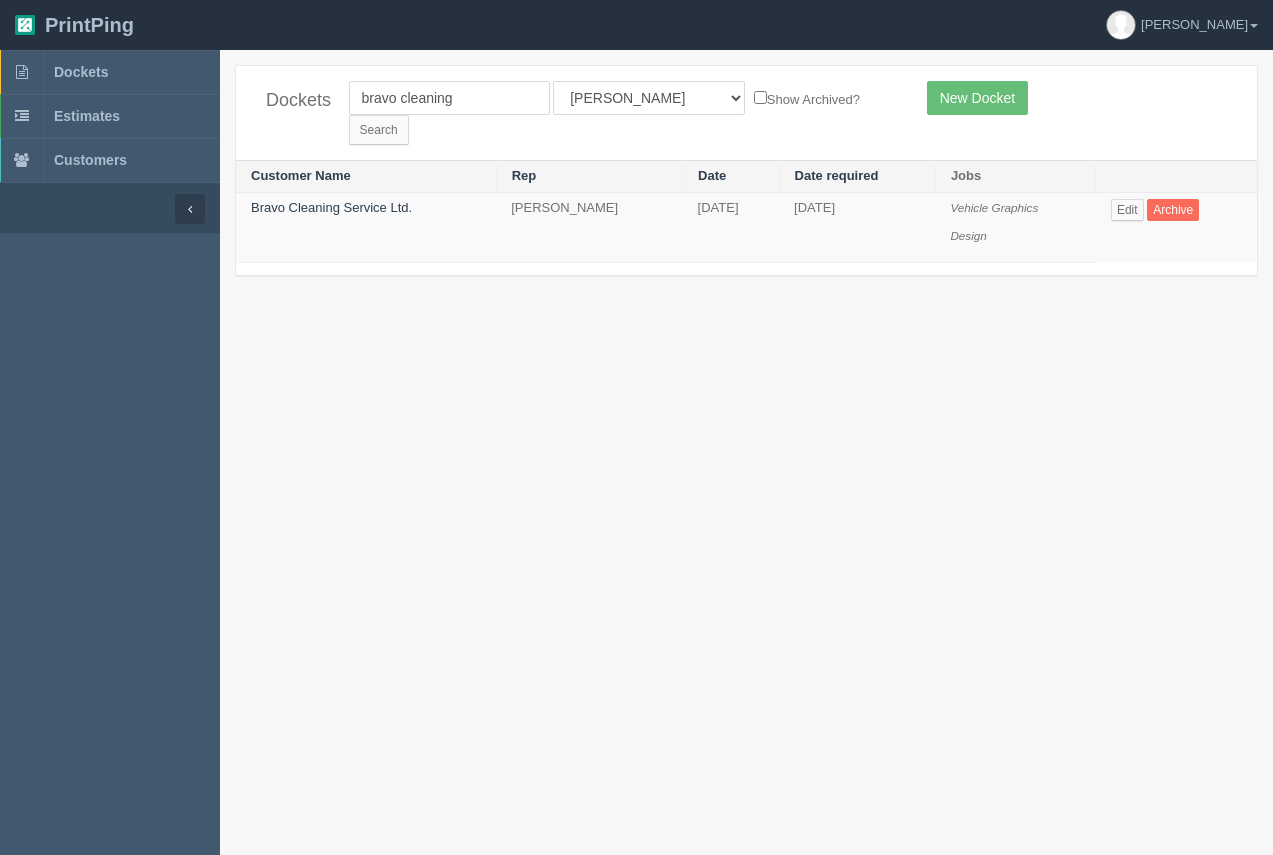 scroll, scrollTop: 0, scrollLeft: 0, axis: both 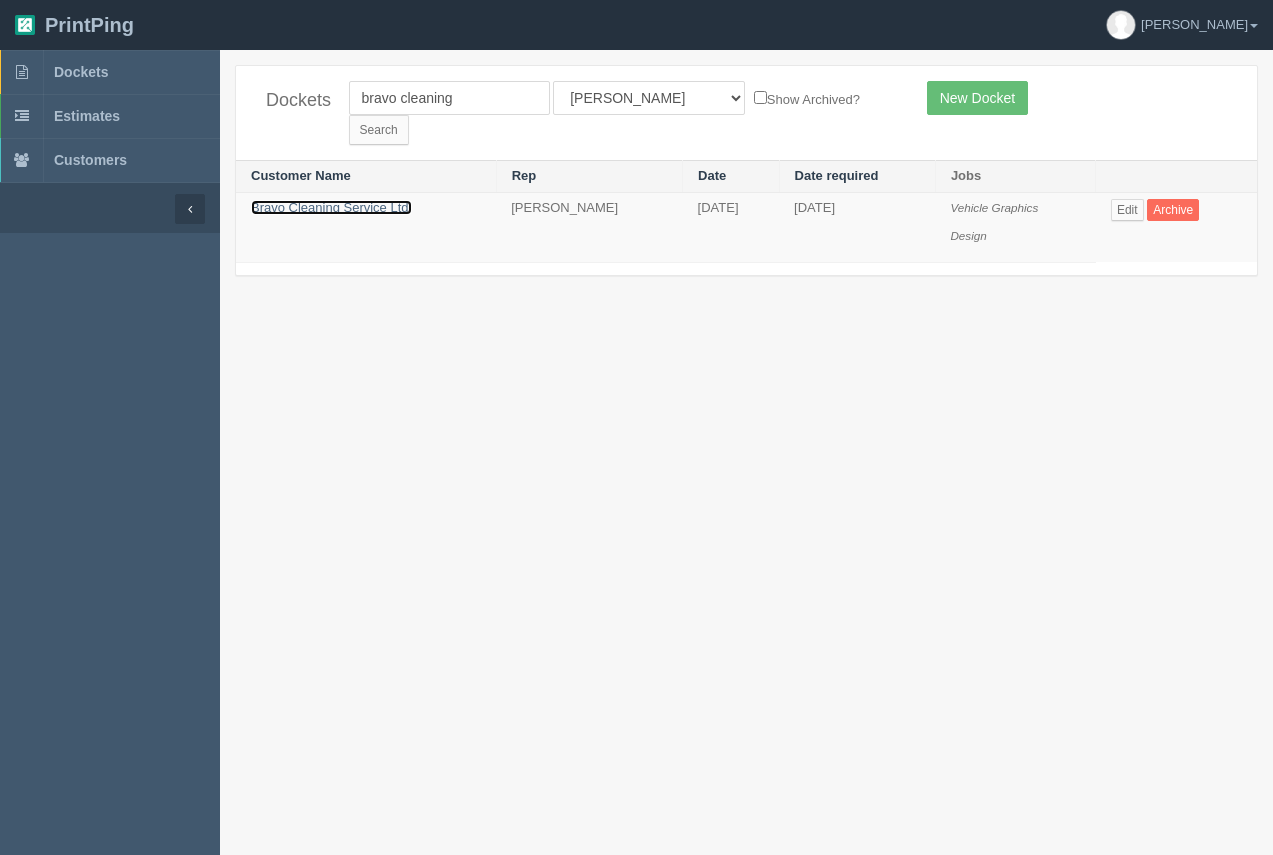 click on "Bravo Cleaning Service Ltd." at bounding box center [331, 207] 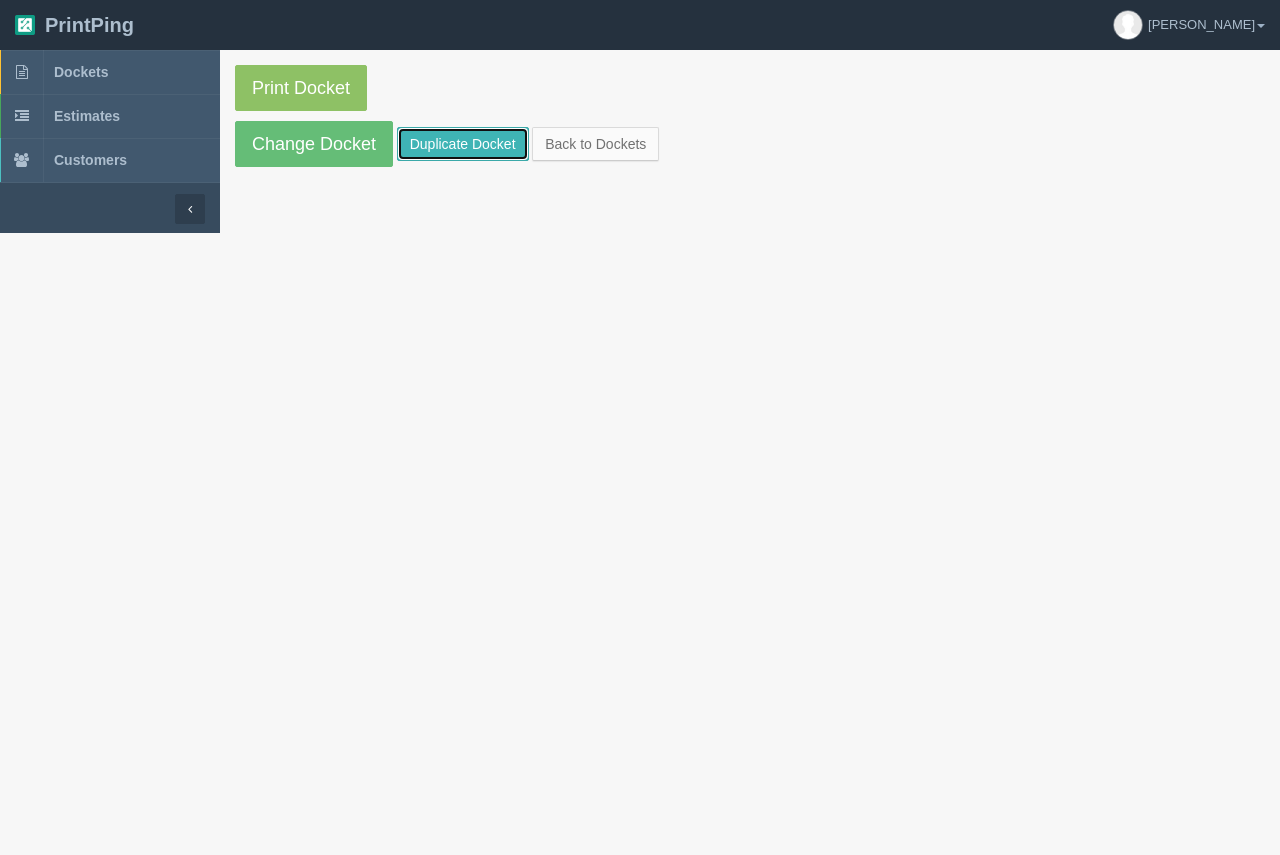 click on "Duplicate Docket" at bounding box center [463, 144] 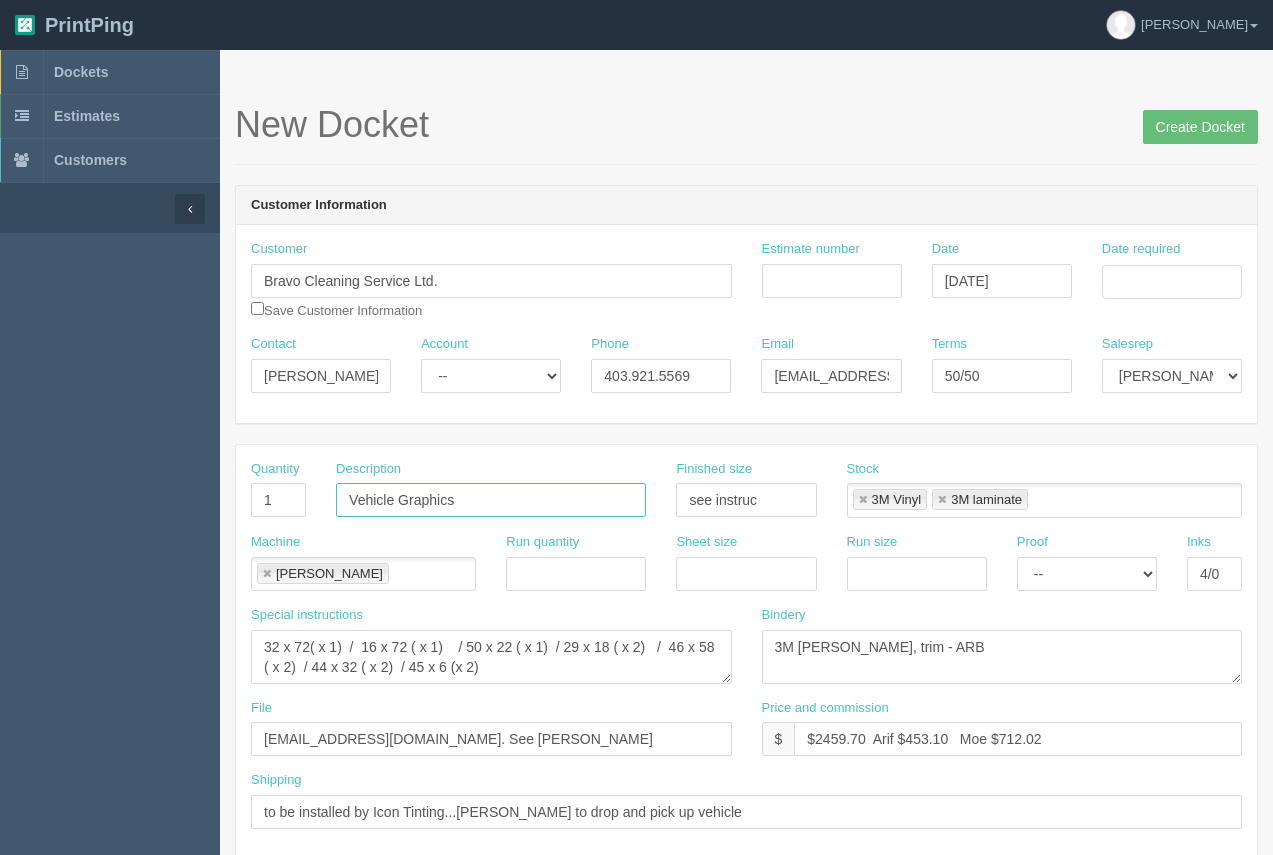 drag, startPoint x: 486, startPoint y: 502, endPoint x: 297, endPoint y: 490, distance: 189.38057 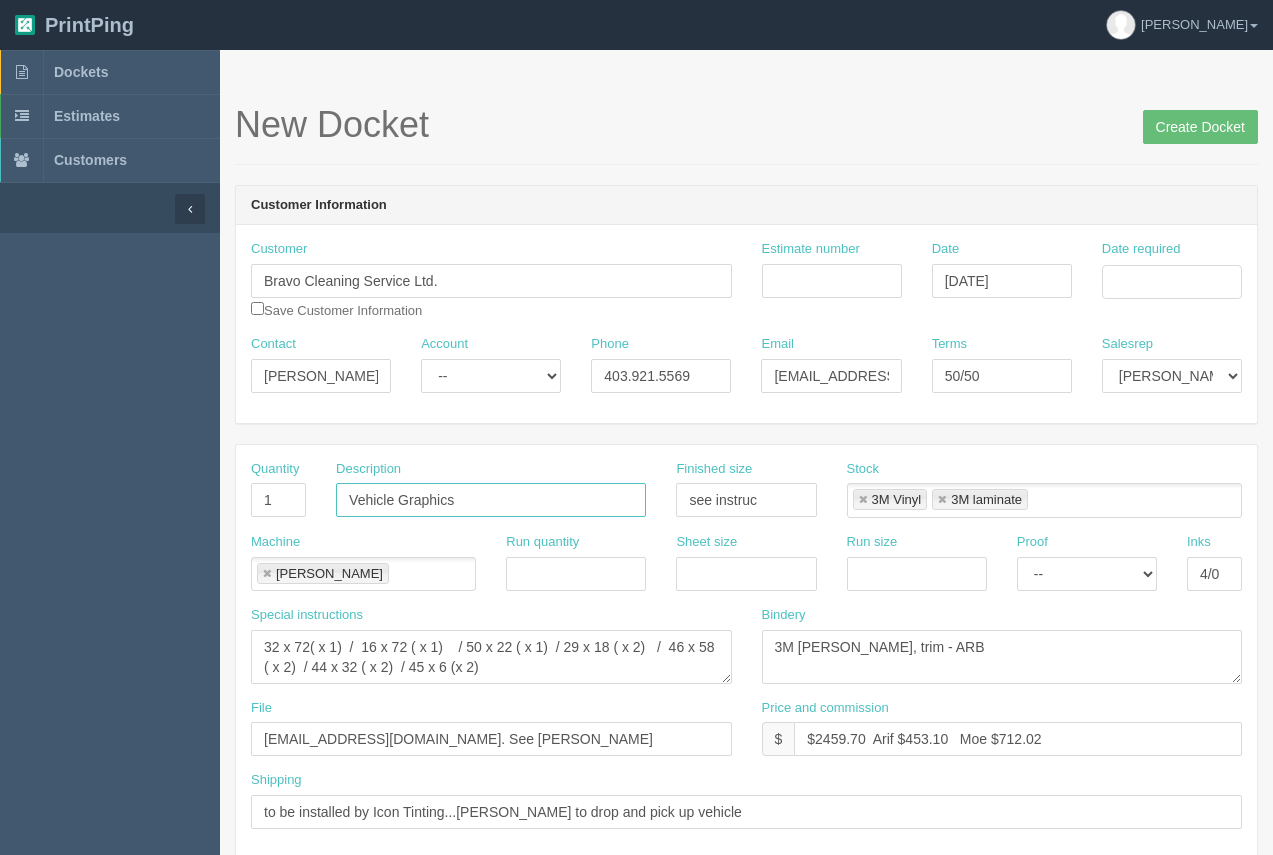 click on "Vehicle Graphics" at bounding box center (491, 500) 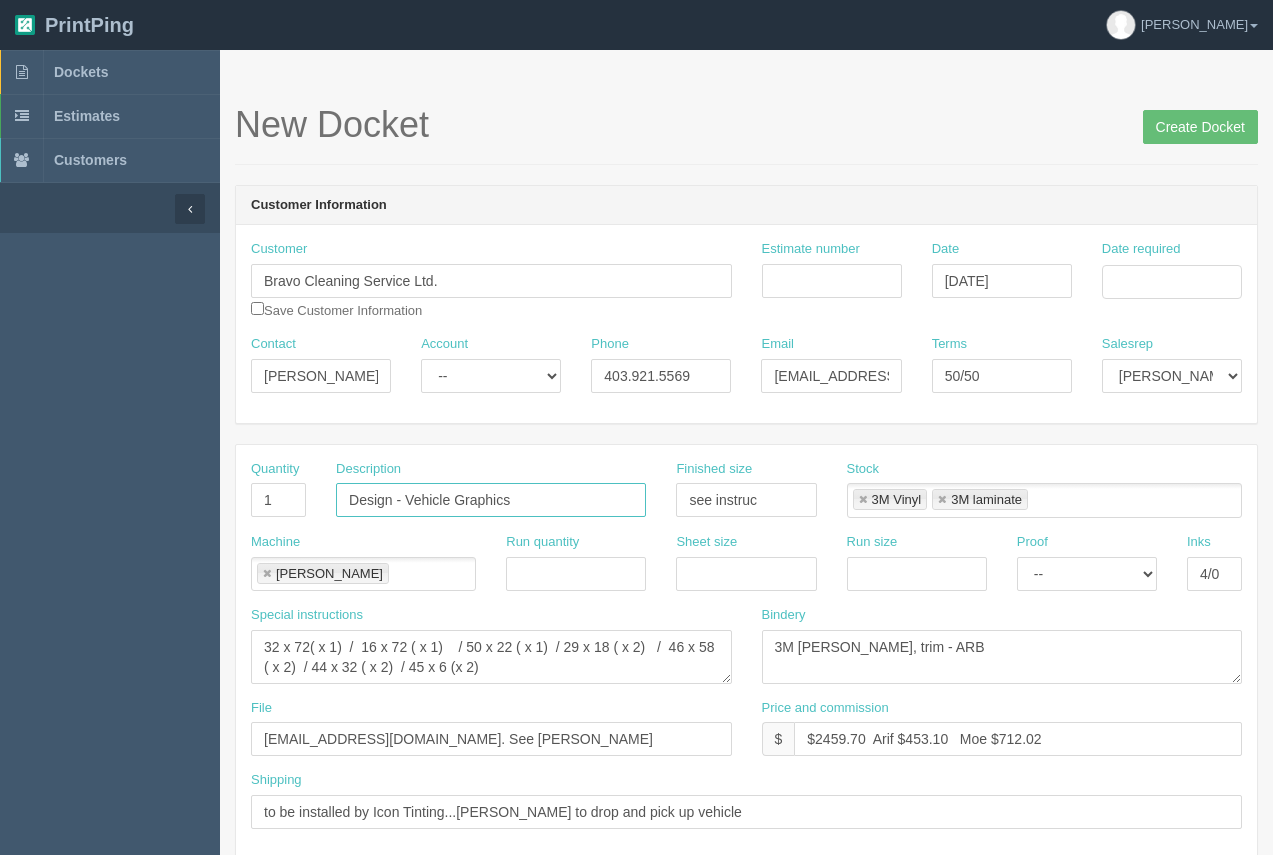 click on "Design - Vehicle Graphics" at bounding box center [491, 500] 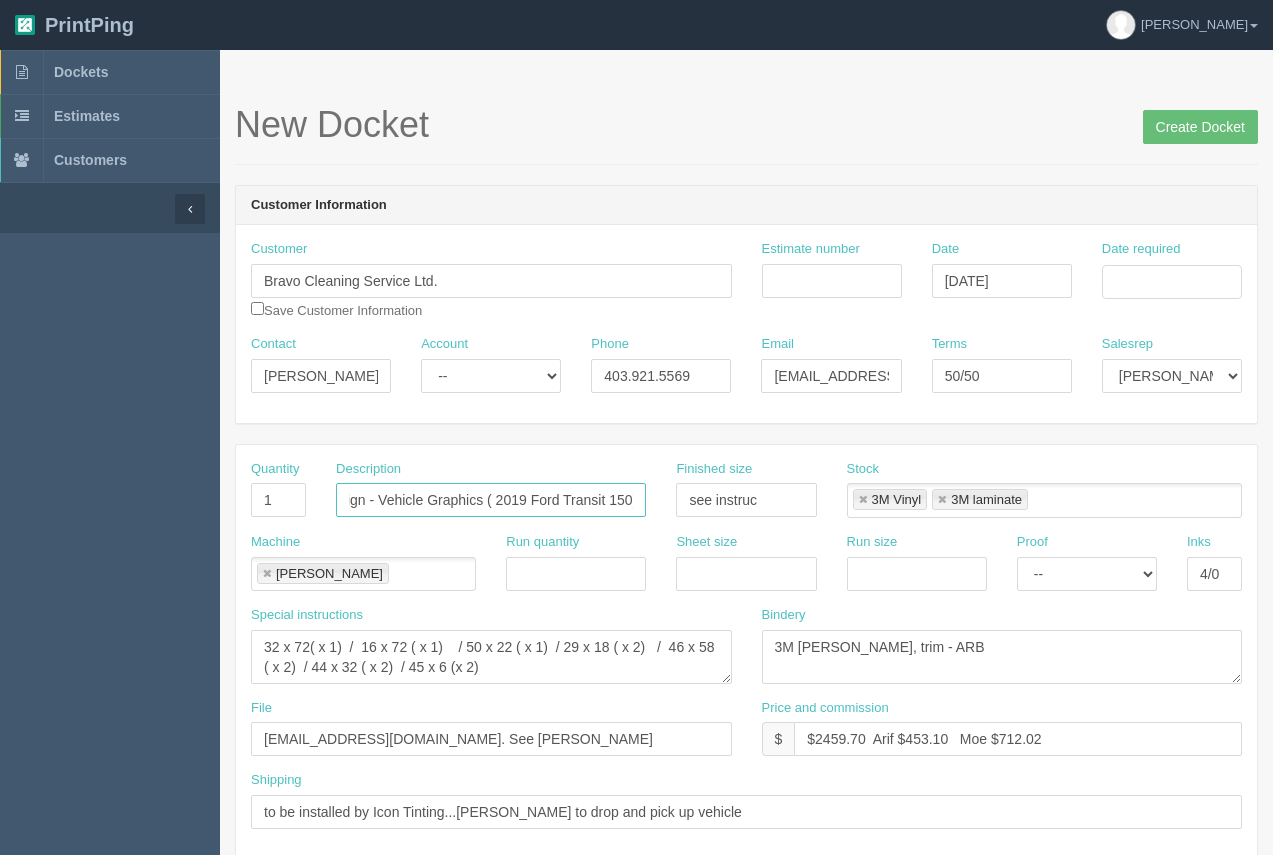 scroll, scrollTop: 0, scrollLeft: 31, axis: horizontal 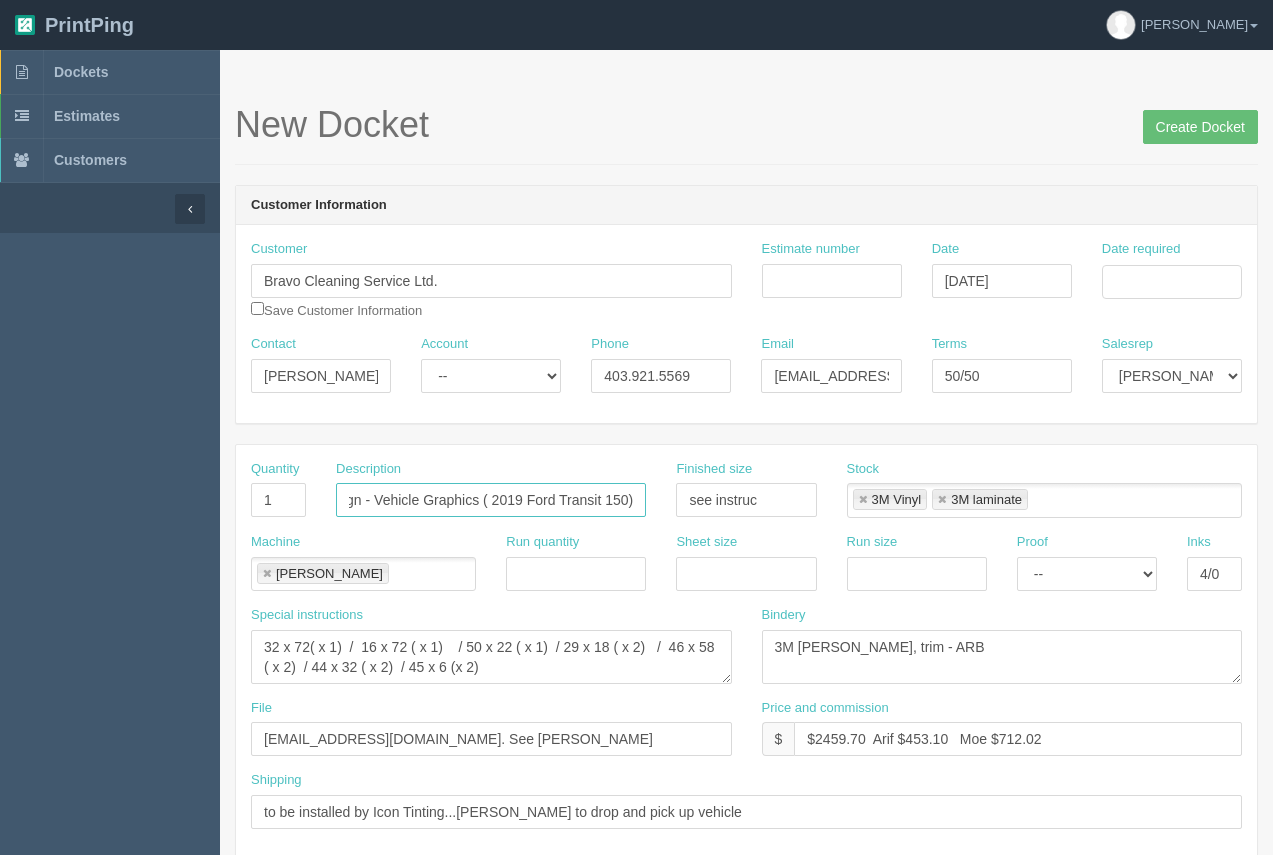 type on "Design - Vehicle Graphics ( 2019 Ford Transit 150)" 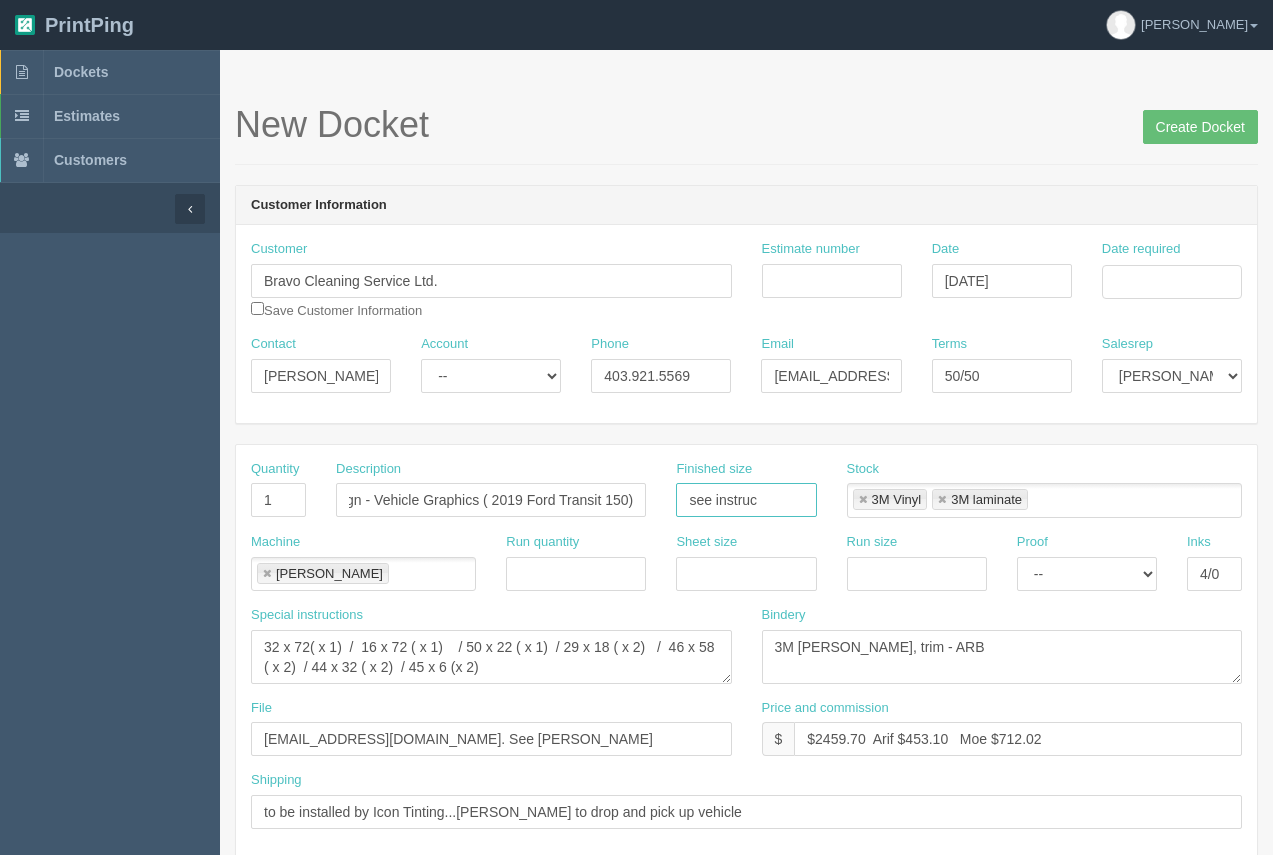 scroll, scrollTop: 0, scrollLeft: 0, axis: both 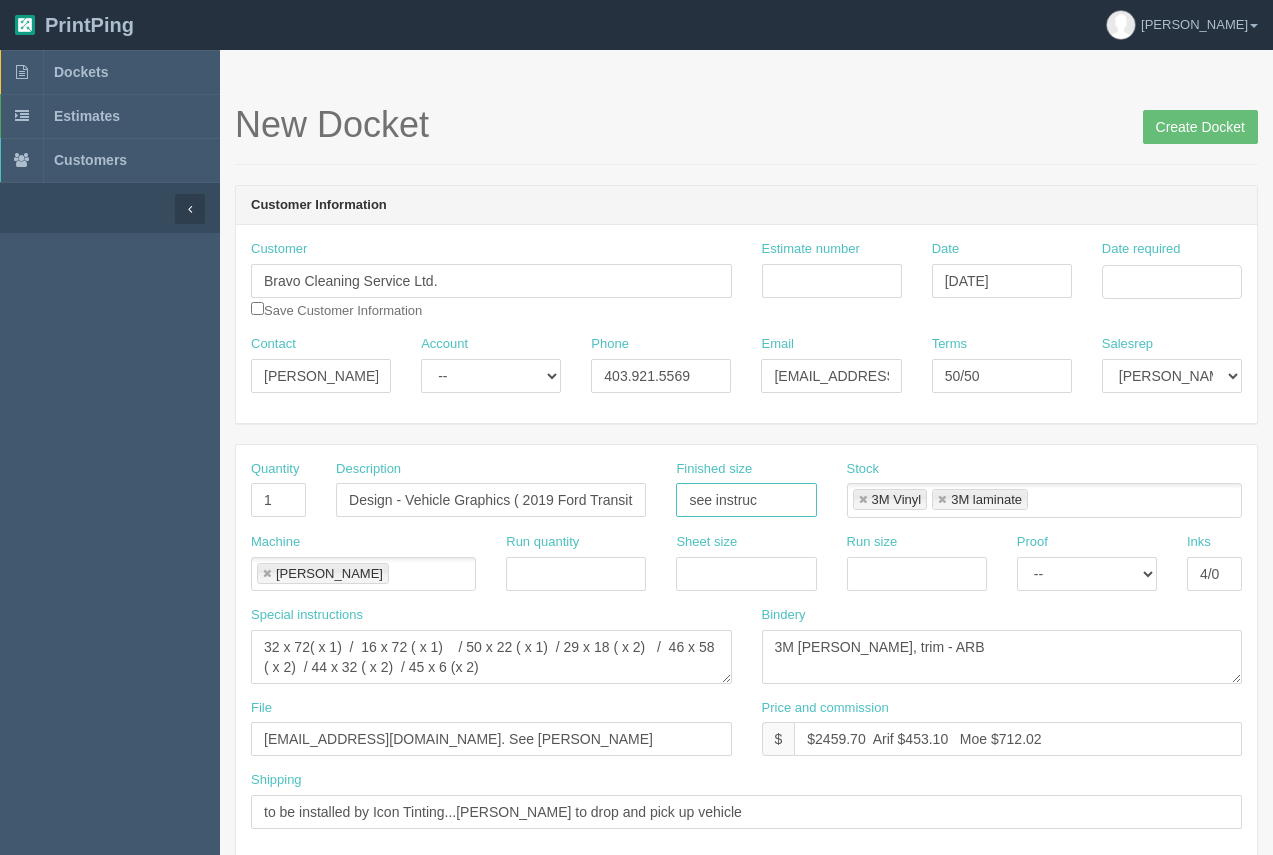 drag, startPoint x: 783, startPoint y: 497, endPoint x: 620, endPoint y: 517, distance: 164.22241 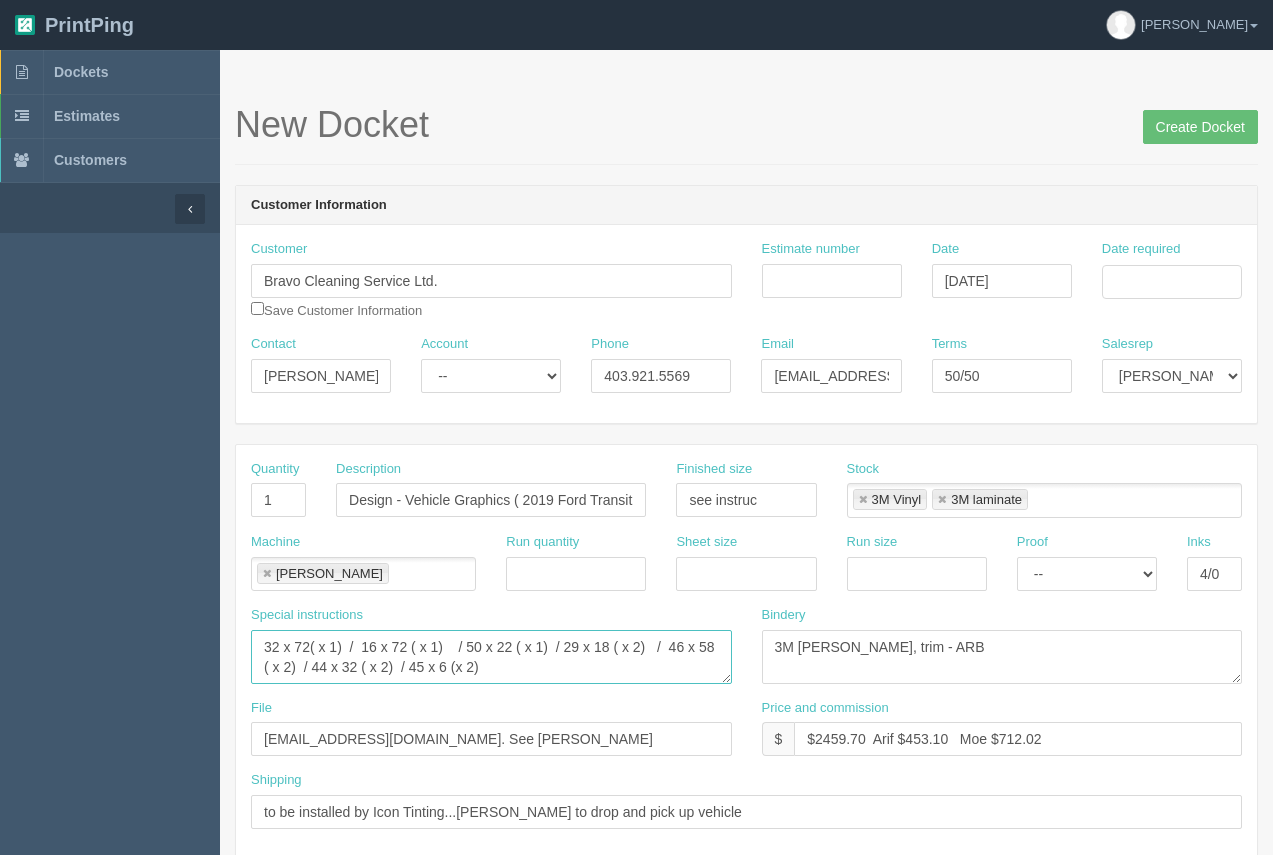 scroll, scrollTop: 0, scrollLeft: 0, axis: both 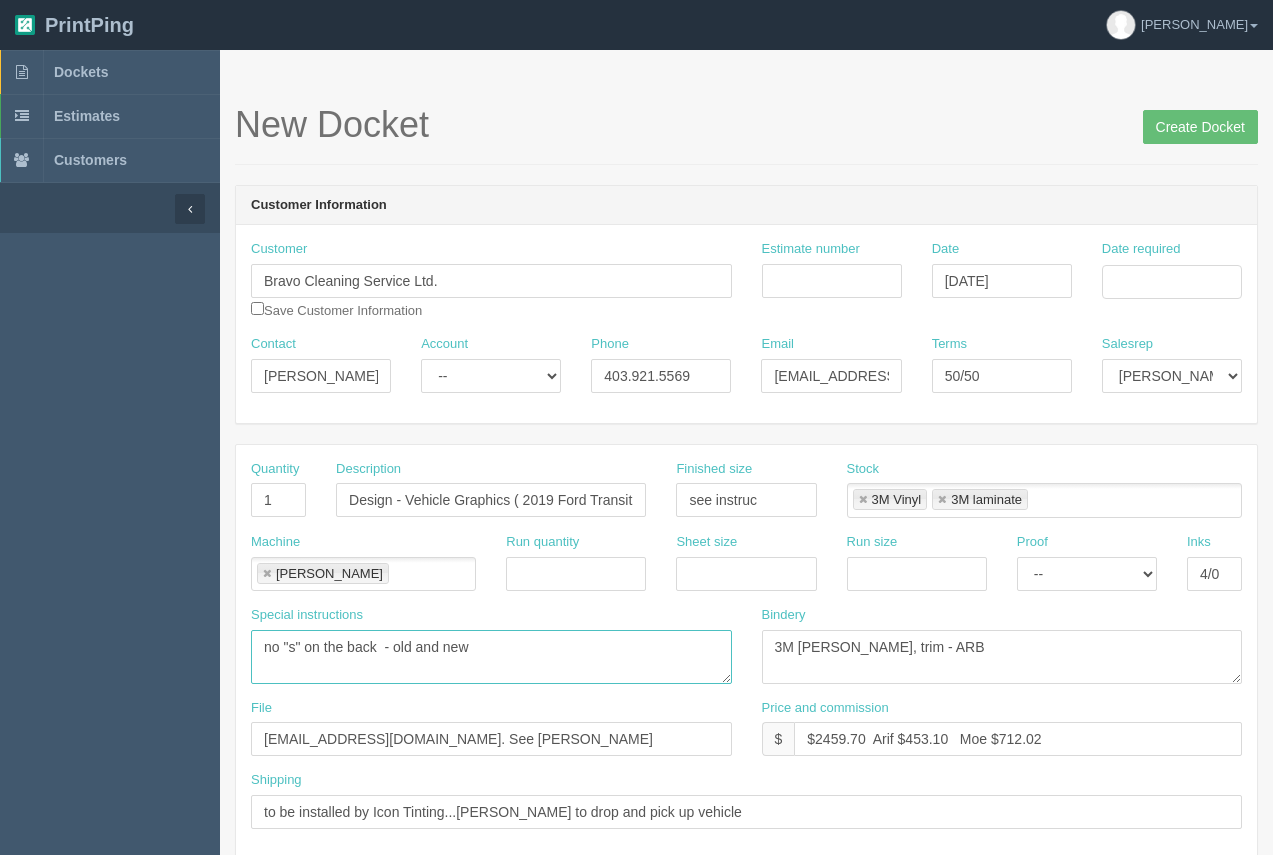 click on "32 x 72( x 1)  /  16 x 72 ( x 1)    / 50 x 22 ( x 1)  / 29 x 18 ( x 2)   /  46 x 58 ( x 2)  / 44 x 32 ( x 2)  / 45 x 6 (x 2)" at bounding box center (491, 657) 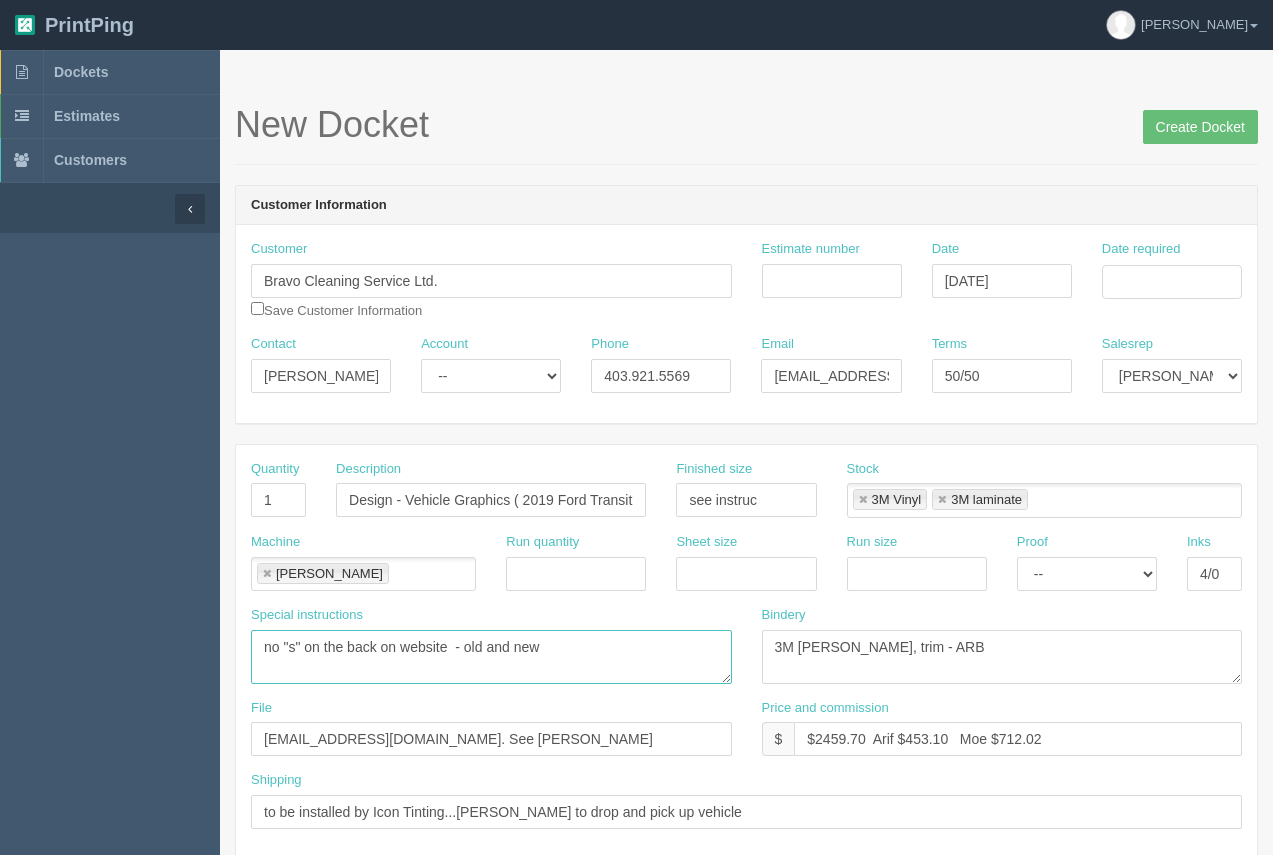 click on "32 x 72( x 1)  /  16 x 72 ( x 1)    / 50 x 22 ( x 1)  / 29 x 18 ( x 2)   /  46 x 58 ( x 2)  / 44 x 32 ( x 2)  / 45 x 6 (x 2)" at bounding box center [491, 657] 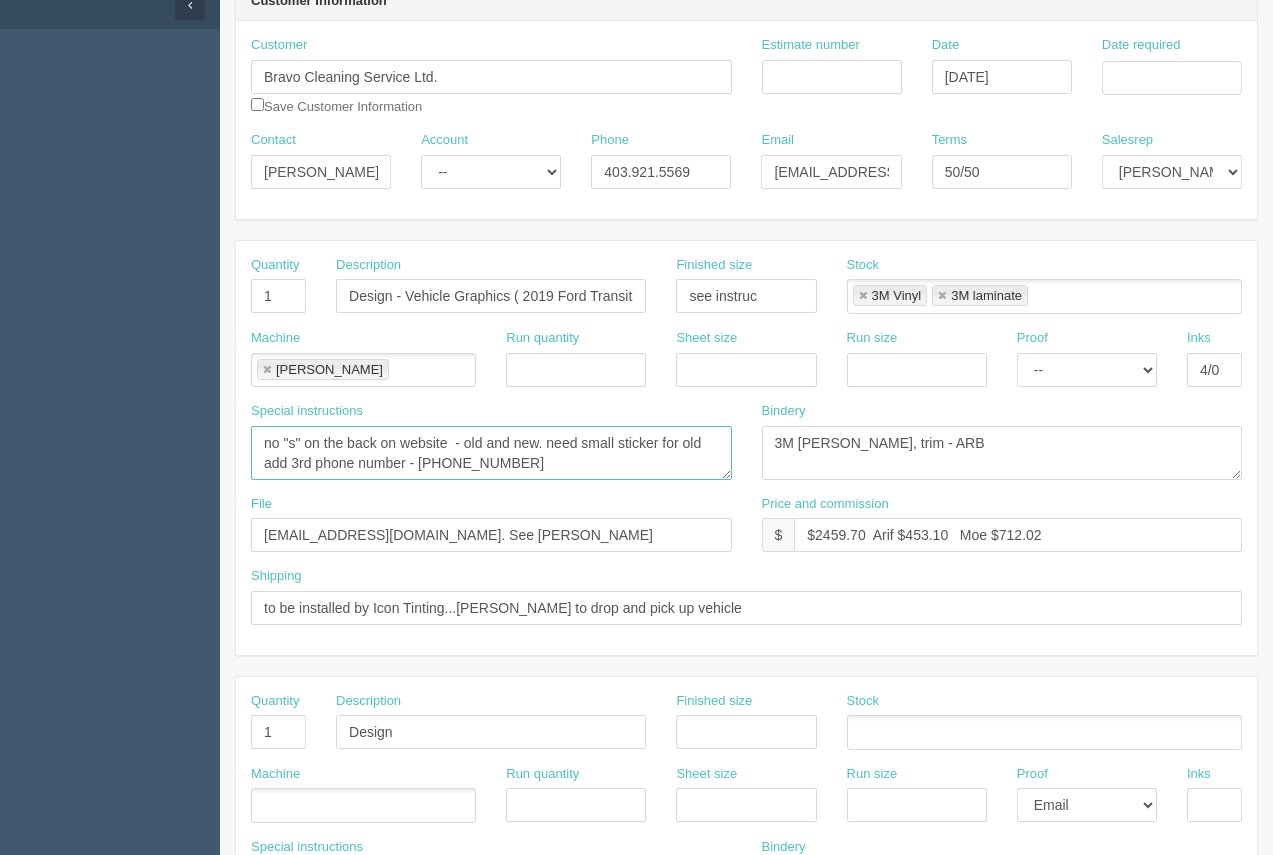 scroll, scrollTop: 206, scrollLeft: 0, axis: vertical 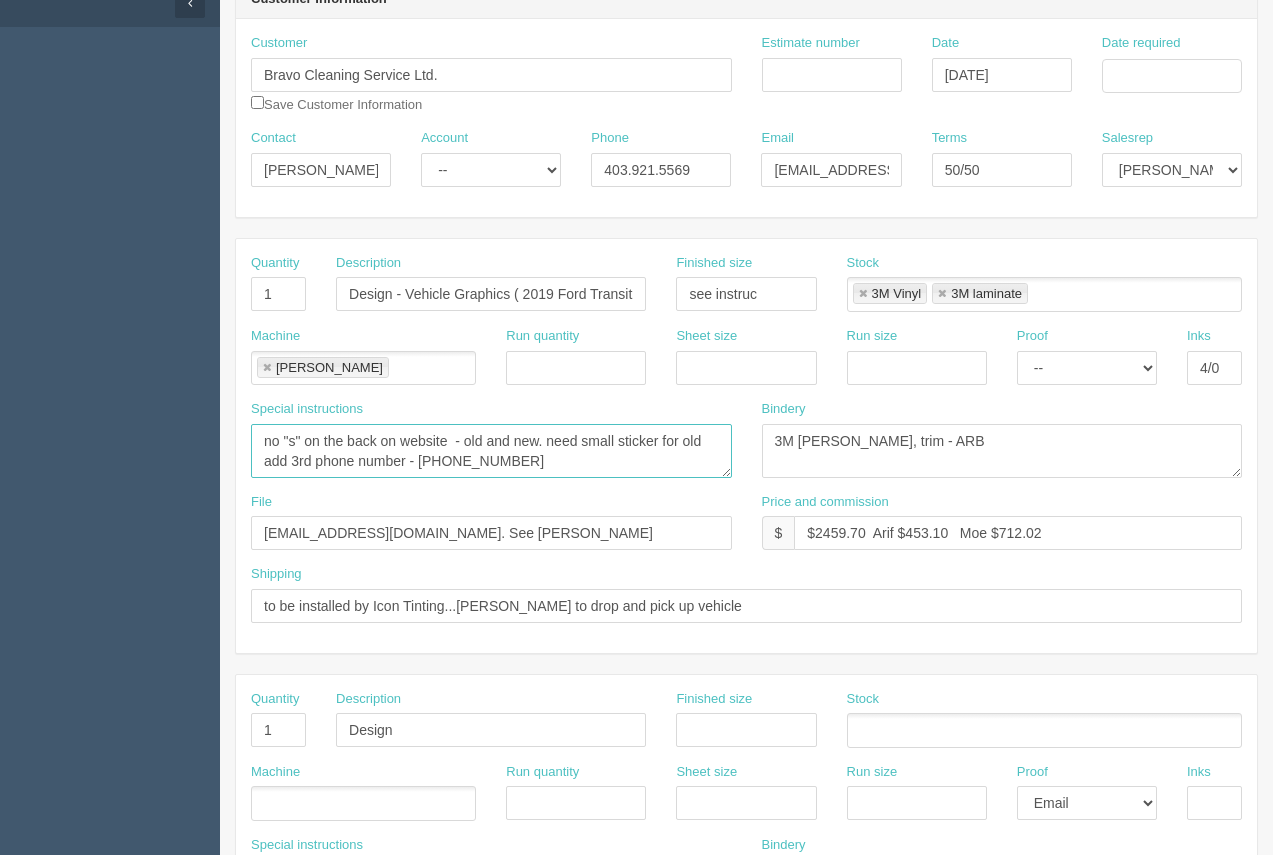 type on "no "s" on the back on website  - old and new. need small sticker for old
add 3rd phone number - 825.736.5569" 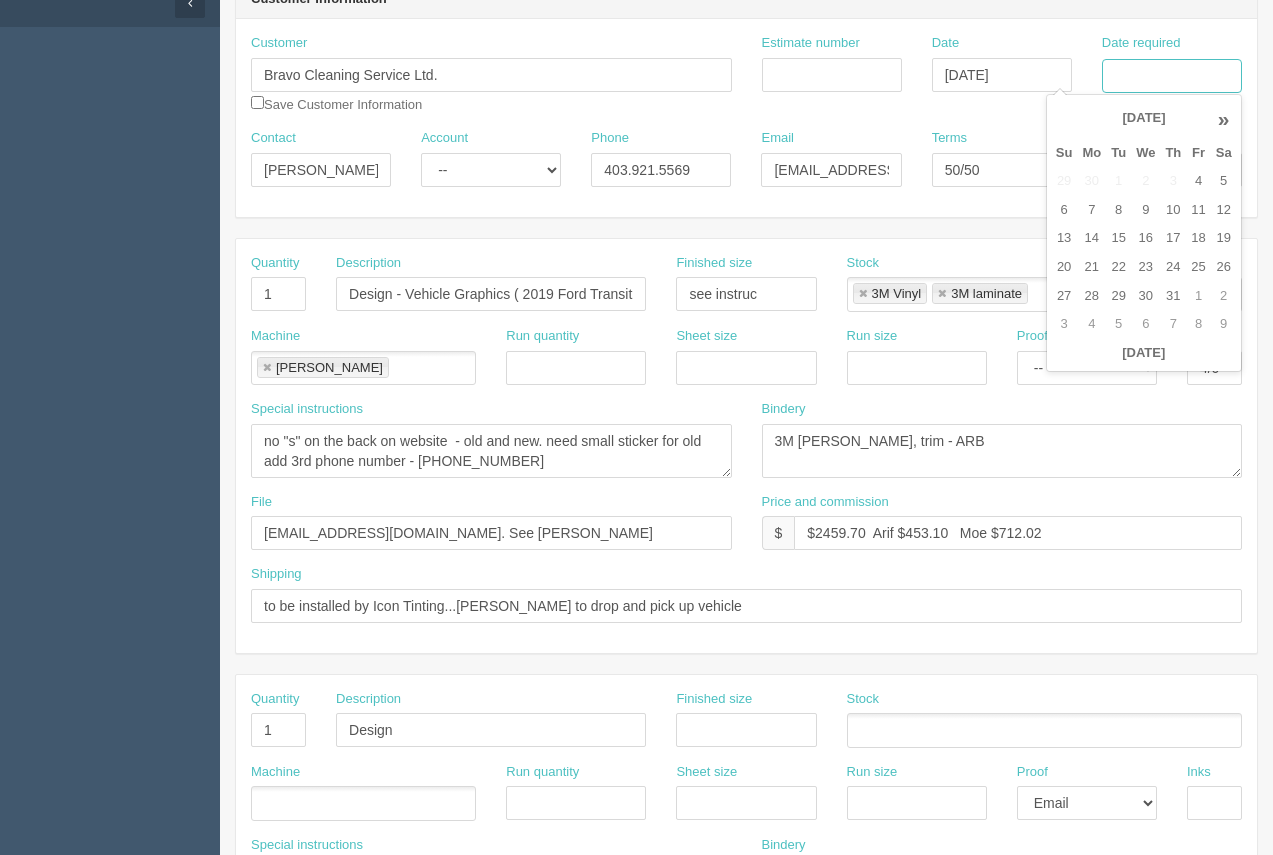 click on "Date required" at bounding box center (1172, 76) 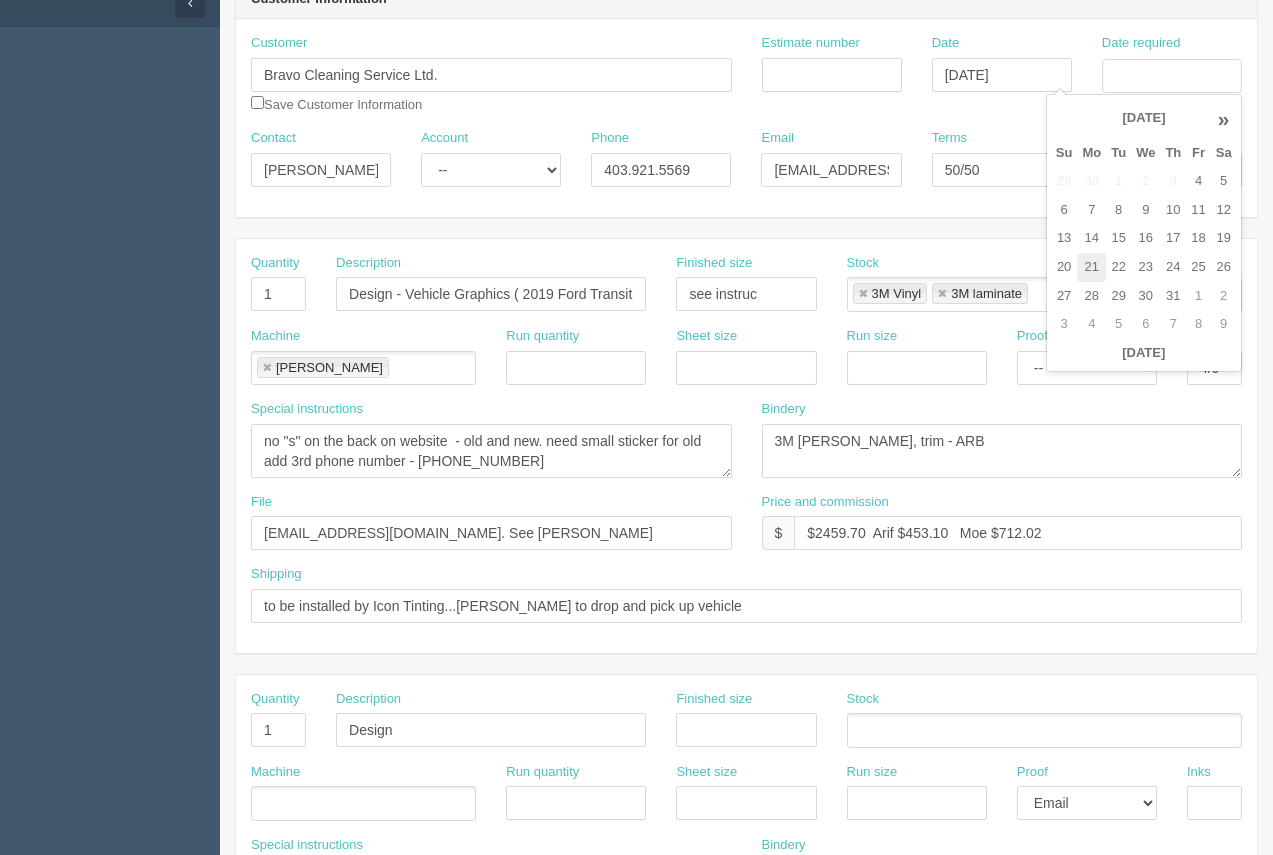 click on "21" at bounding box center [1091, 267] 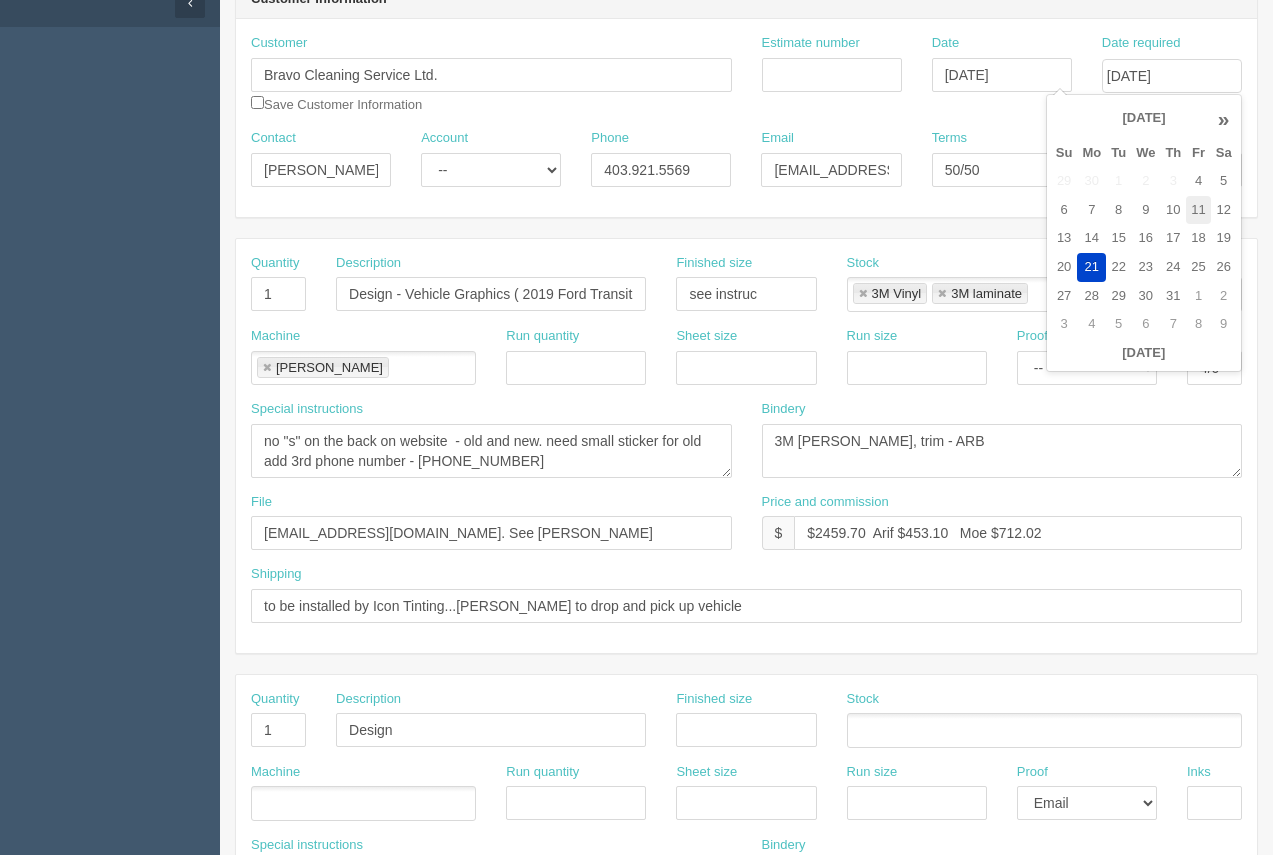 click on "11" at bounding box center (1198, 210) 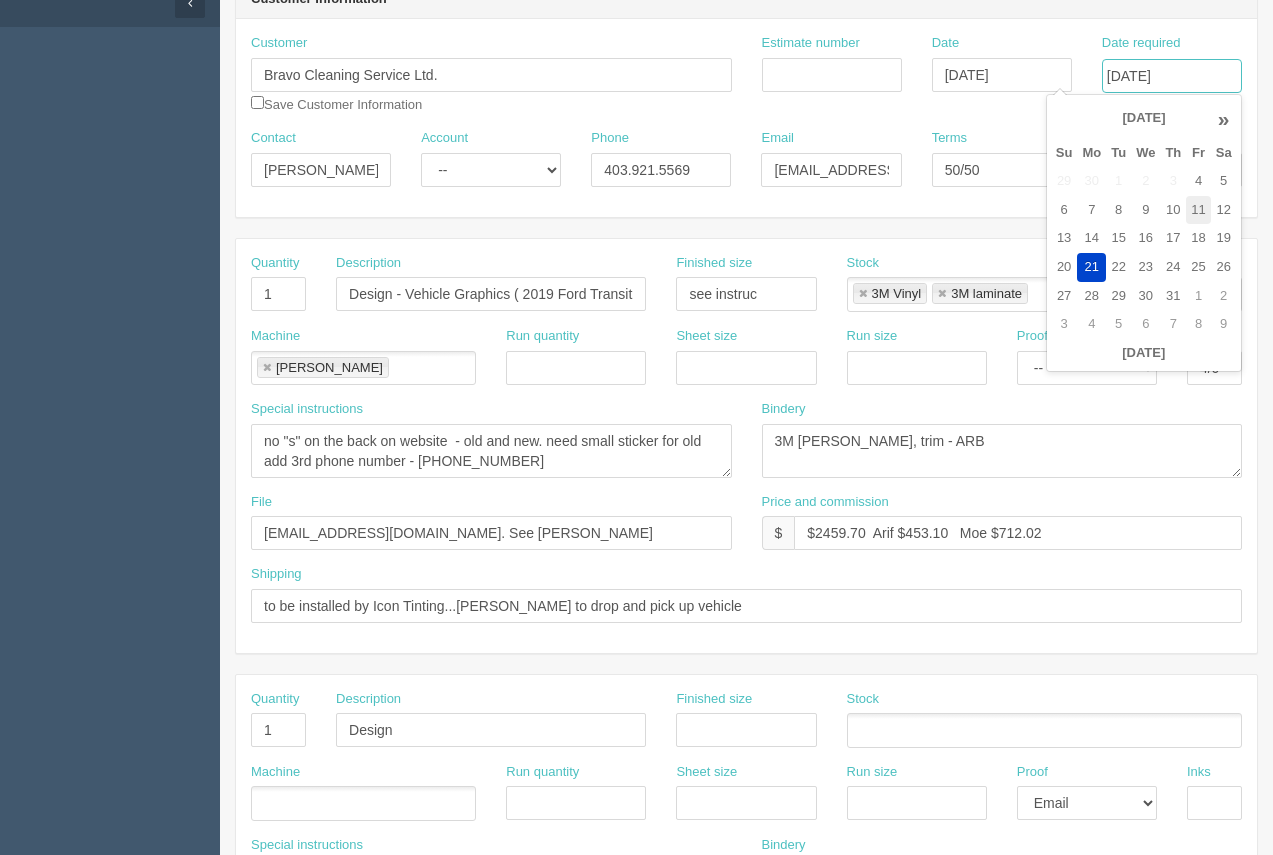 type on "July 11, 2025" 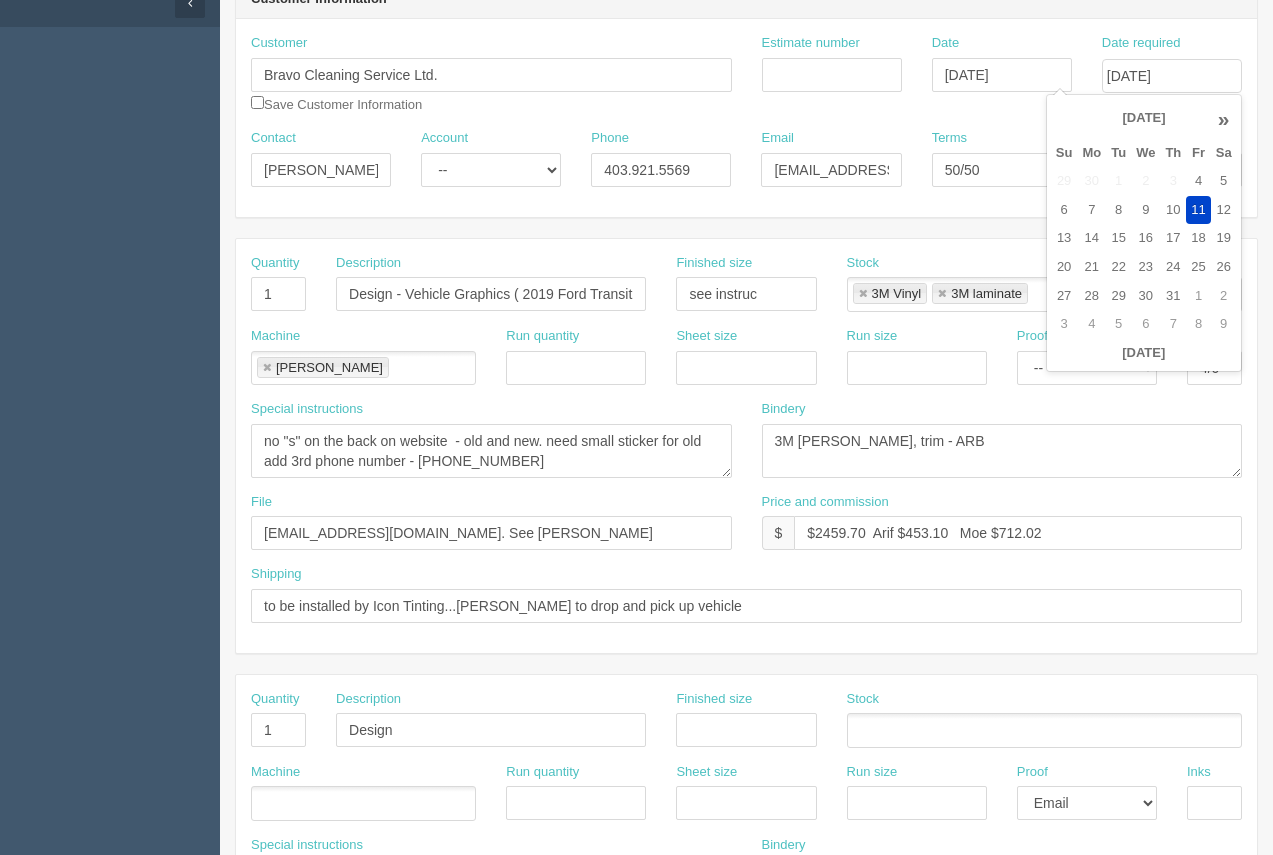 click on "Customer
Bravo Cleaning Service Ltd.
Save Customer Information
Estimate number
Date
July 09, 2025
Date required
July 11, 2025
Contact
Adam
Account
--
Existing Client
Allrush Client
Rep Client
Phone
403.921.5569
Email
bravo.mark35@yahoo.com
Terms
50/50
Salesrep
Mark
Mikayla
Aly
Amy
Stacy
Rebecca
Matthew
Viki
Phil
Greg
Jim
Sam
Brandon
Mehmud
Zach
Steve
France" at bounding box center [746, 118] 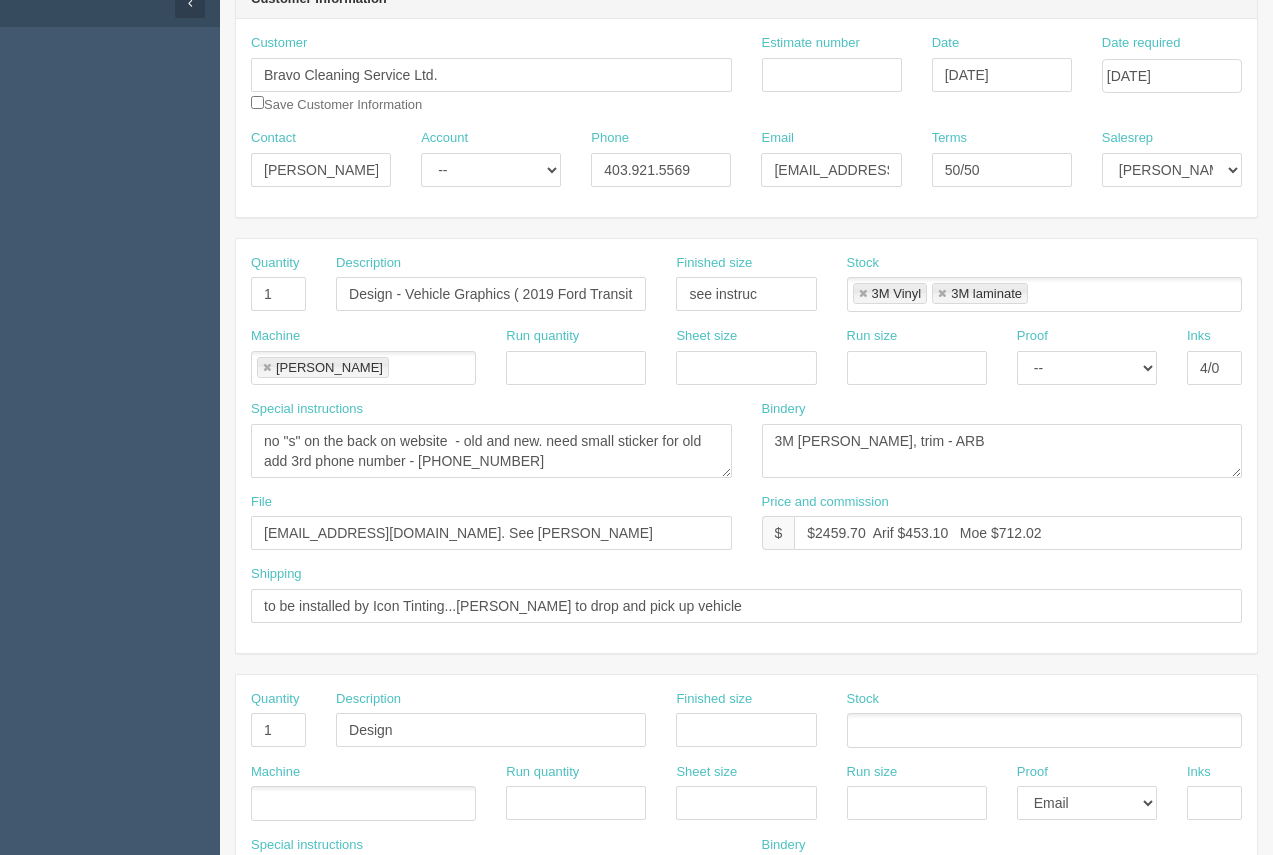 click at bounding box center [863, 294] 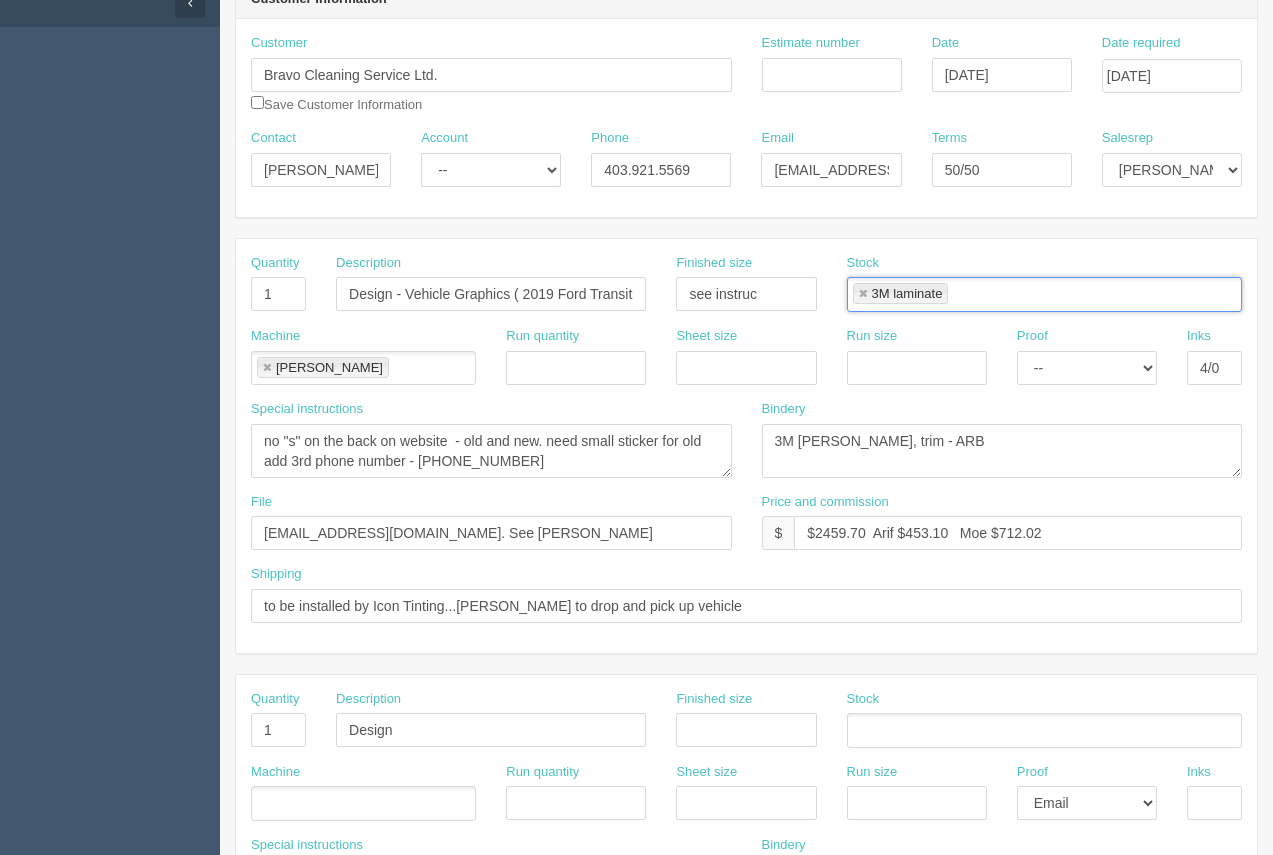 click at bounding box center [863, 294] 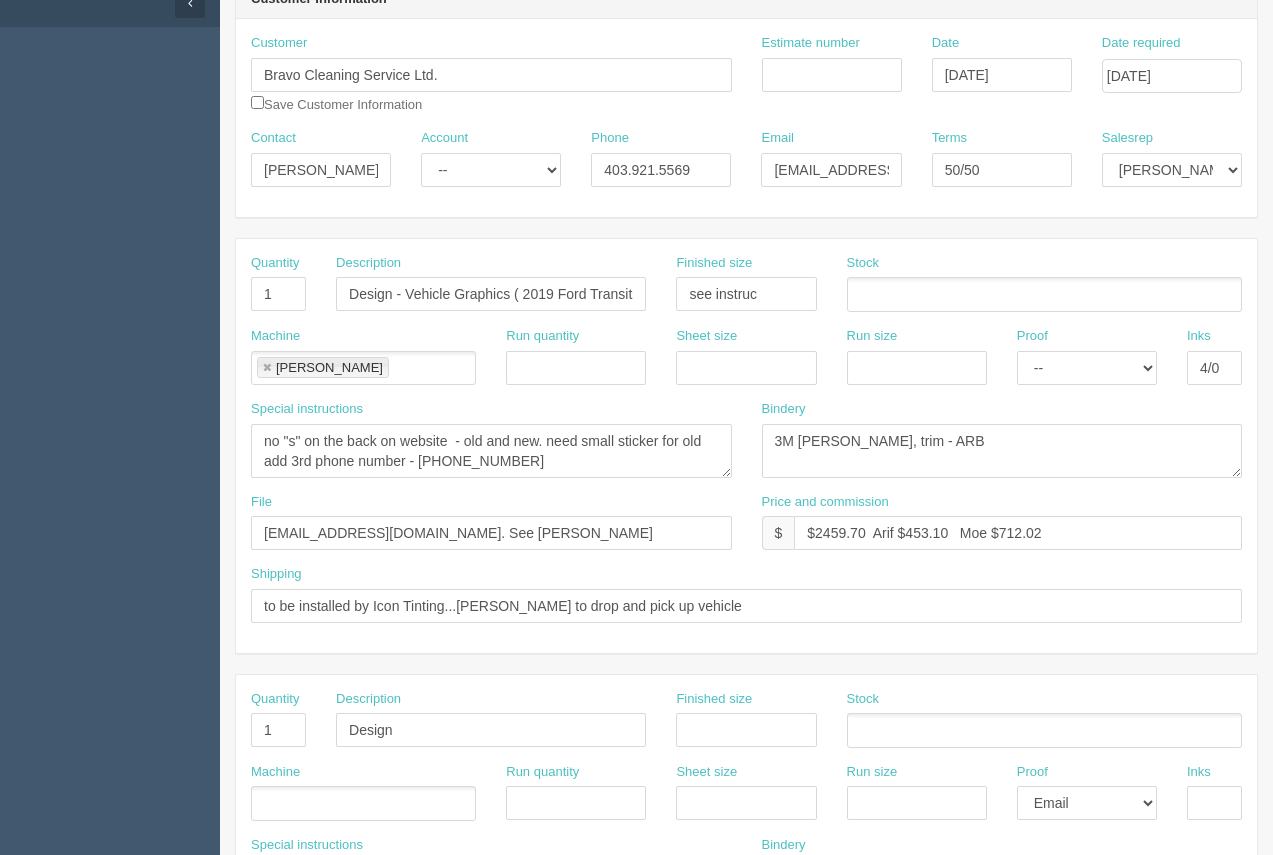 click on "Roland" at bounding box center (323, 367) 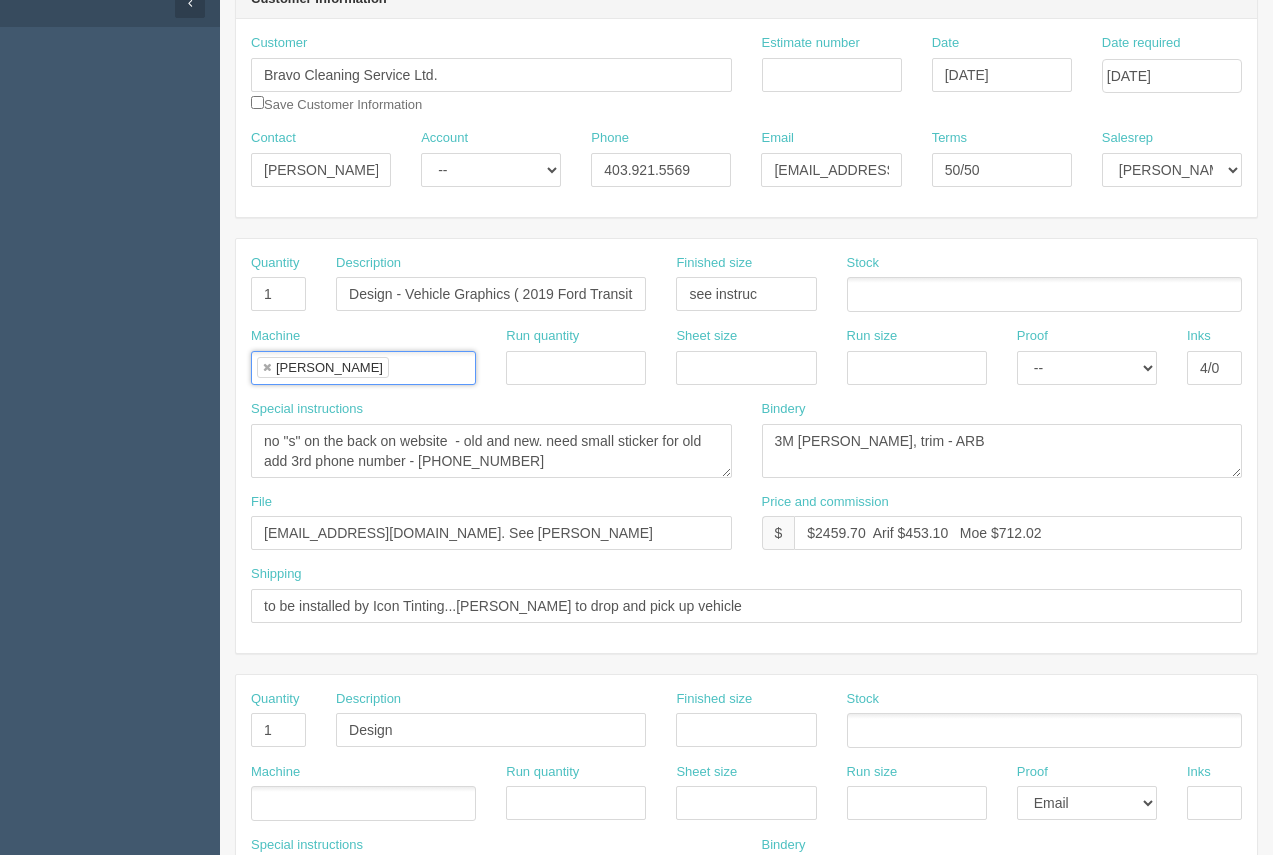 click at bounding box center [267, 368] 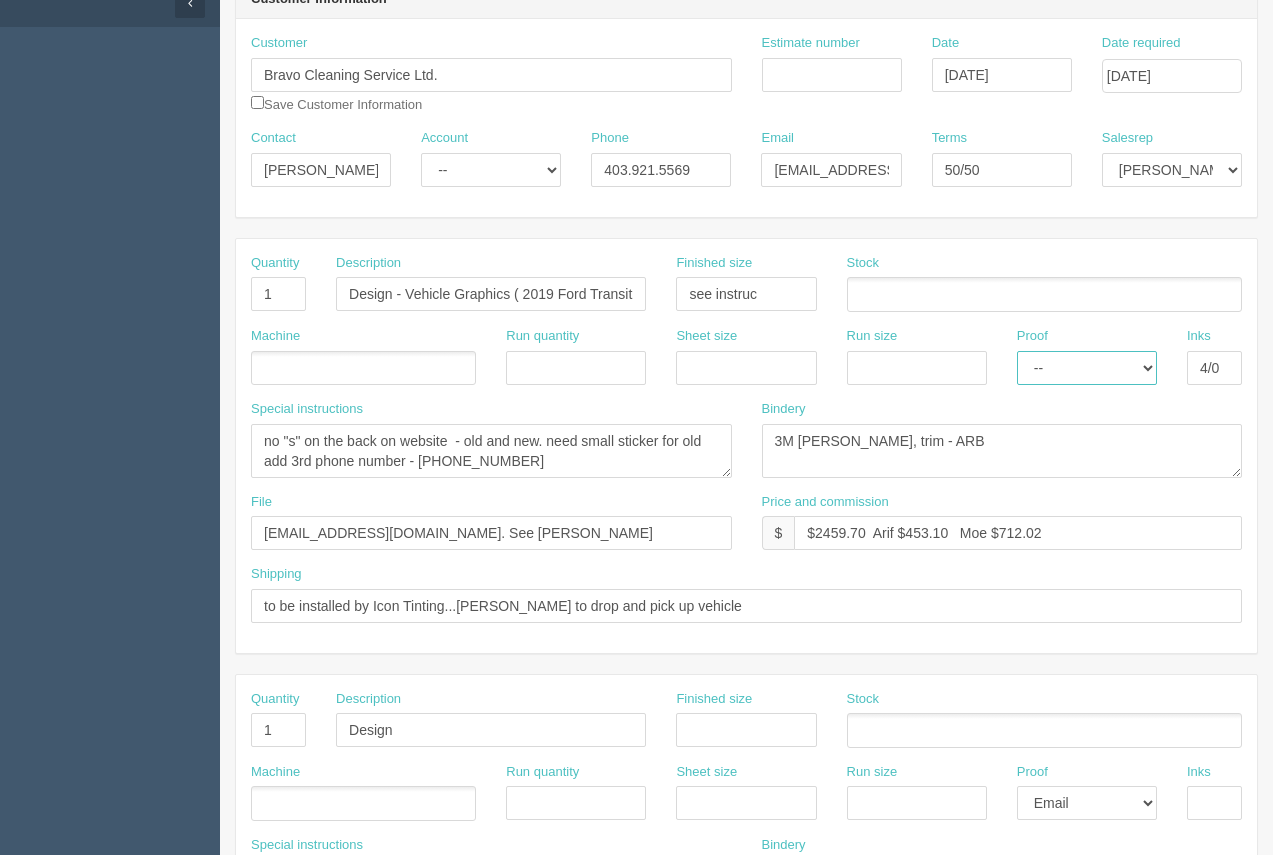click on "--
Email
Hard Copy" at bounding box center [1087, 368] 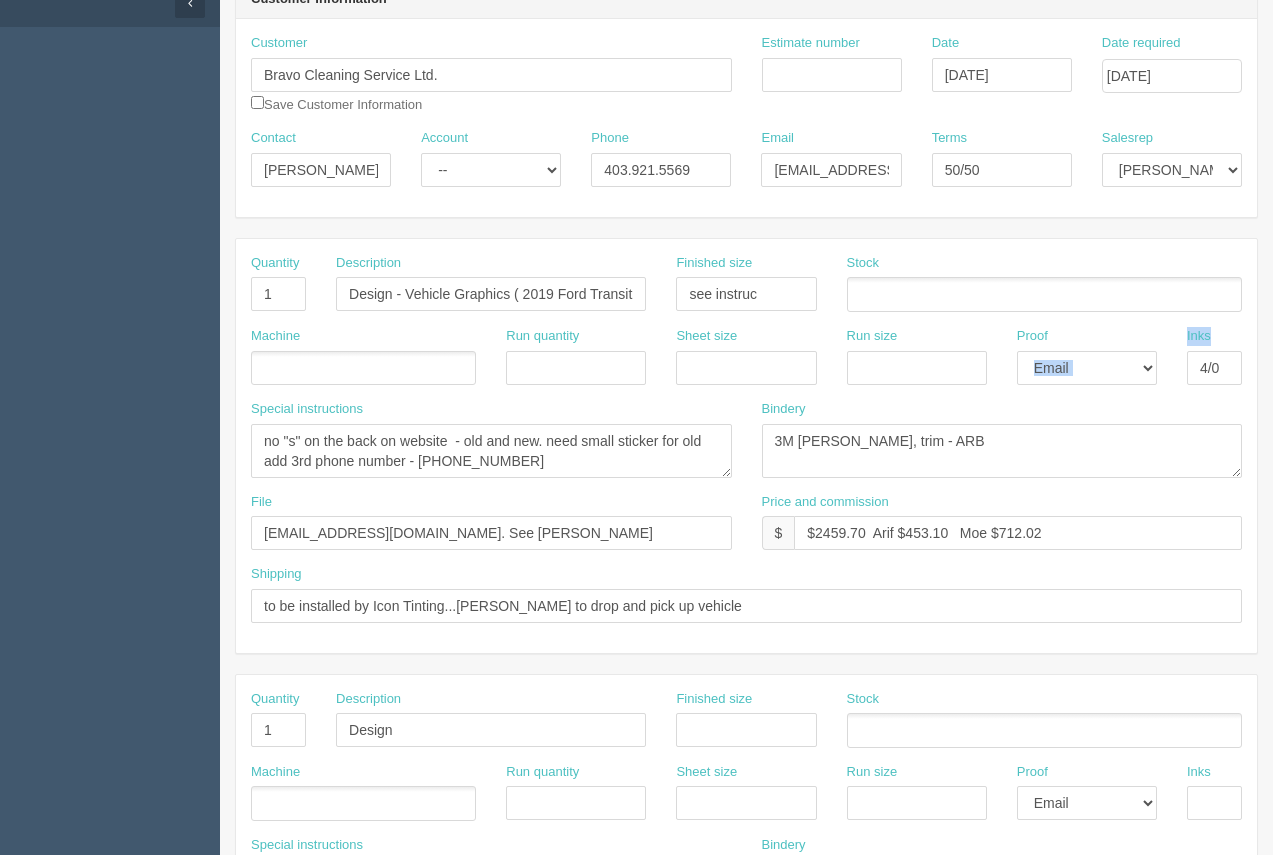 drag, startPoint x: 1242, startPoint y: 373, endPoint x: 1137, endPoint y: 357, distance: 106.21205 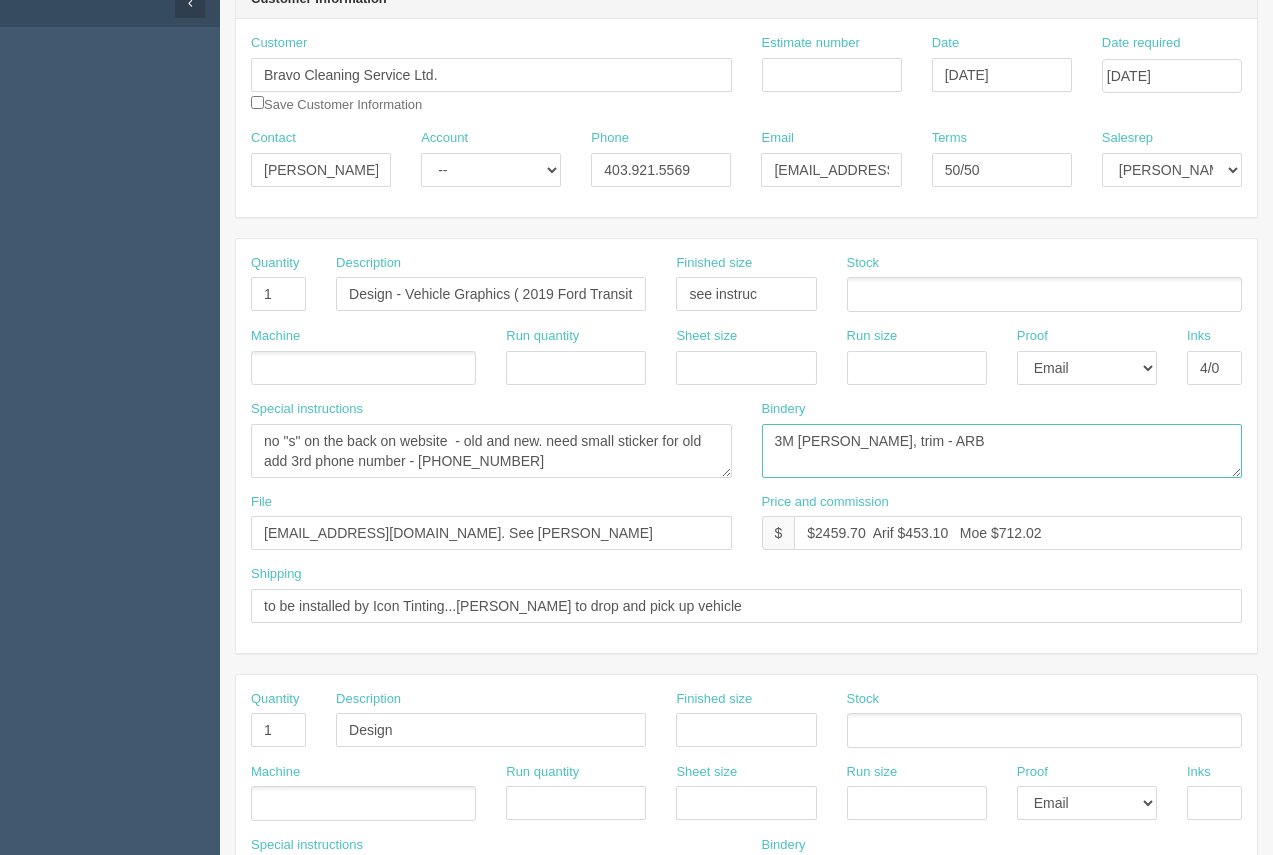 click on "3M lam, trim - ARB" at bounding box center [1002, 451] 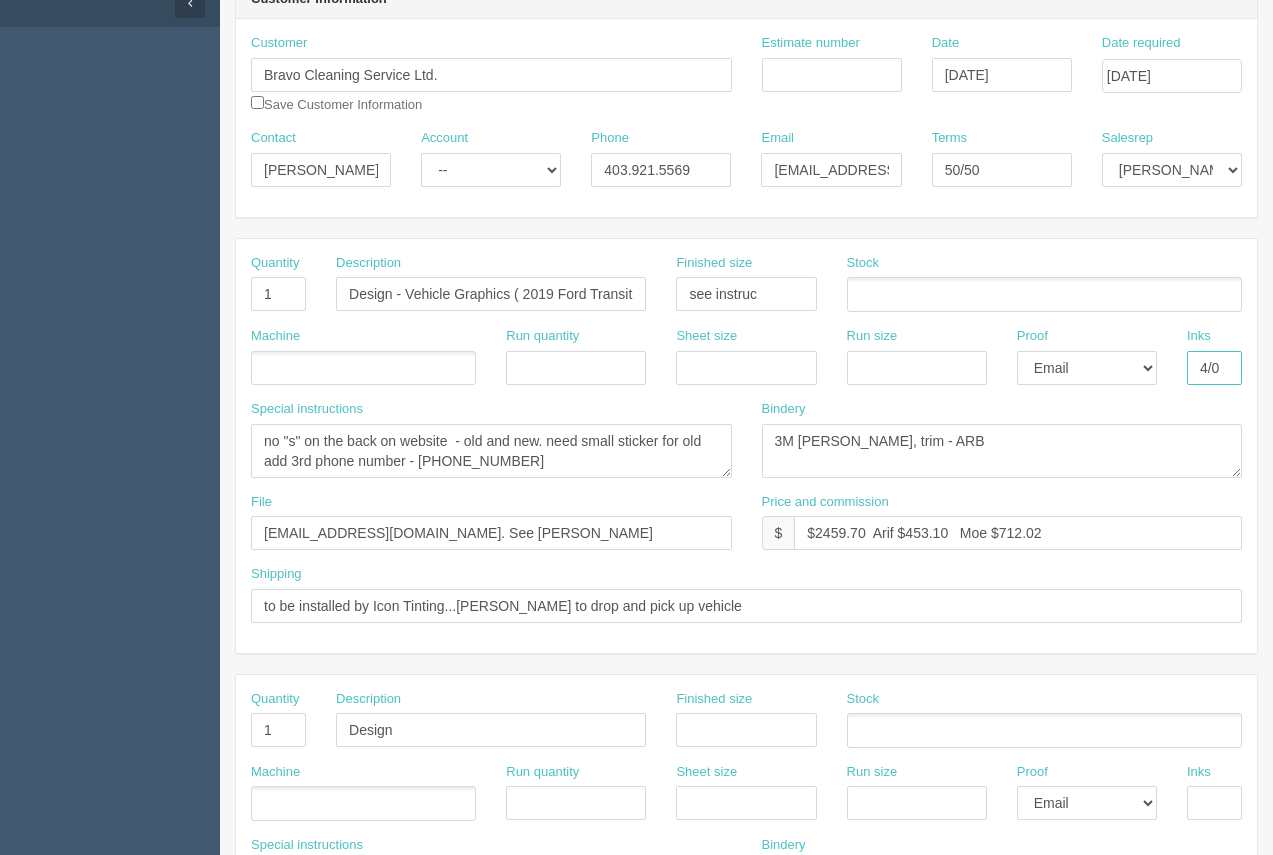 drag, startPoint x: 1142, startPoint y: 386, endPoint x: 1123, endPoint y: 387, distance: 19.026299 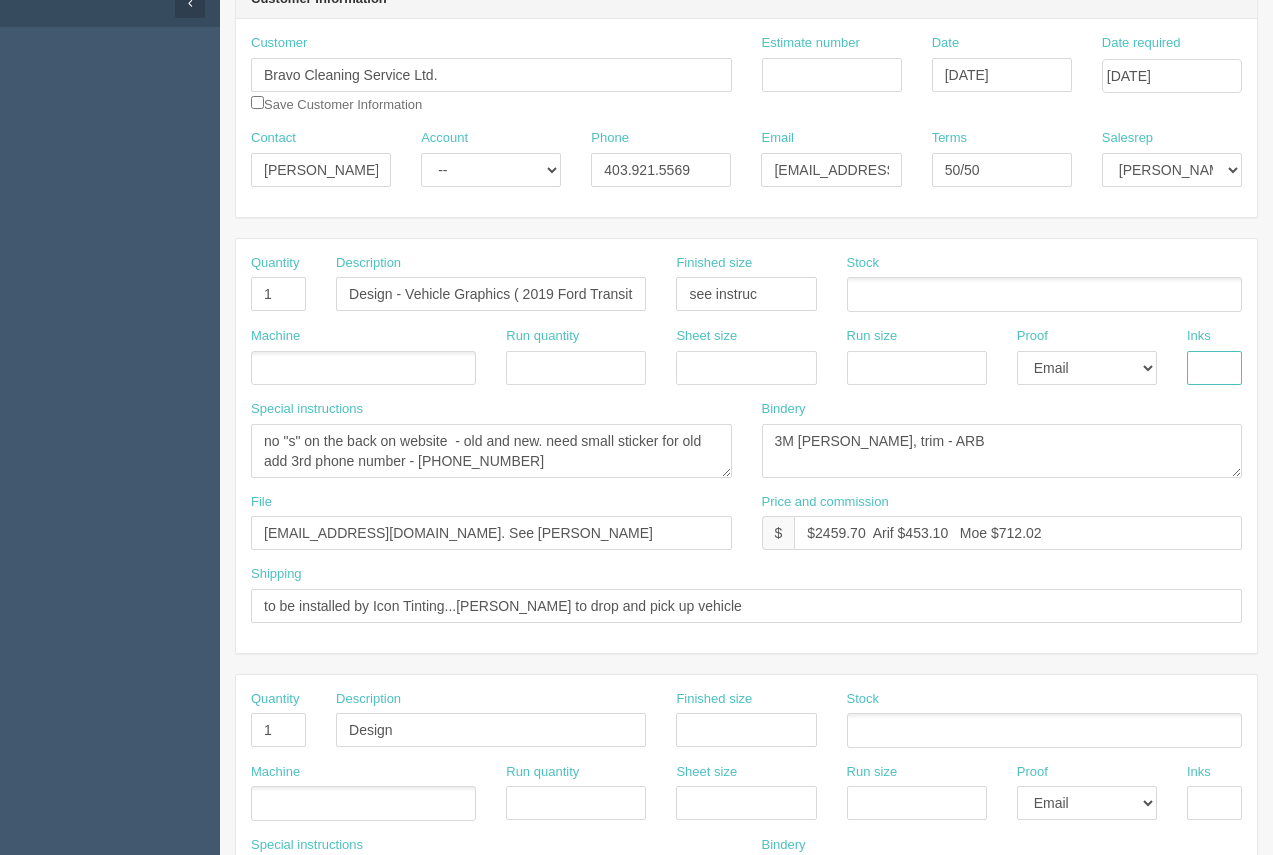 type 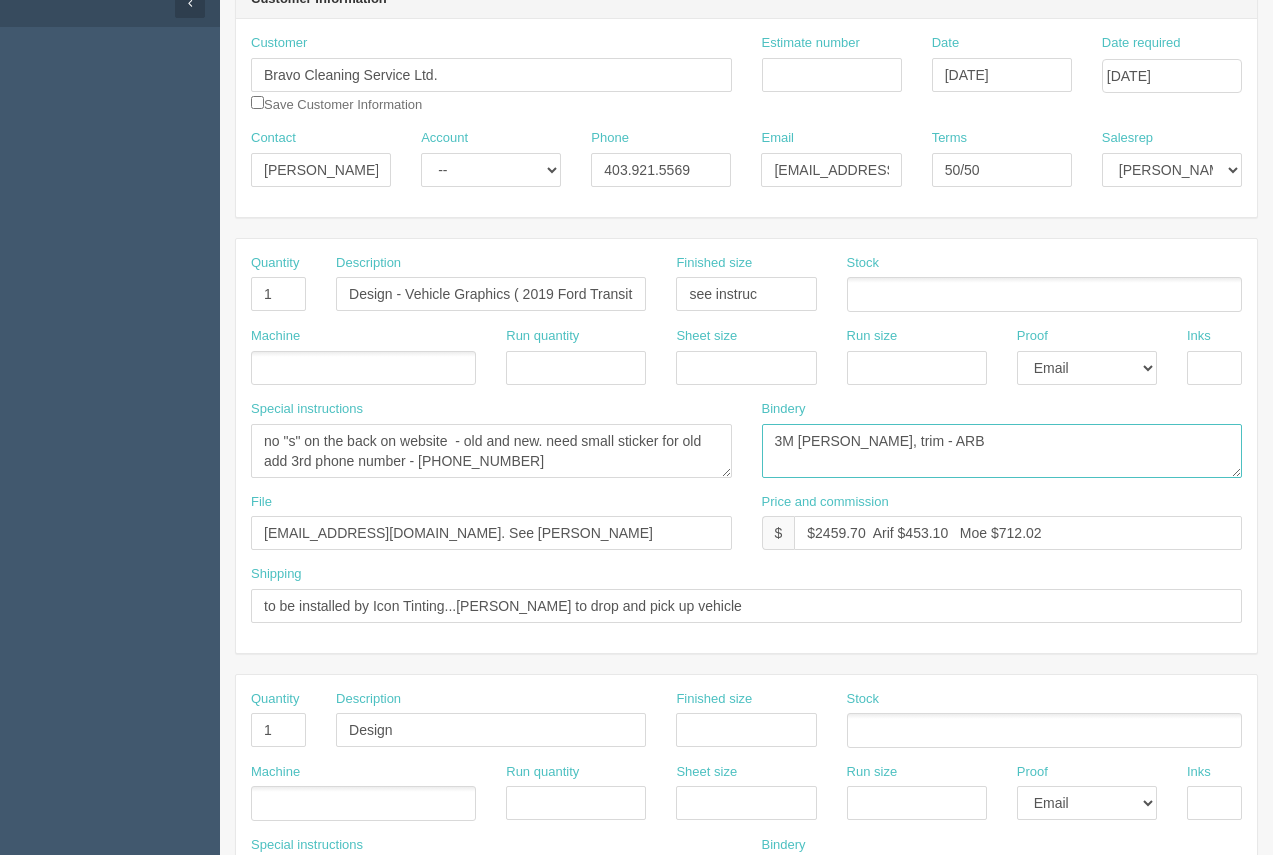 drag, startPoint x: 985, startPoint y: 437, endPoint x: 1082, endPoint y: 541, distance: 142.21463 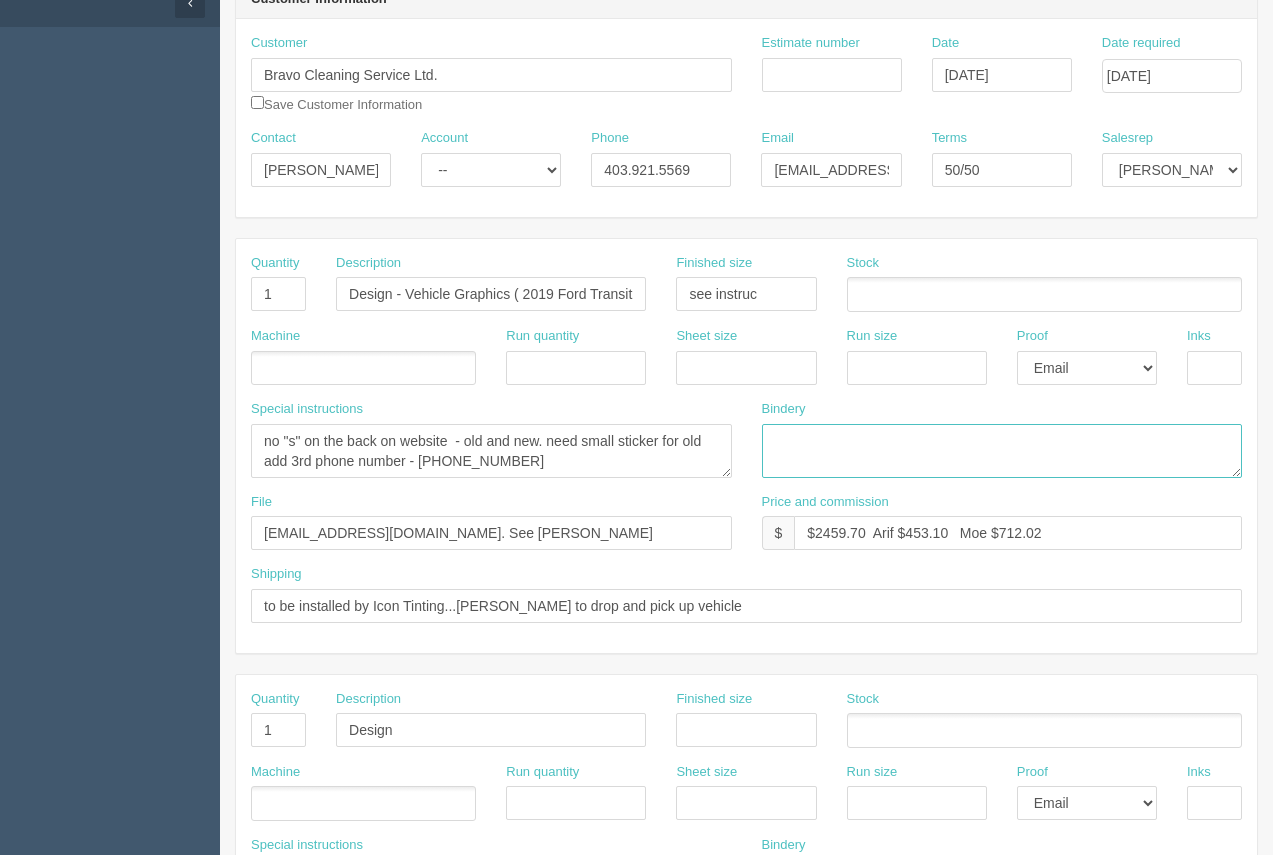 type 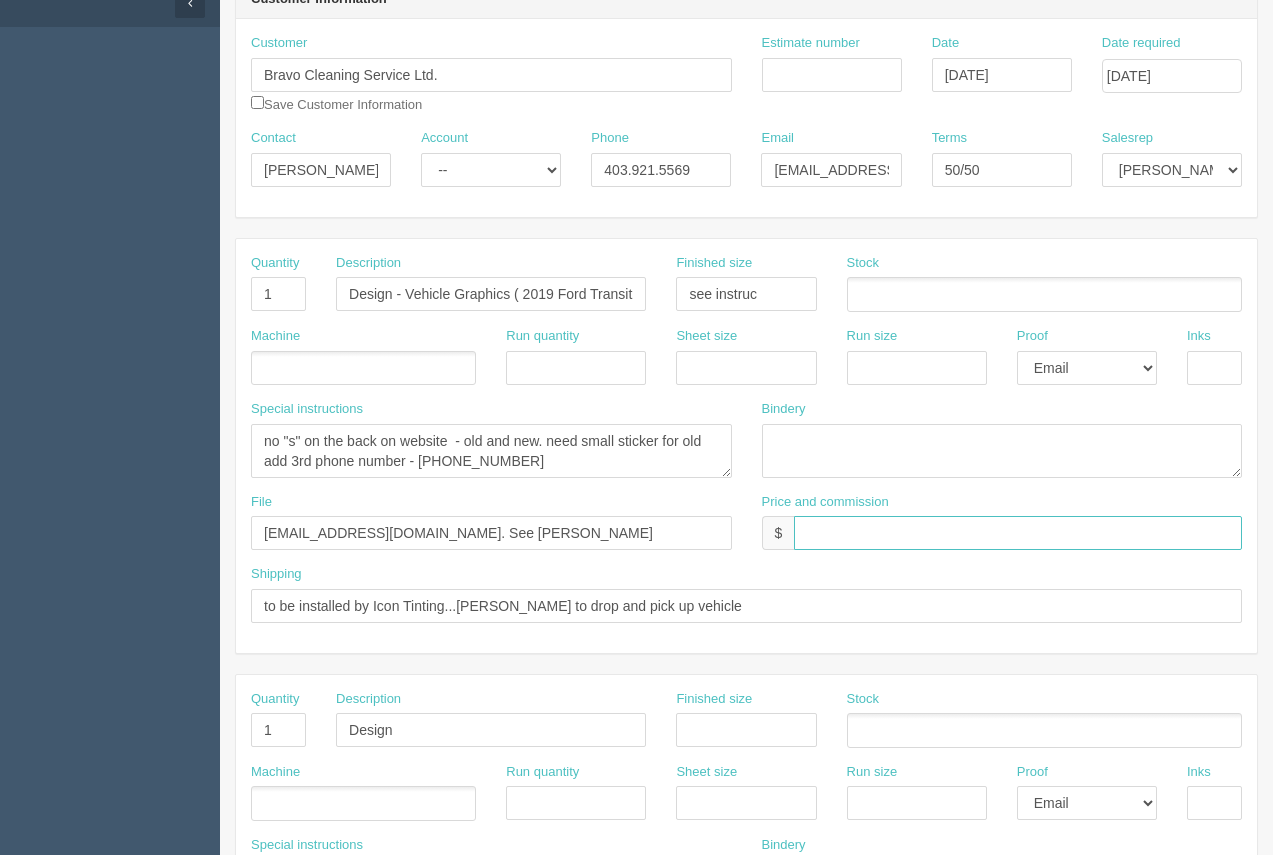 drag, startPoint x: 943, startPoint y: 534, endPoint x: 733, endPoint y: 522, distance: 210.34258 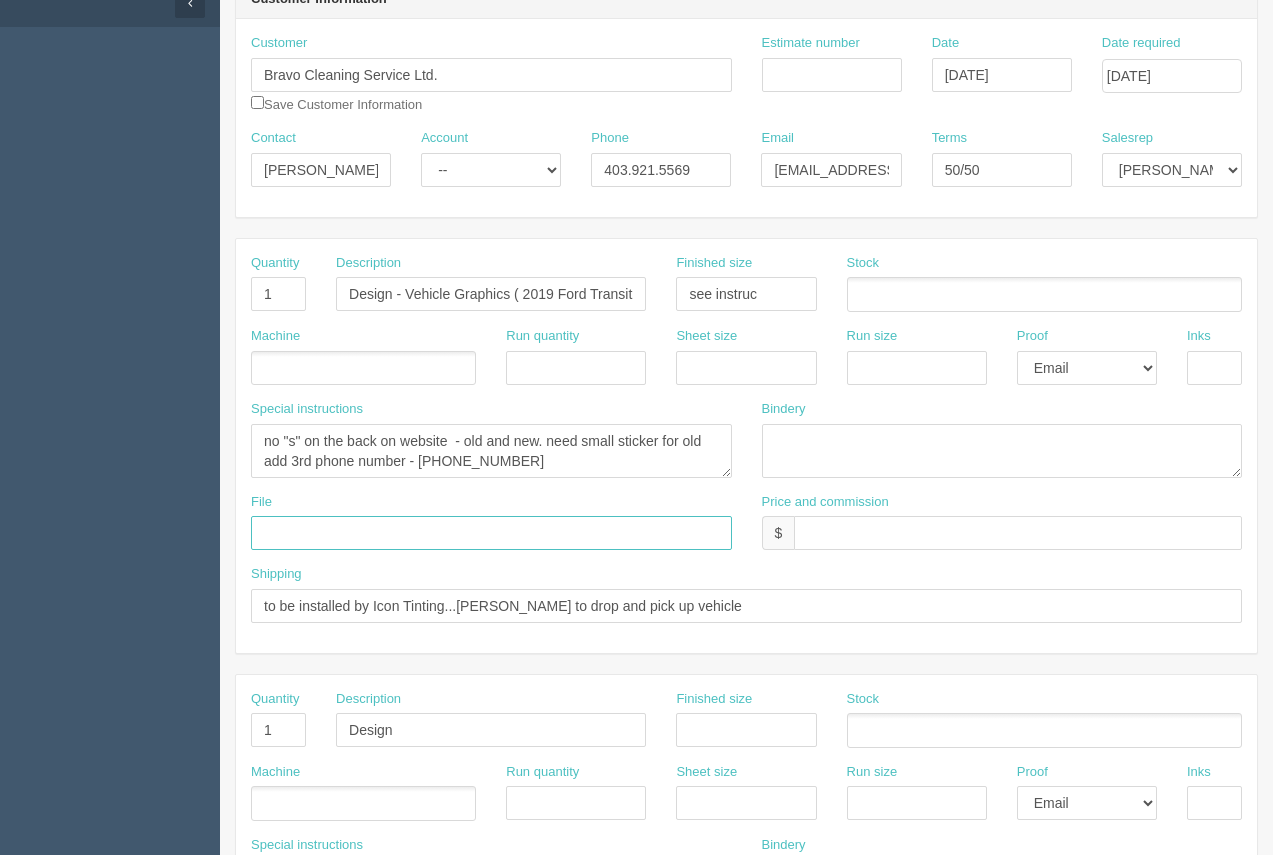drag, startPoint x: 479, startPoint y: 547, endPoint x: 241, endPoint y: 532, distance: 238.47221 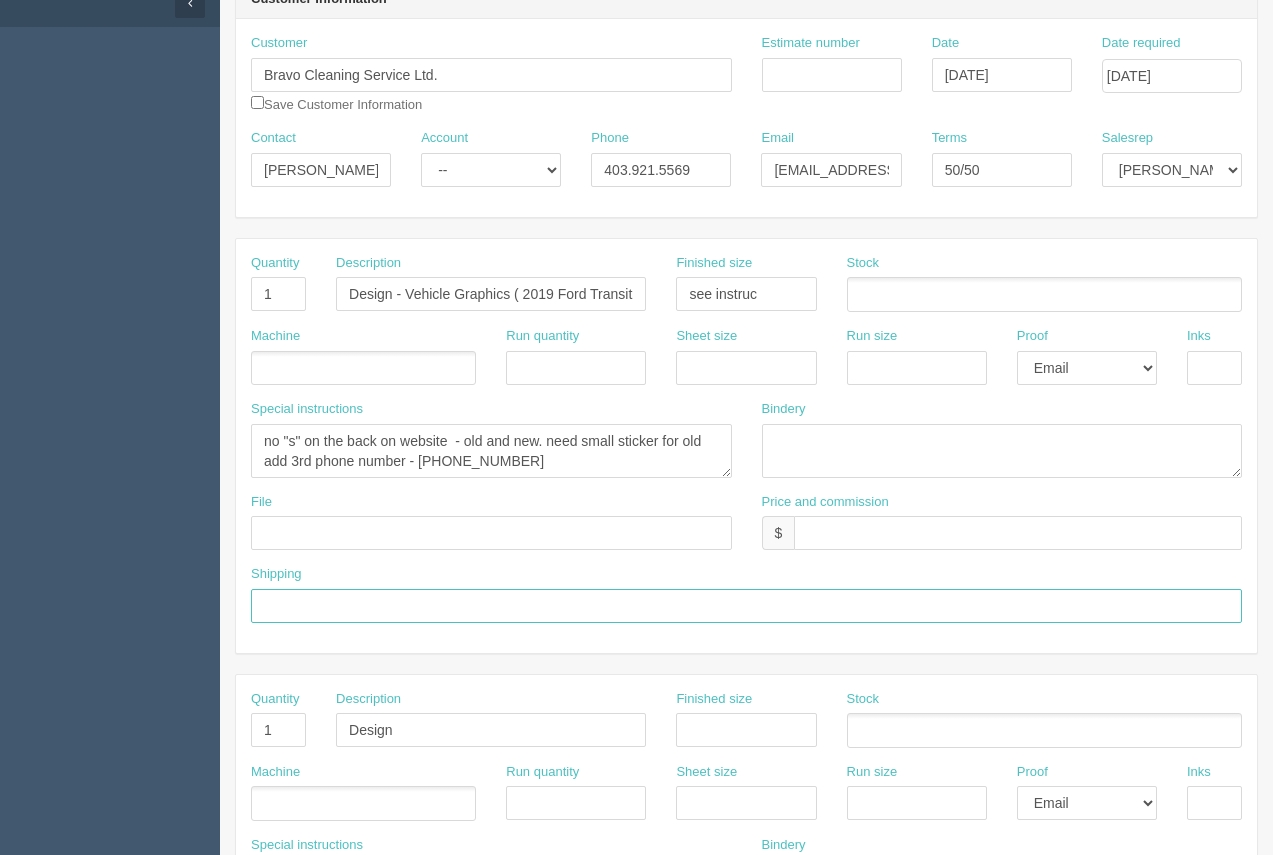 drag, startPoint x: 667, startPoint y: 605, endPoint x: 247, endPoint y: 582, distance: 420.6293 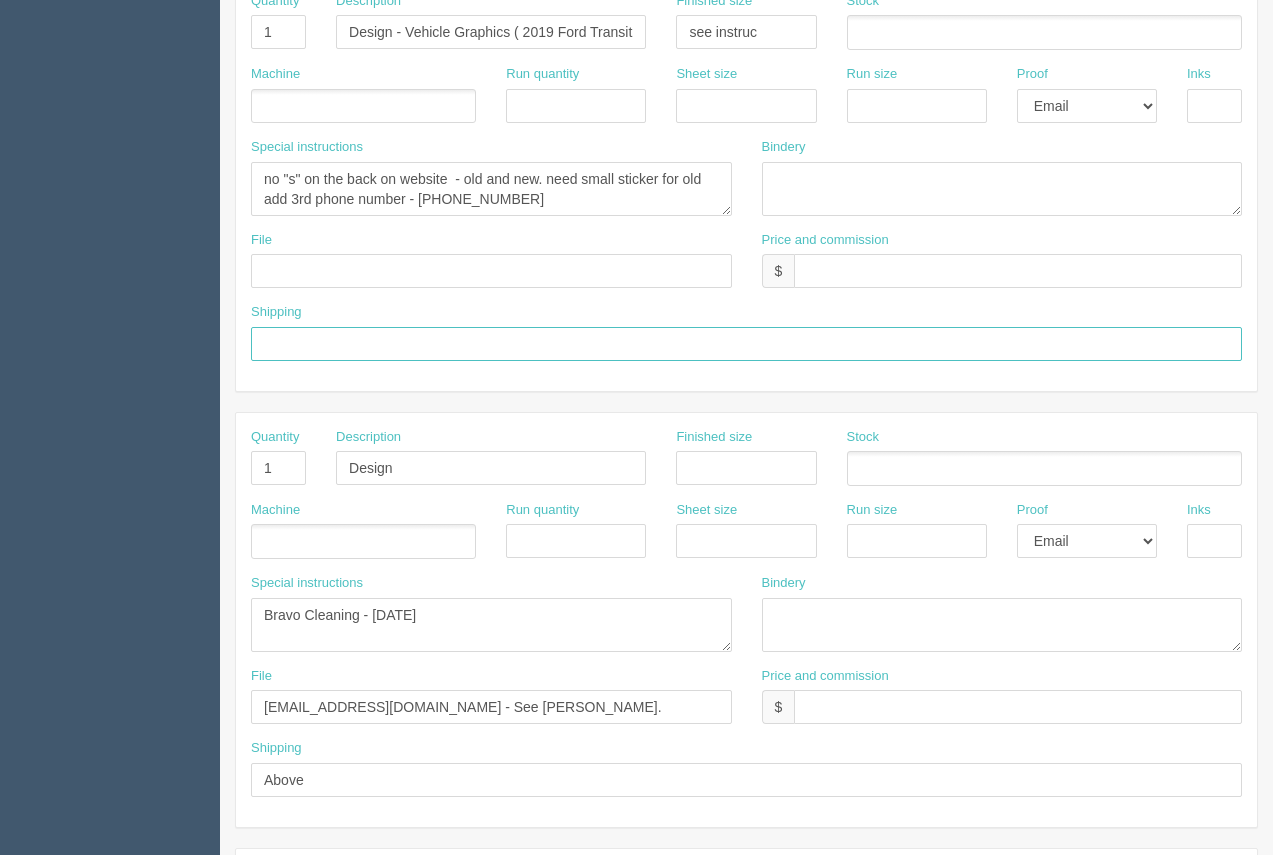 scroll, scrollTop: 463, scrollLeft: 0, axis: vertical 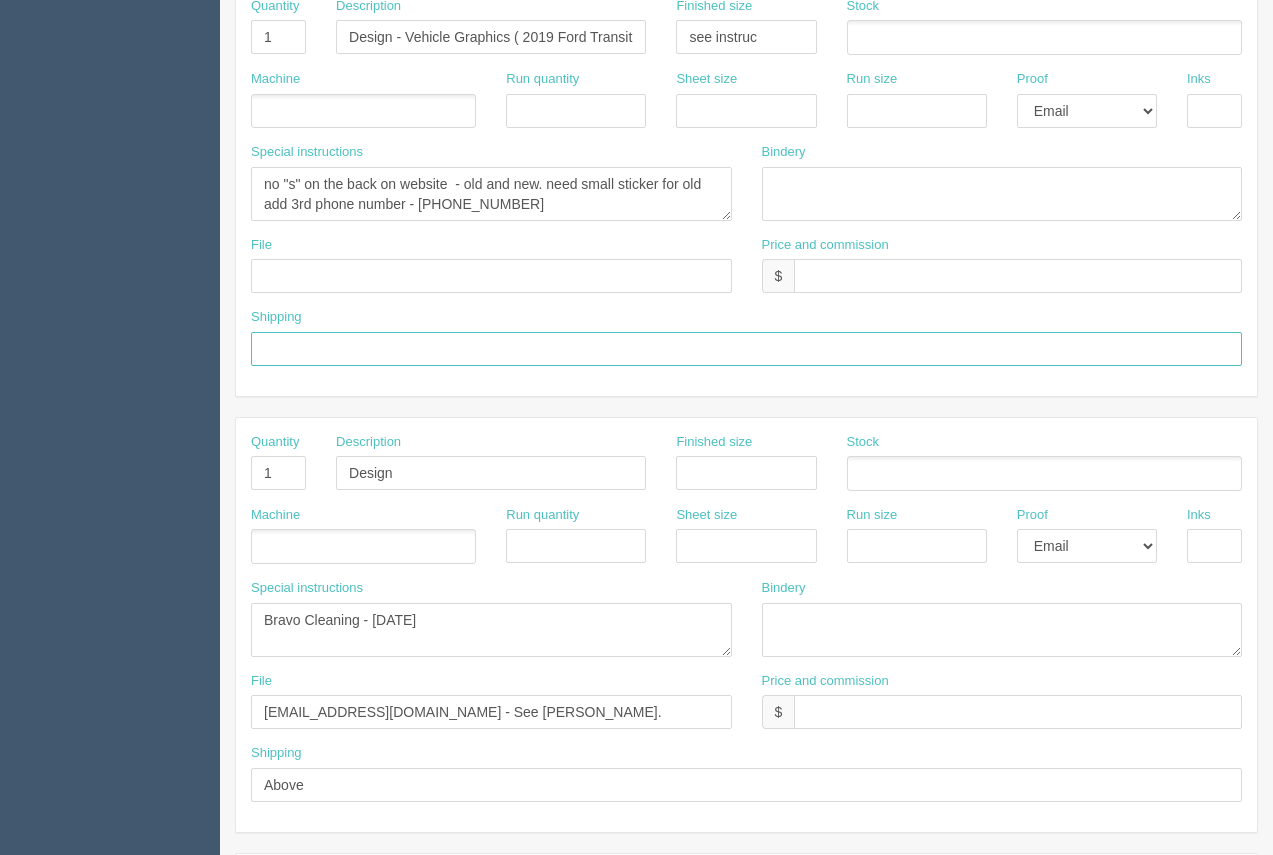 type 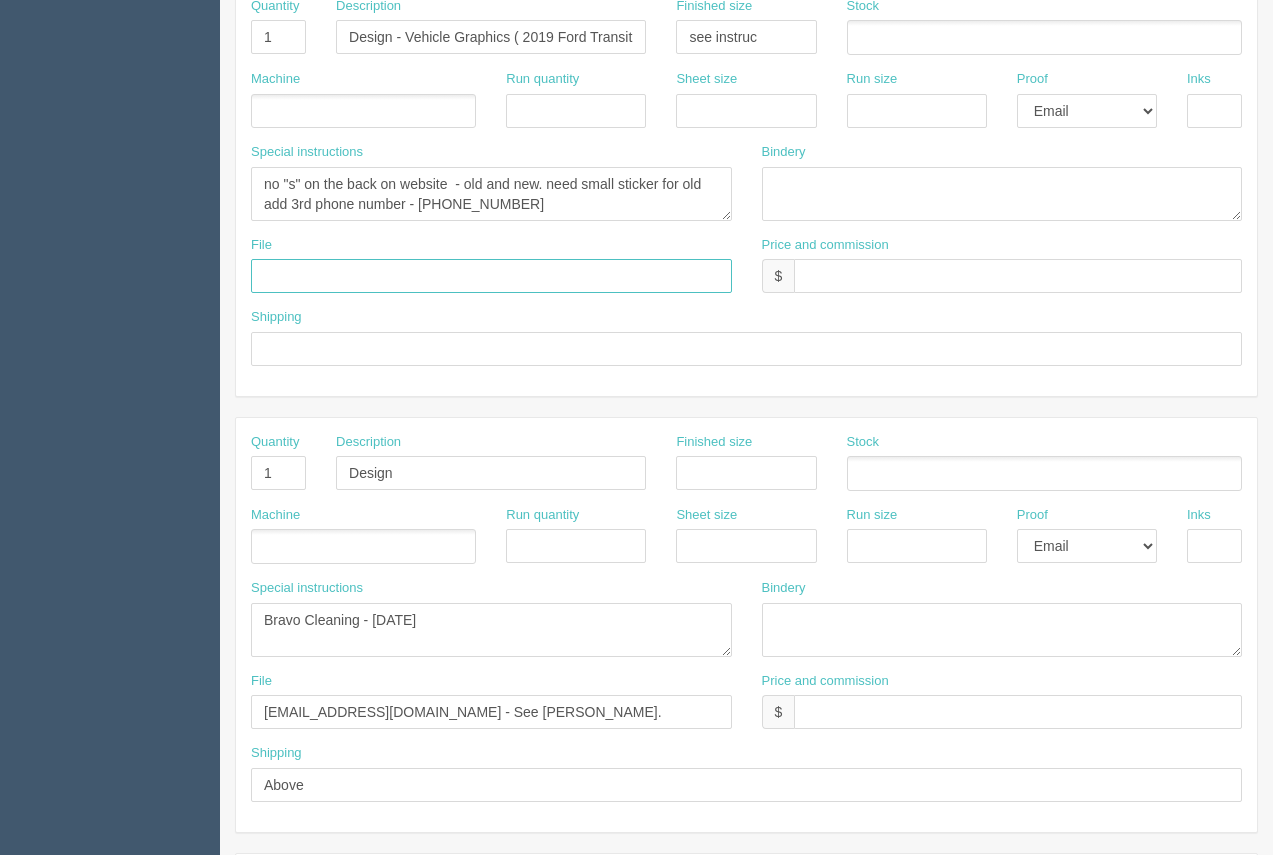 click at bounding box center (491, 276) 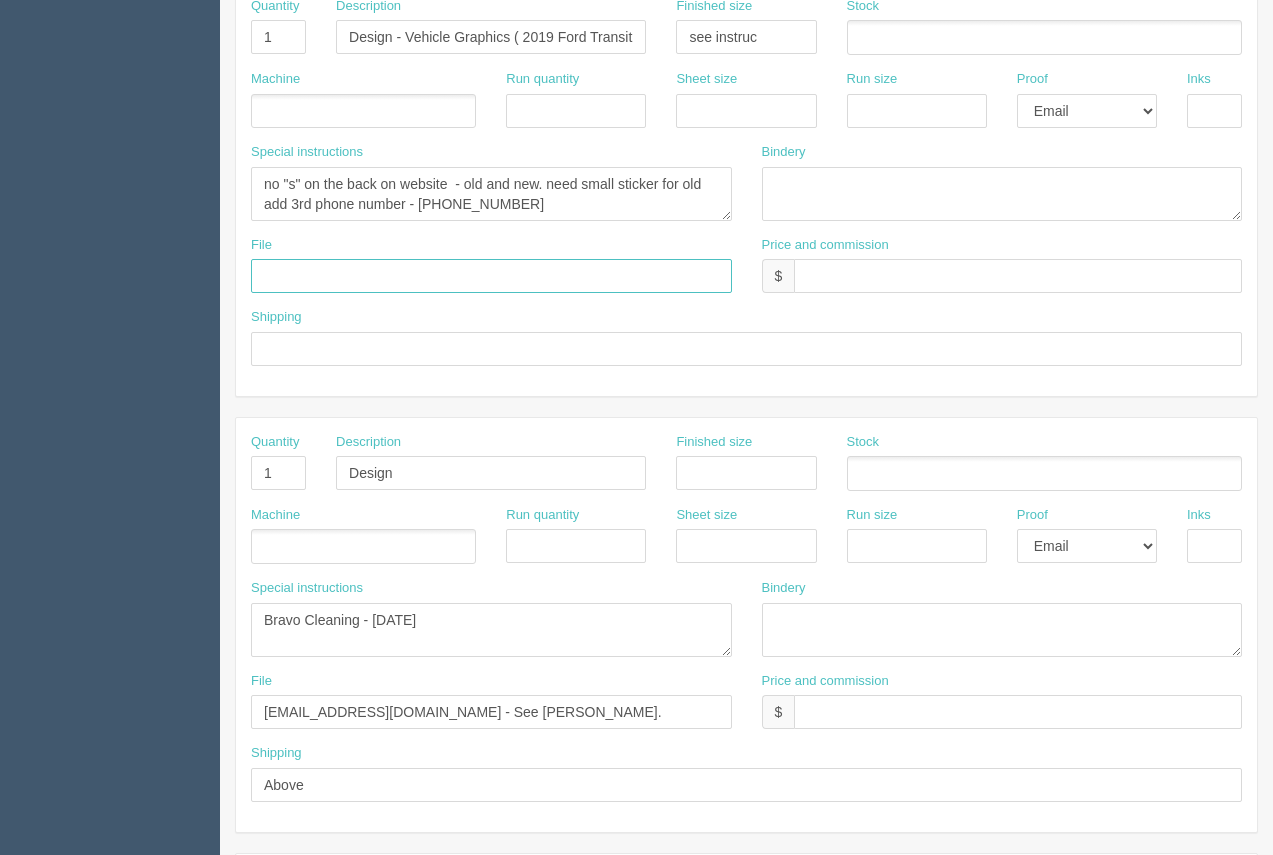type on "files@allrush.ca. See Arif" 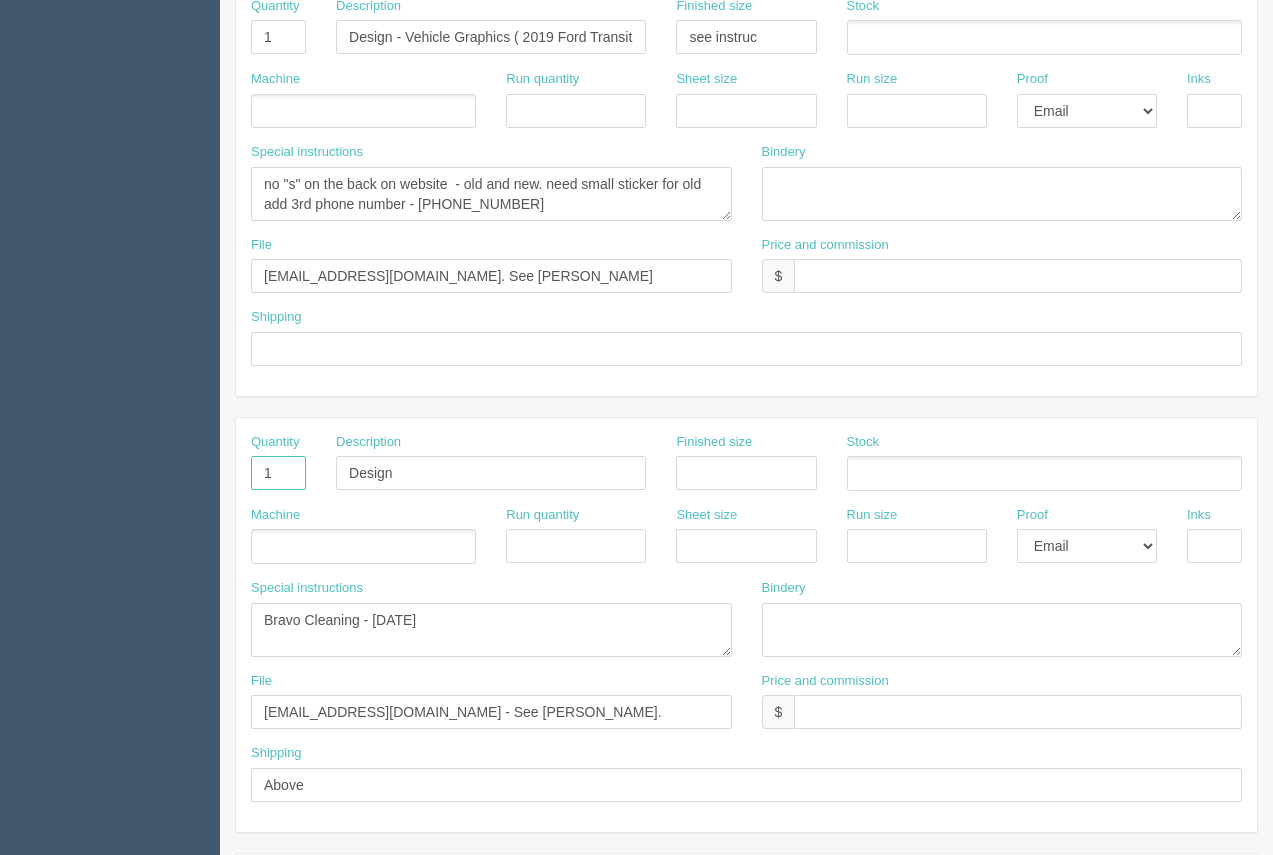 drag, startPoint x: 296, startPoint y: 464, endPoint x: 183, endPoint y: 455, distance: 113.35784 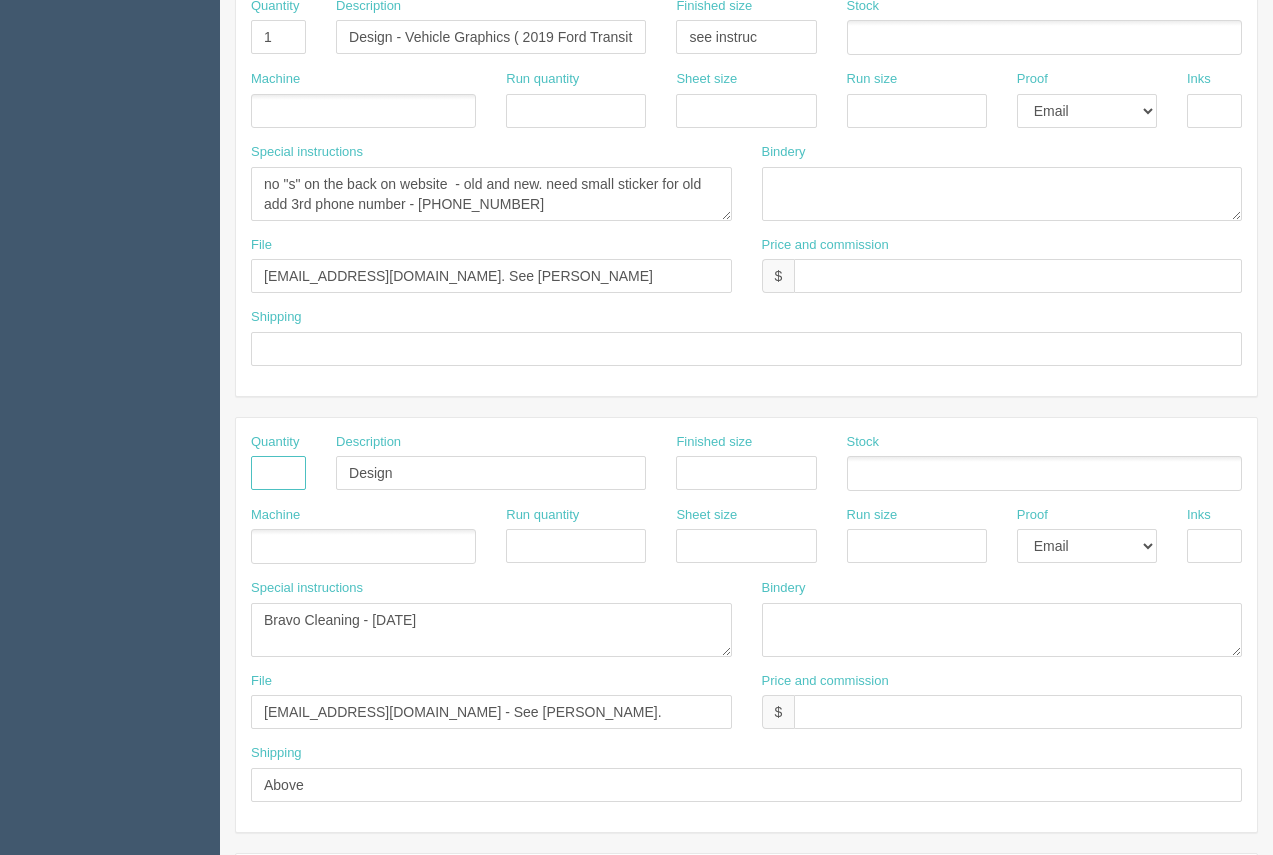 type 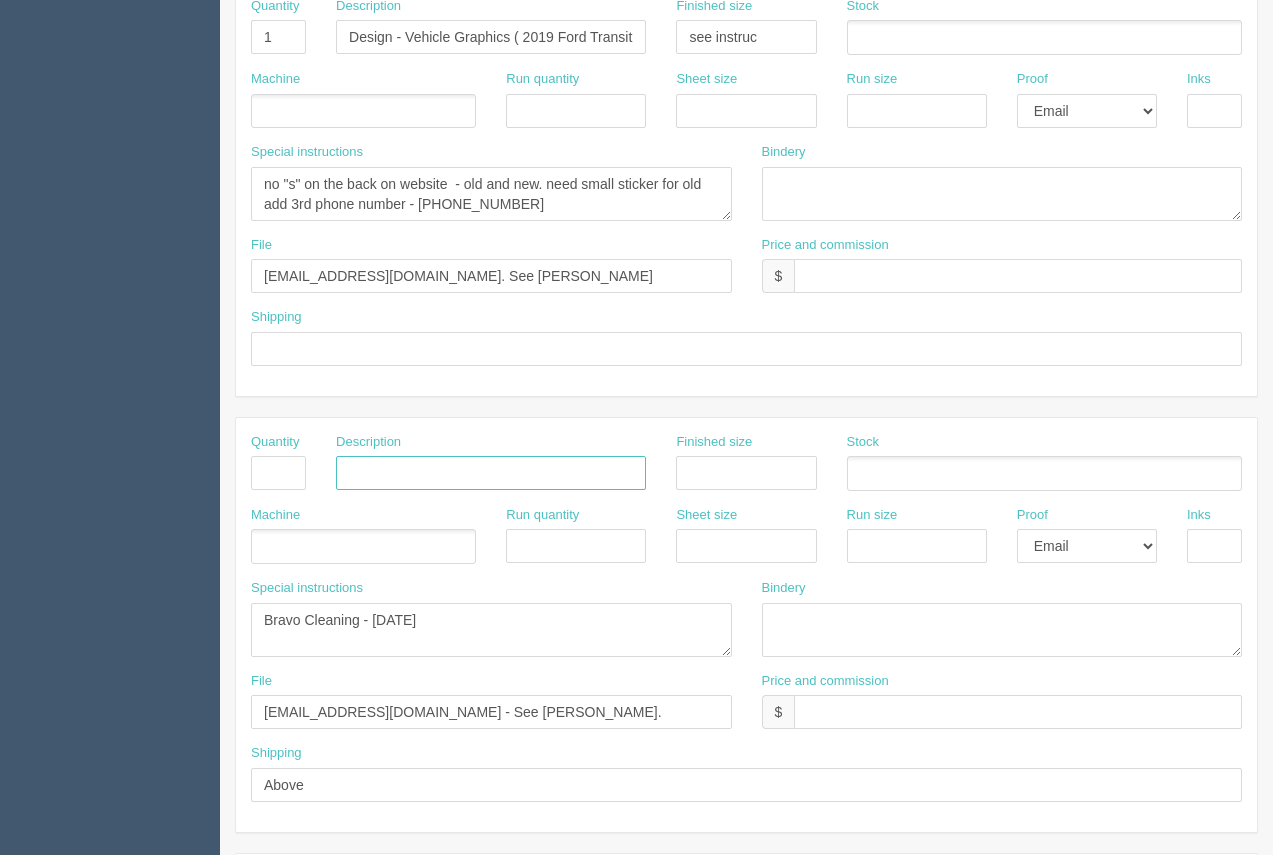 type 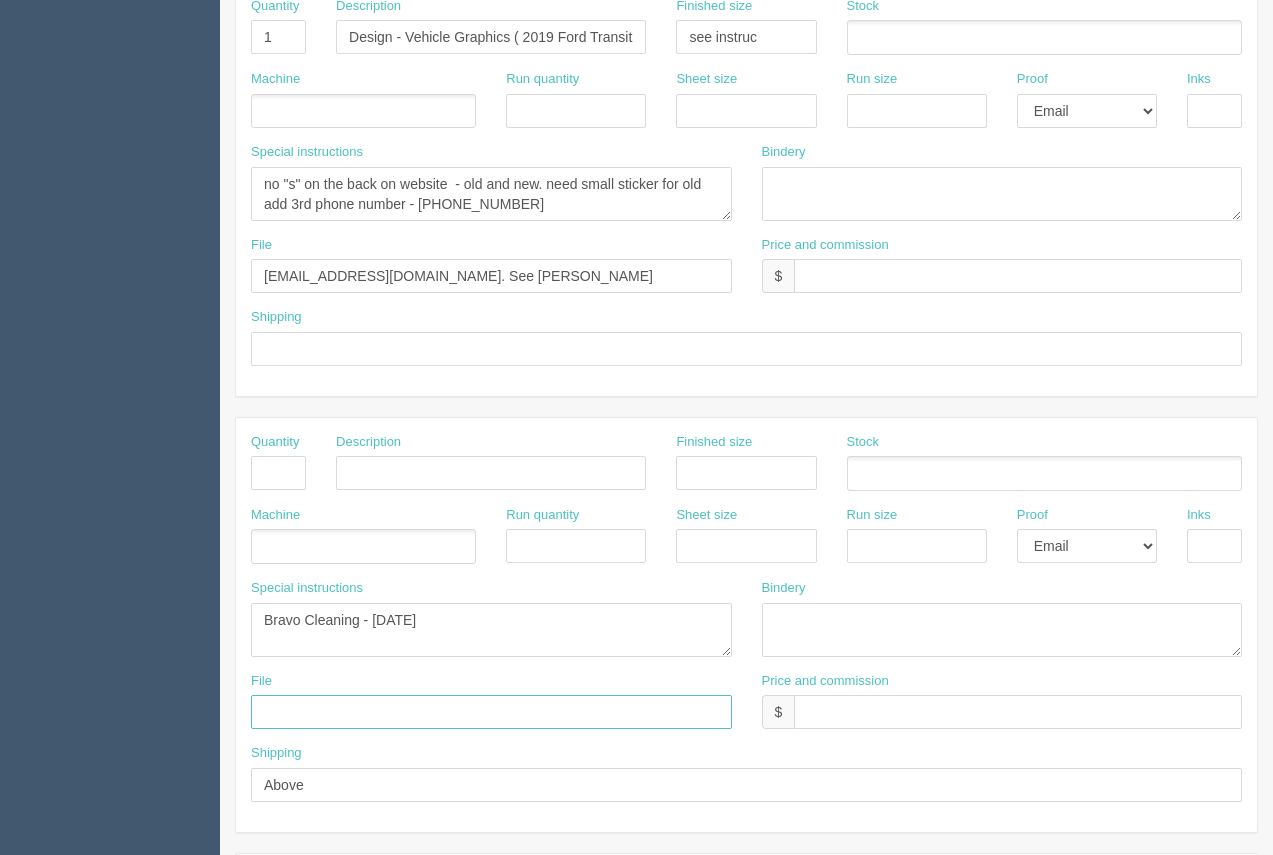 type 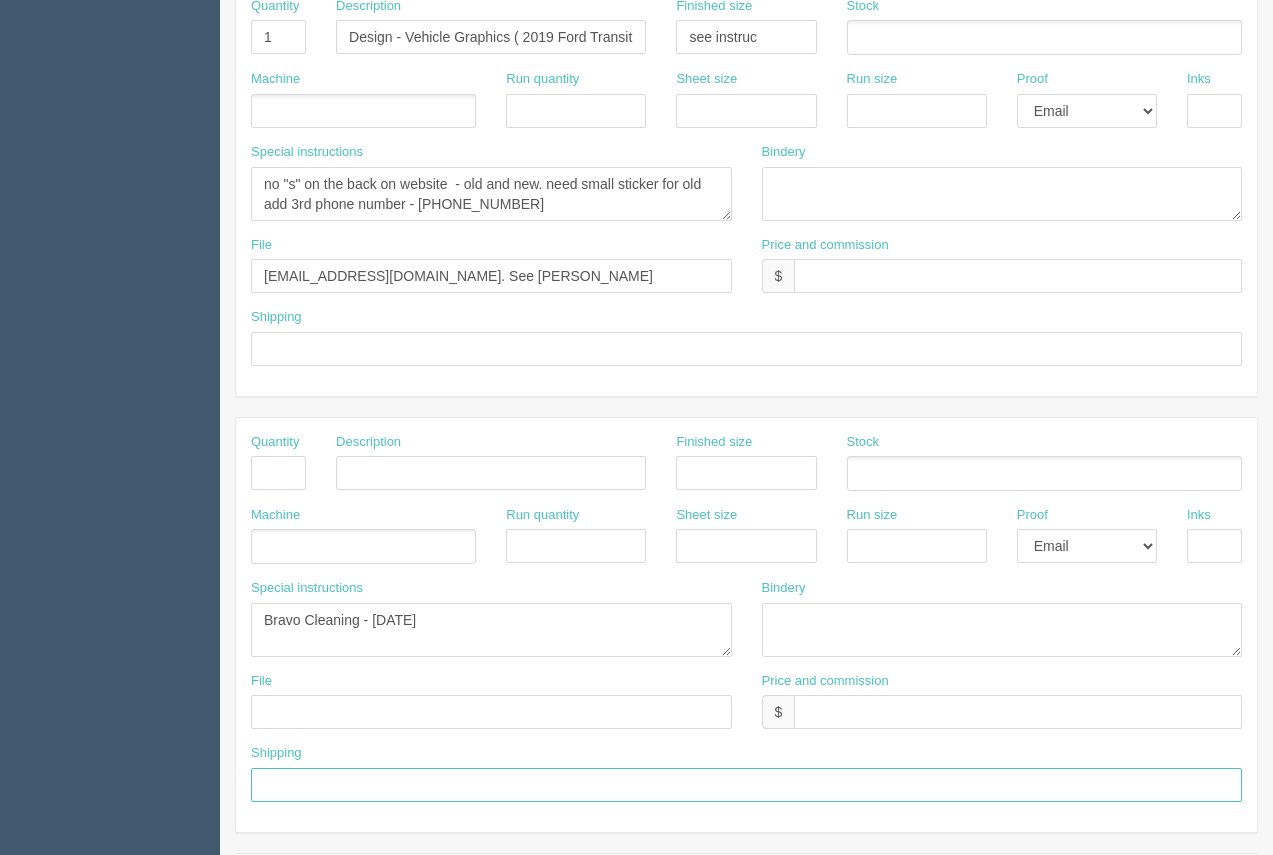 type 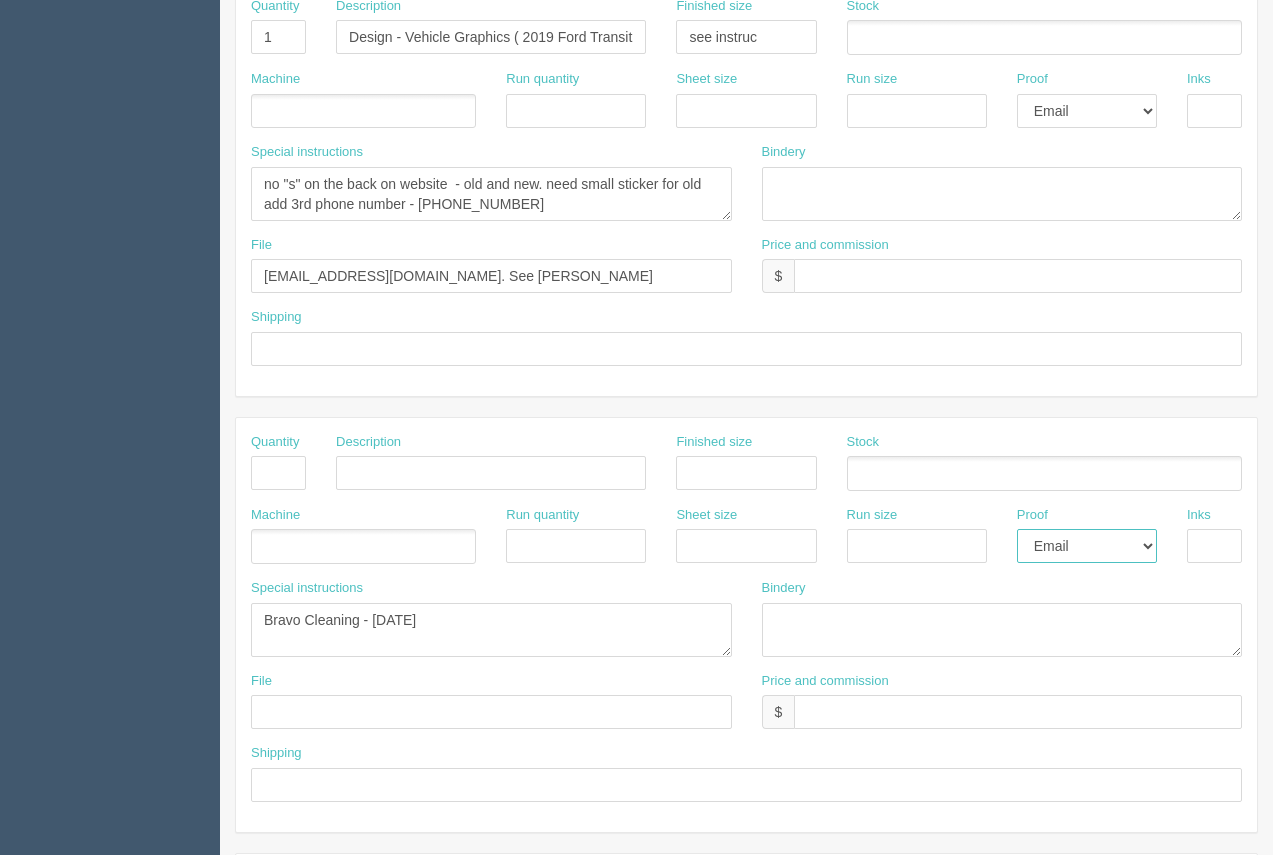 drag, startPoint x: 1122, startPoint y: 534, endPoint x: 1115, endPoint y: 546, distance: 13.892444 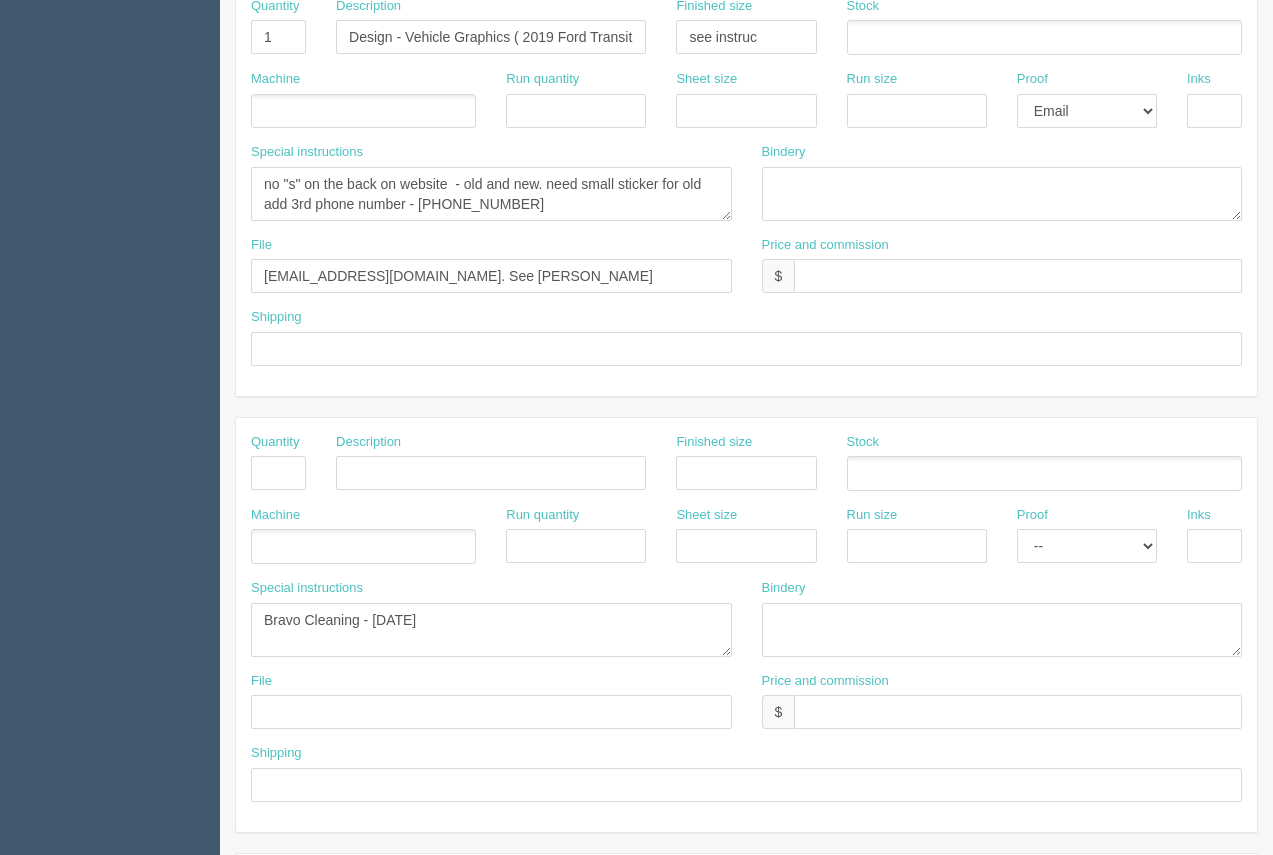 drag, startPoint x: 509, startPoint y: 597, endPoint x: 449, endPoint y: 611, distance: 61.611687 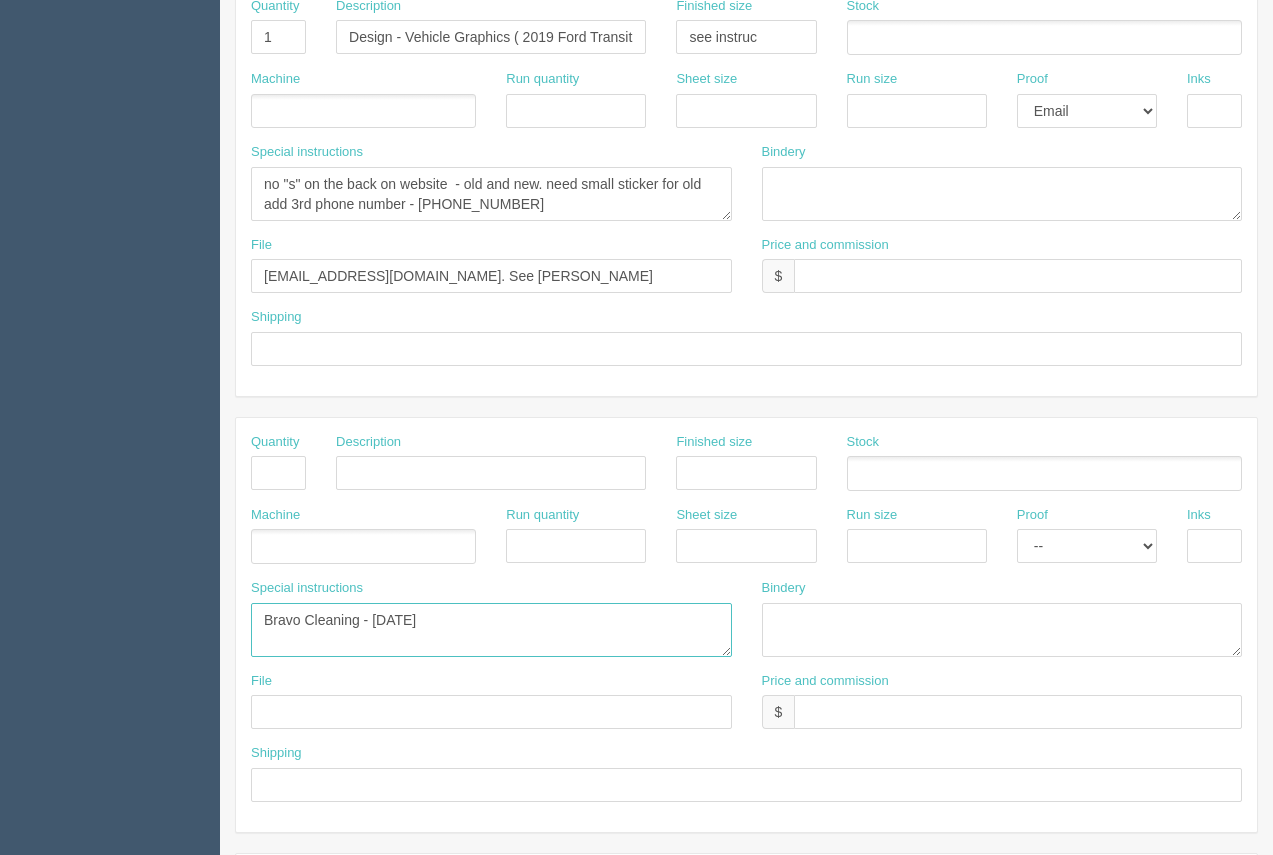 drag, startPoint x: 450, startPoint y: 611, endPoint x: 217, endPoint y: 604, distance: 233.10513 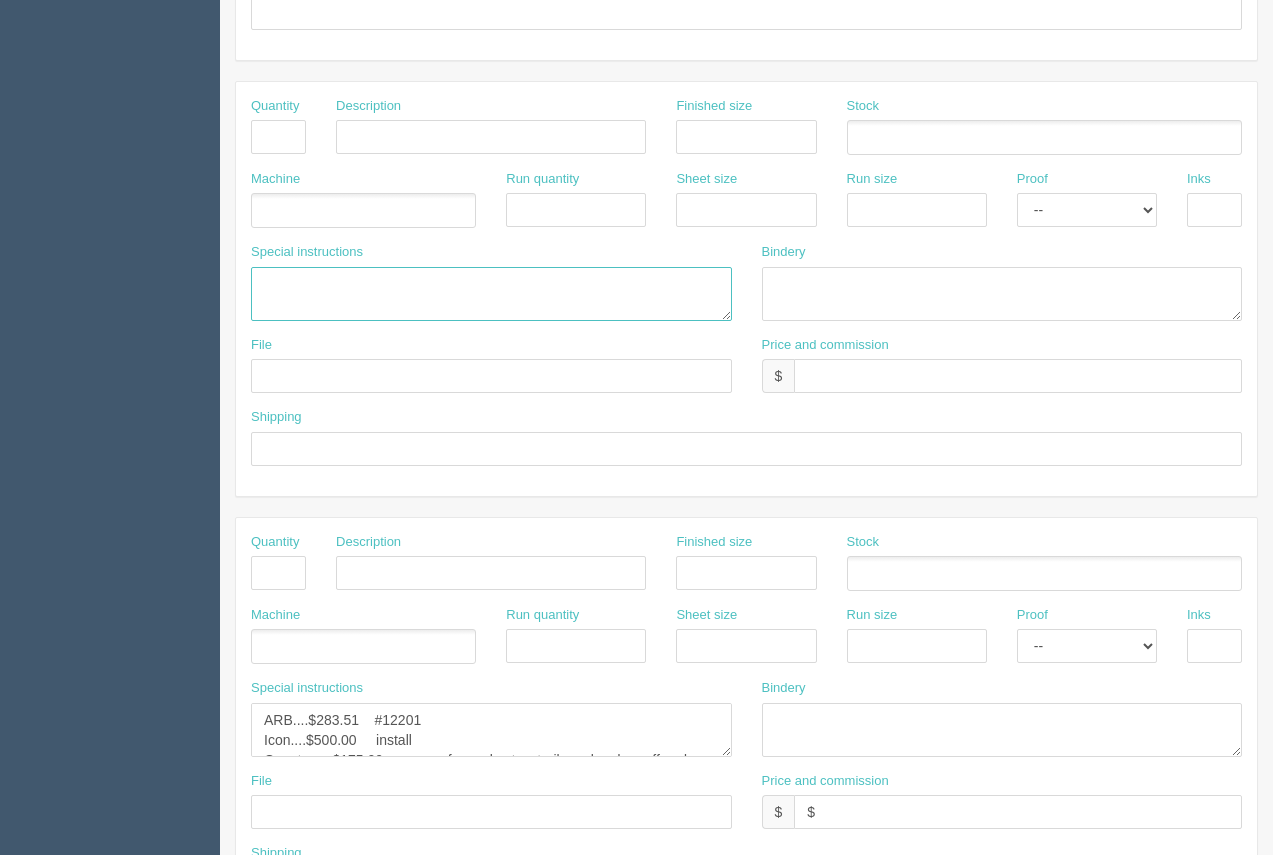 scroll, scrollTop: 961, scrollLeft: 0, axis: vertical 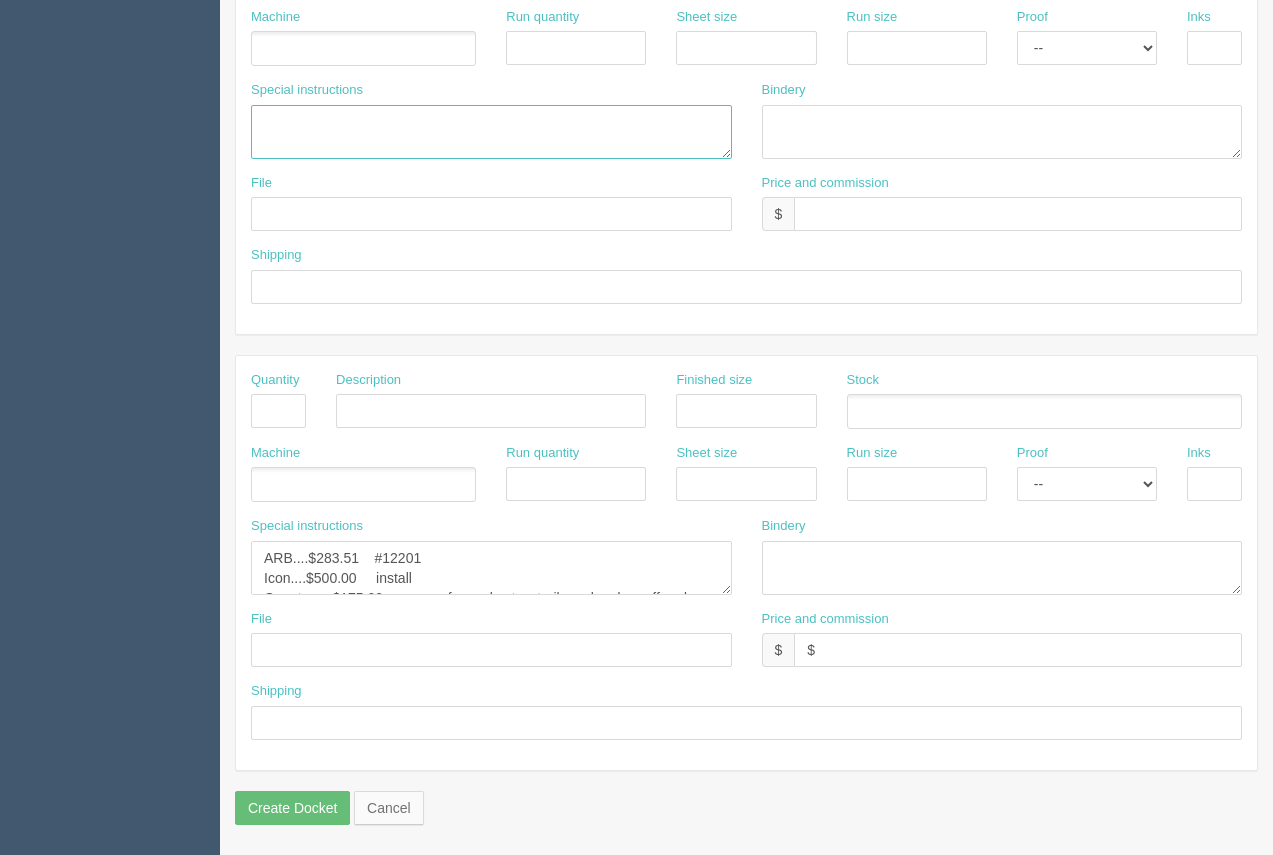 type 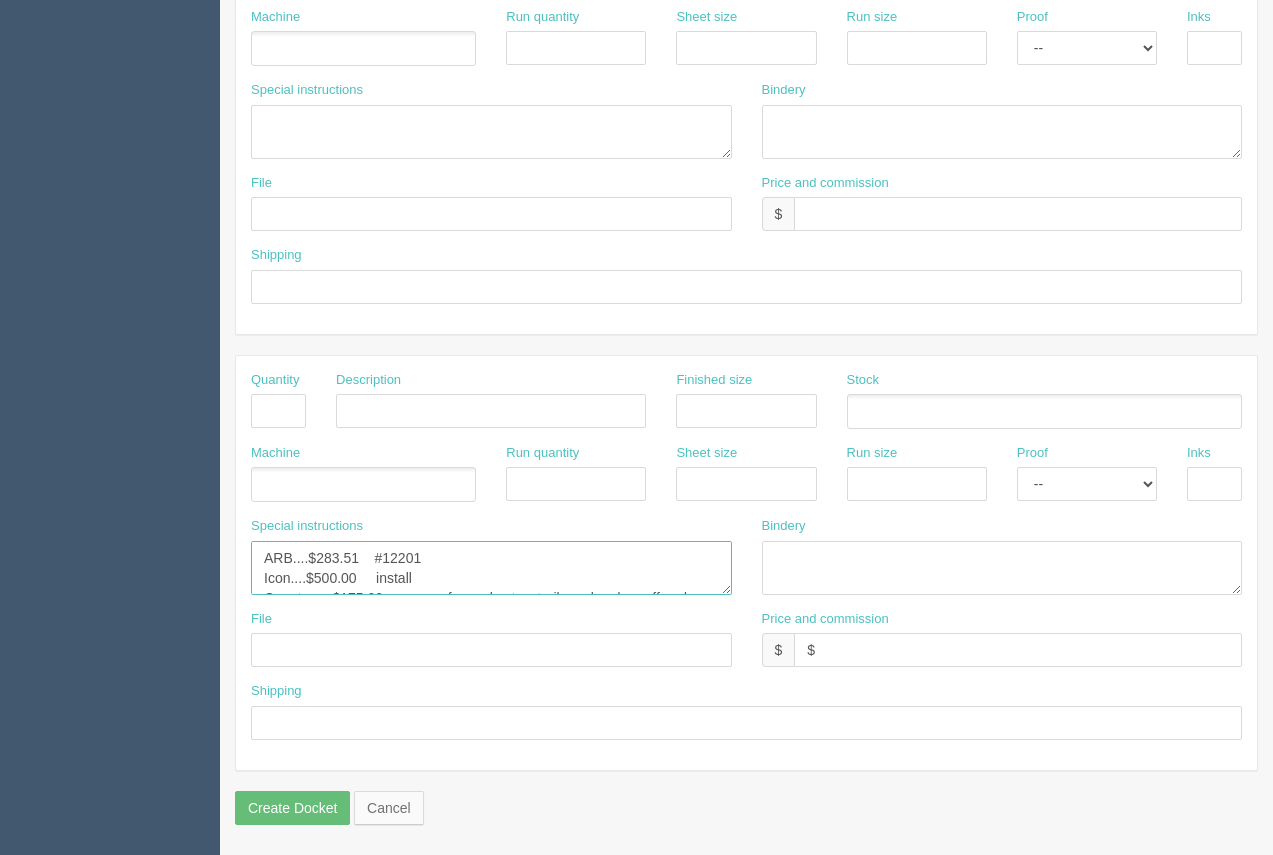 scroll, scrollTop: 60, scrollLeft: 0, axis: vertical 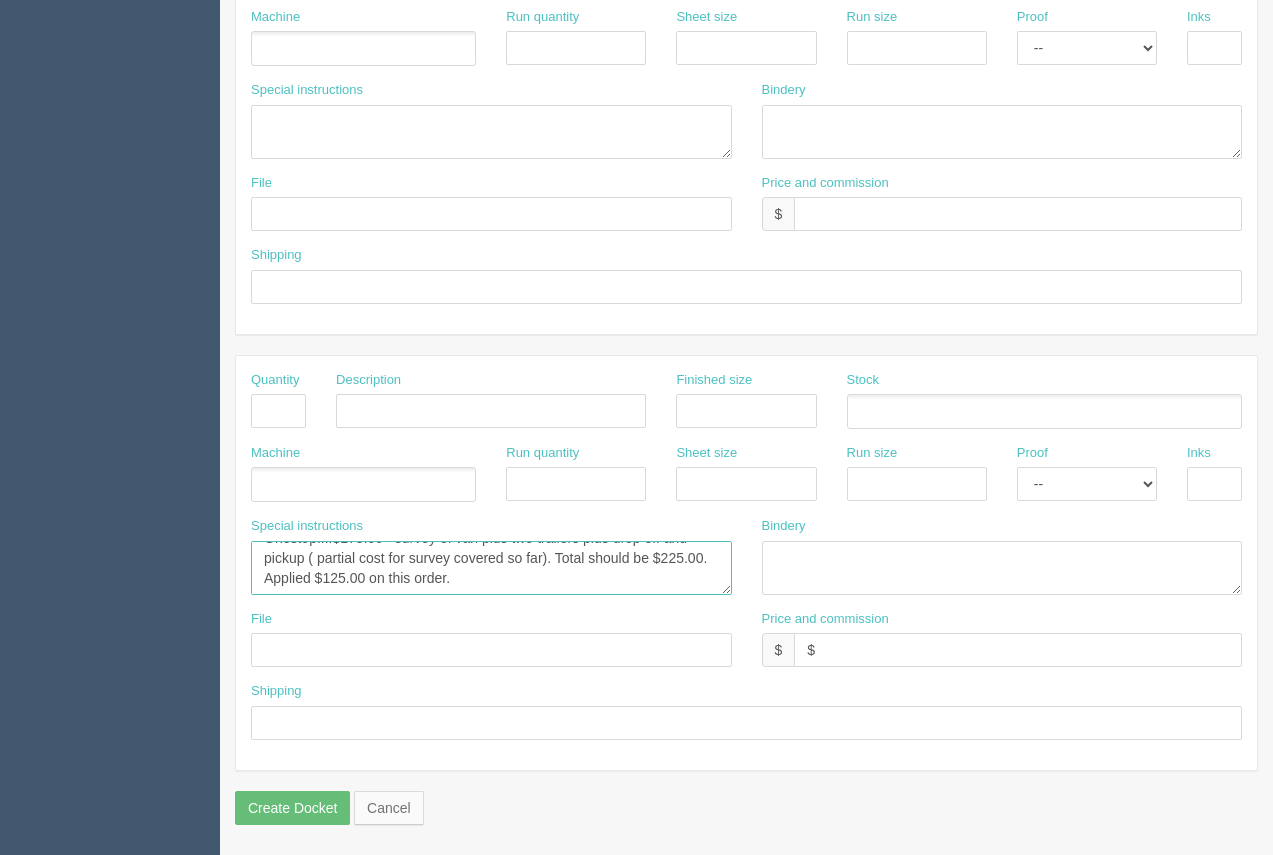 drag, startPoint x: 265, startPoint y: 552, endPoint x: 598, endPoint y: 660, distance: 350.0757 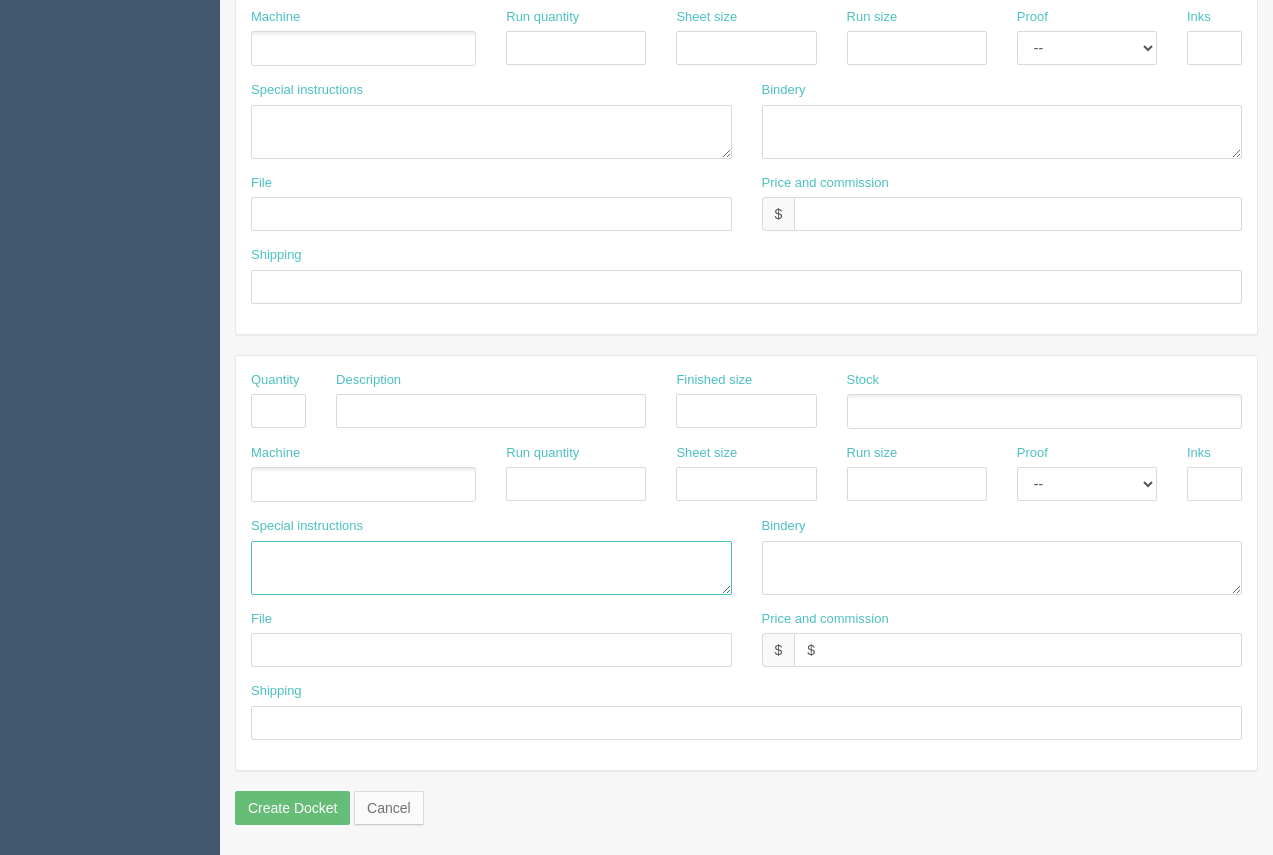 scroll, scrollTop: 0, scrollLeft: 0, axis: both 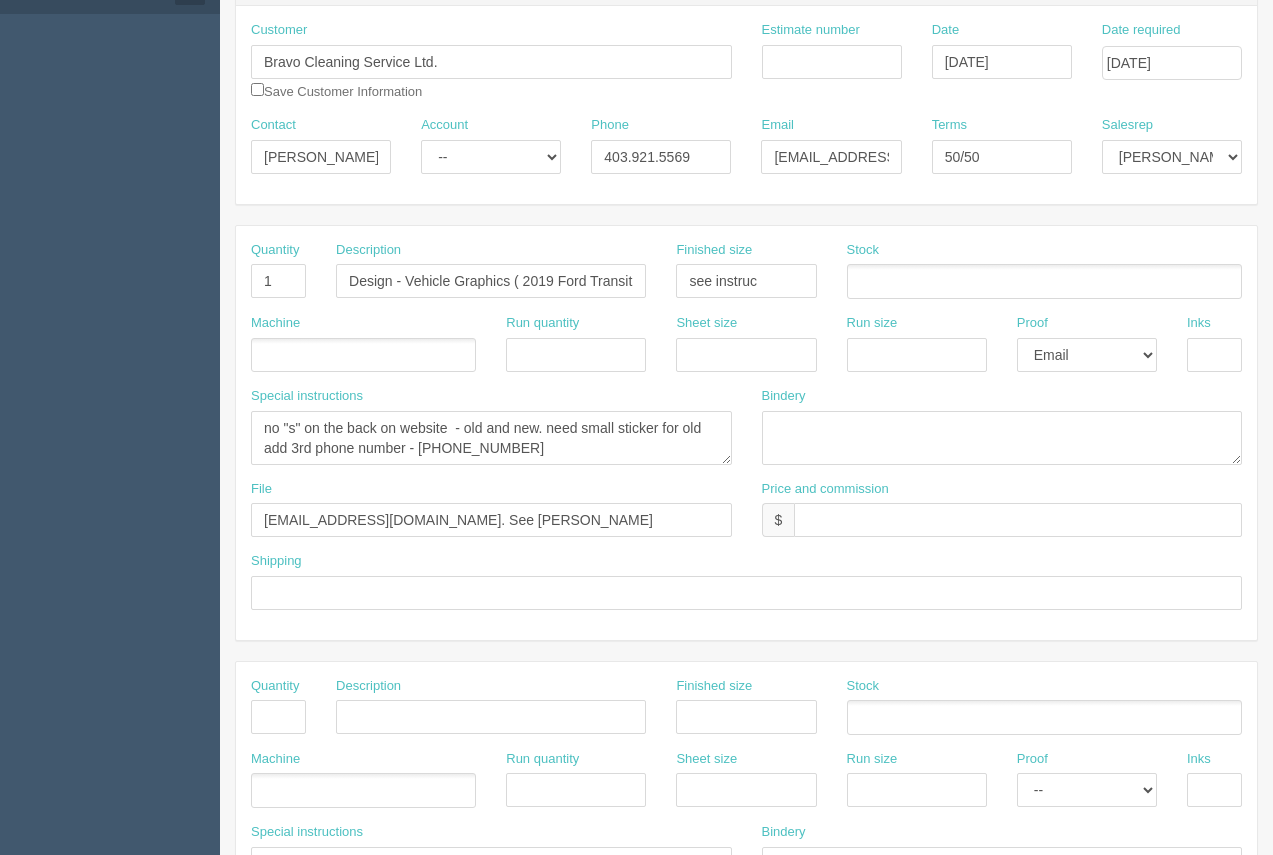 type 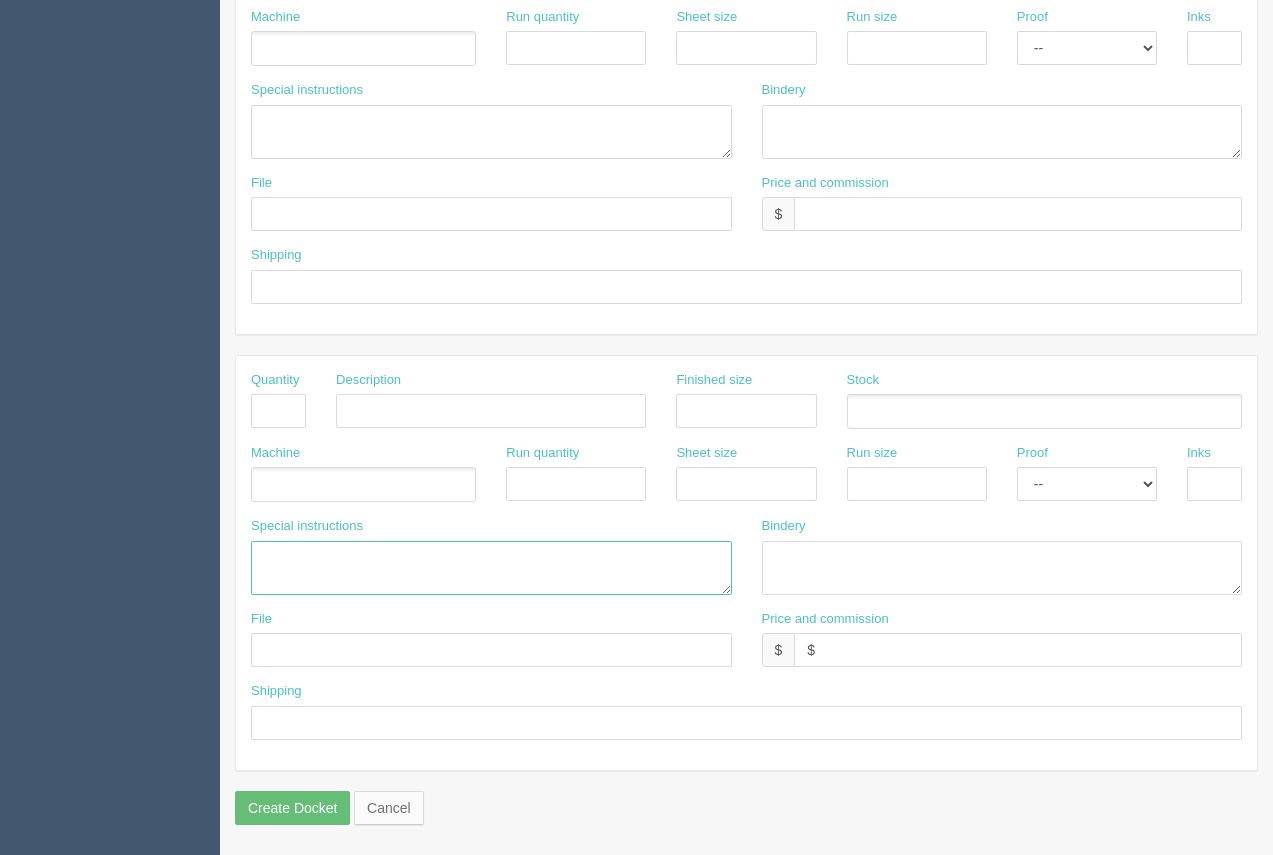scroll, scrollTop: 219, scrollLeft: 0, axis: vertical 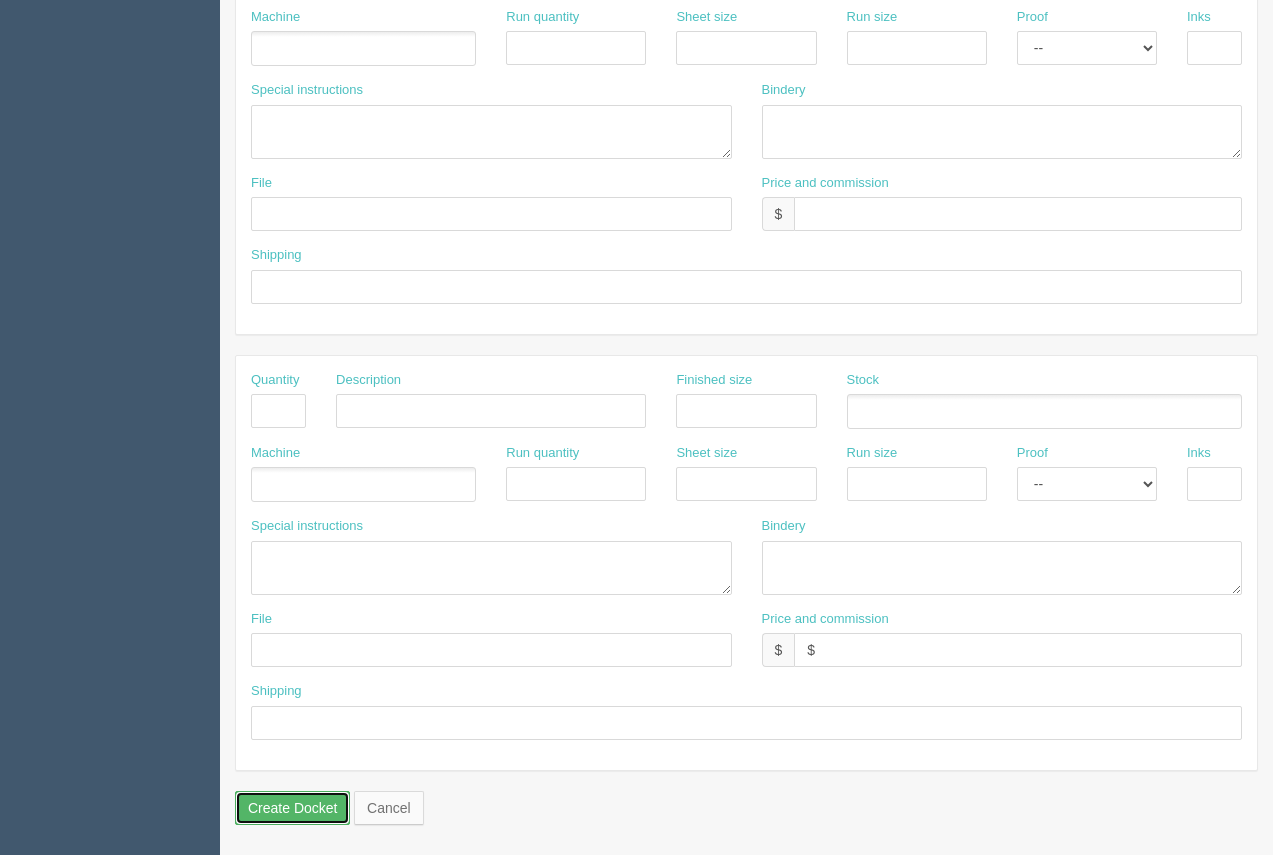 click on "Create Docket" at bounding box center [292, 808] 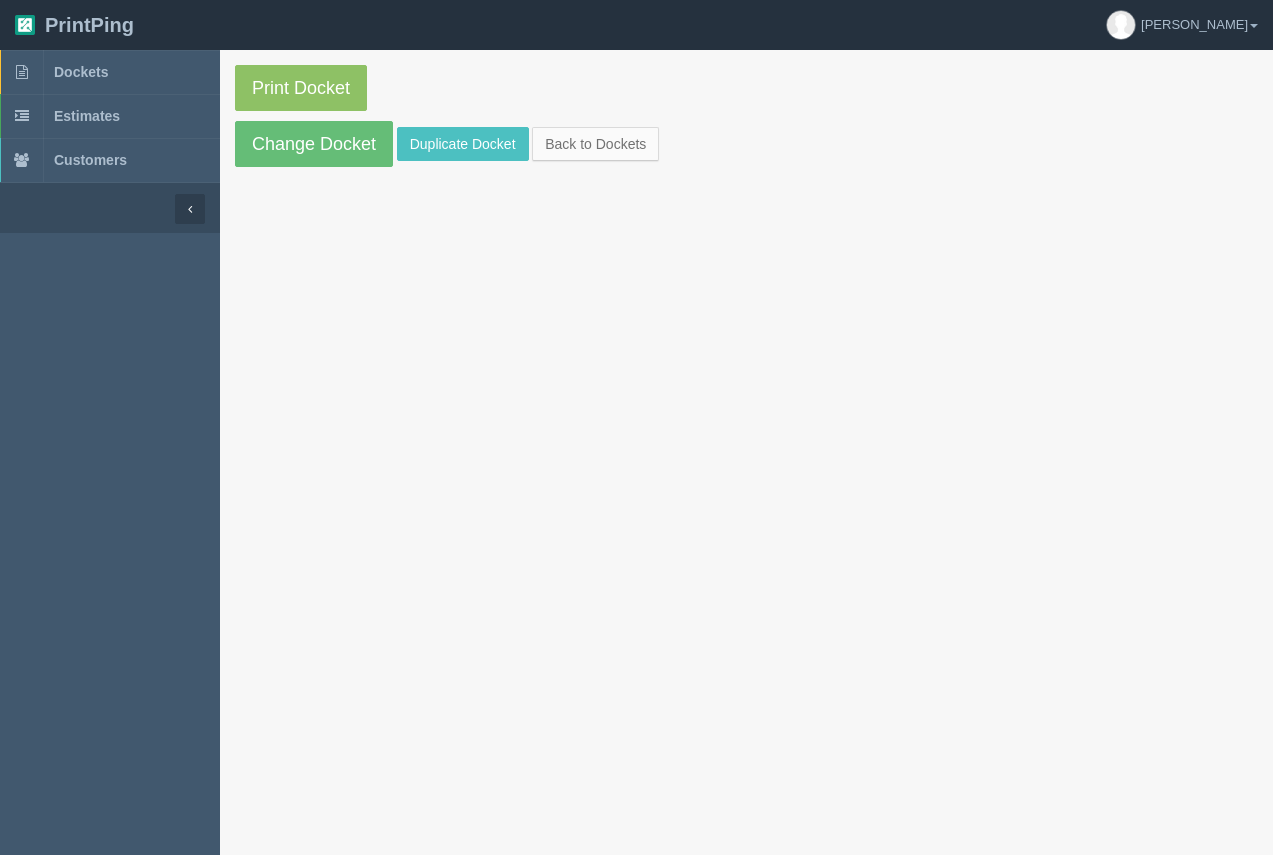 scroll, scrollTop: 0, scrollLeft: 0, axis: both 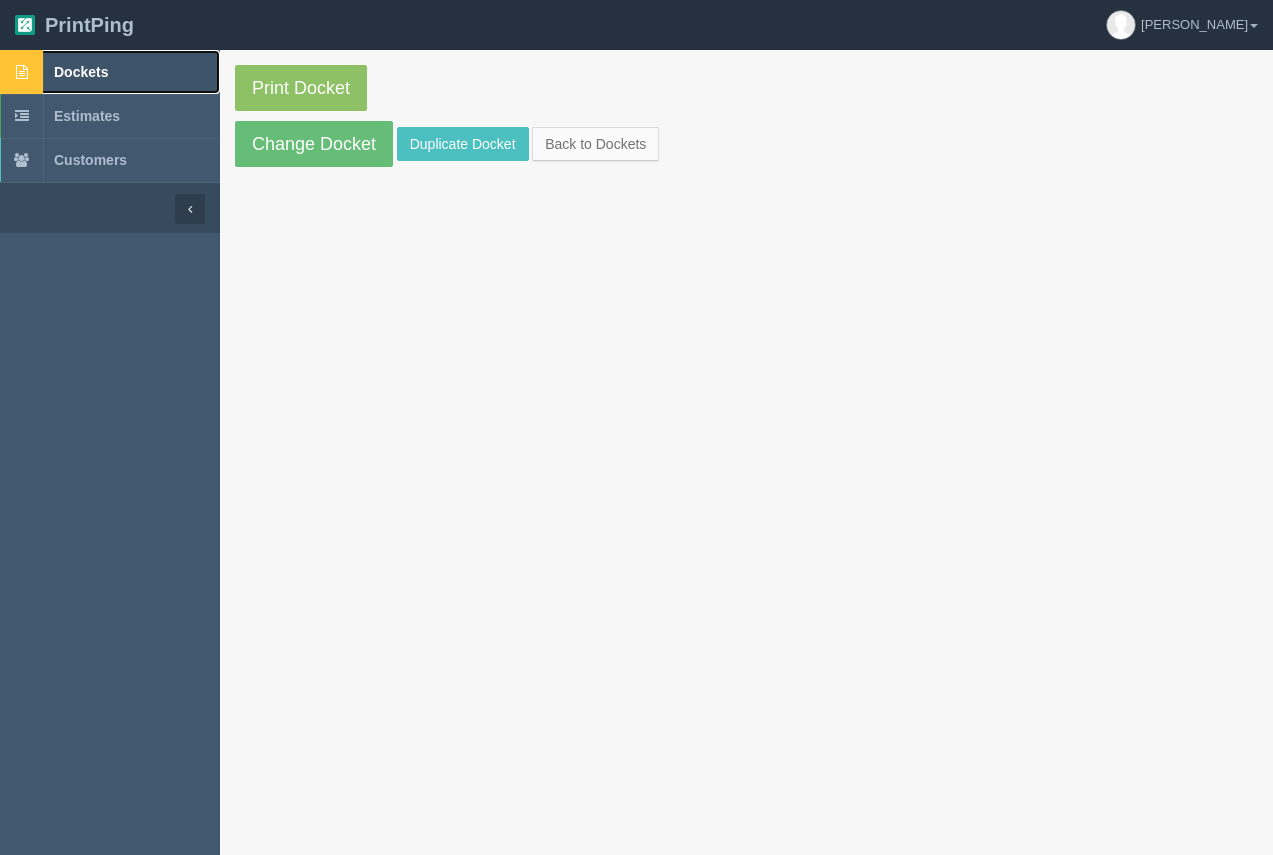 click on "Dockets" at bounding box center [81, 72] 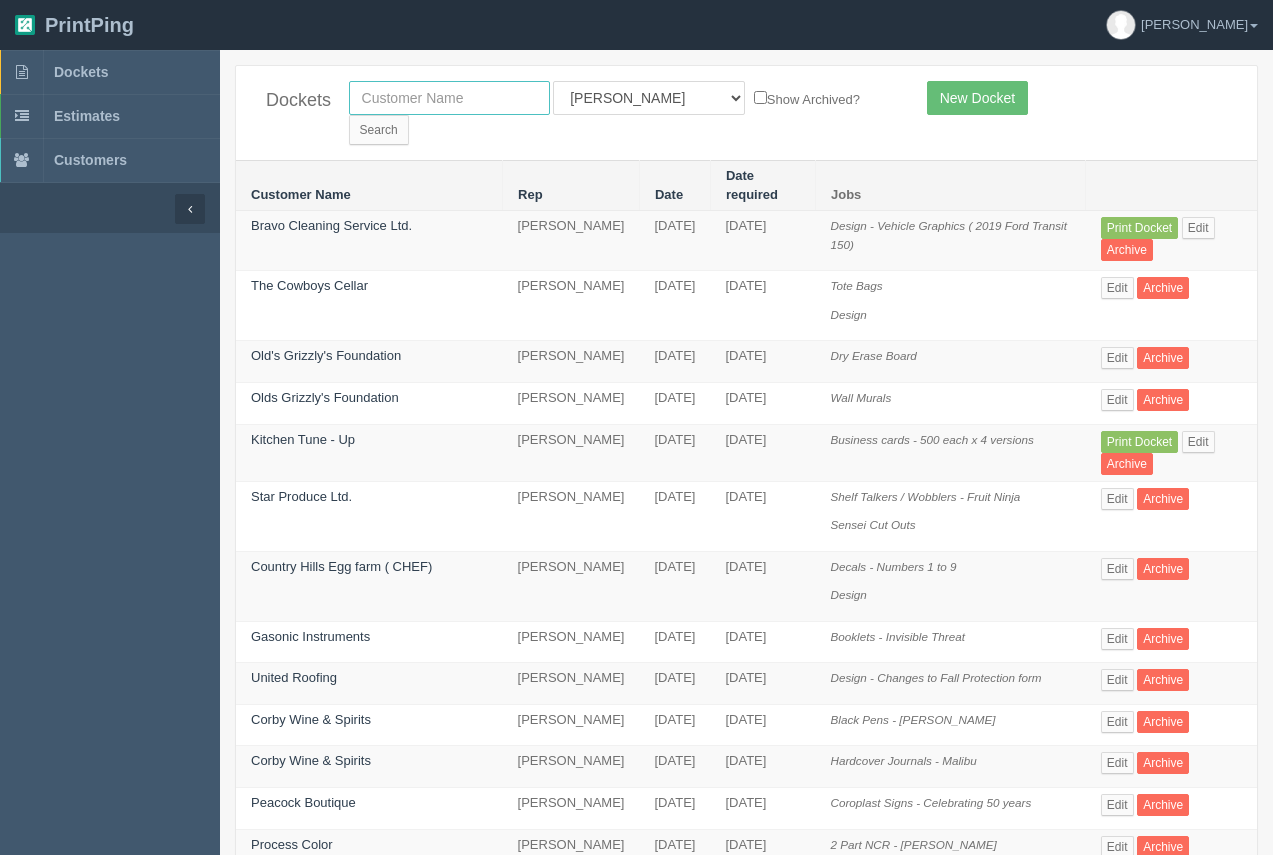 click at bounding box center [449, 98] 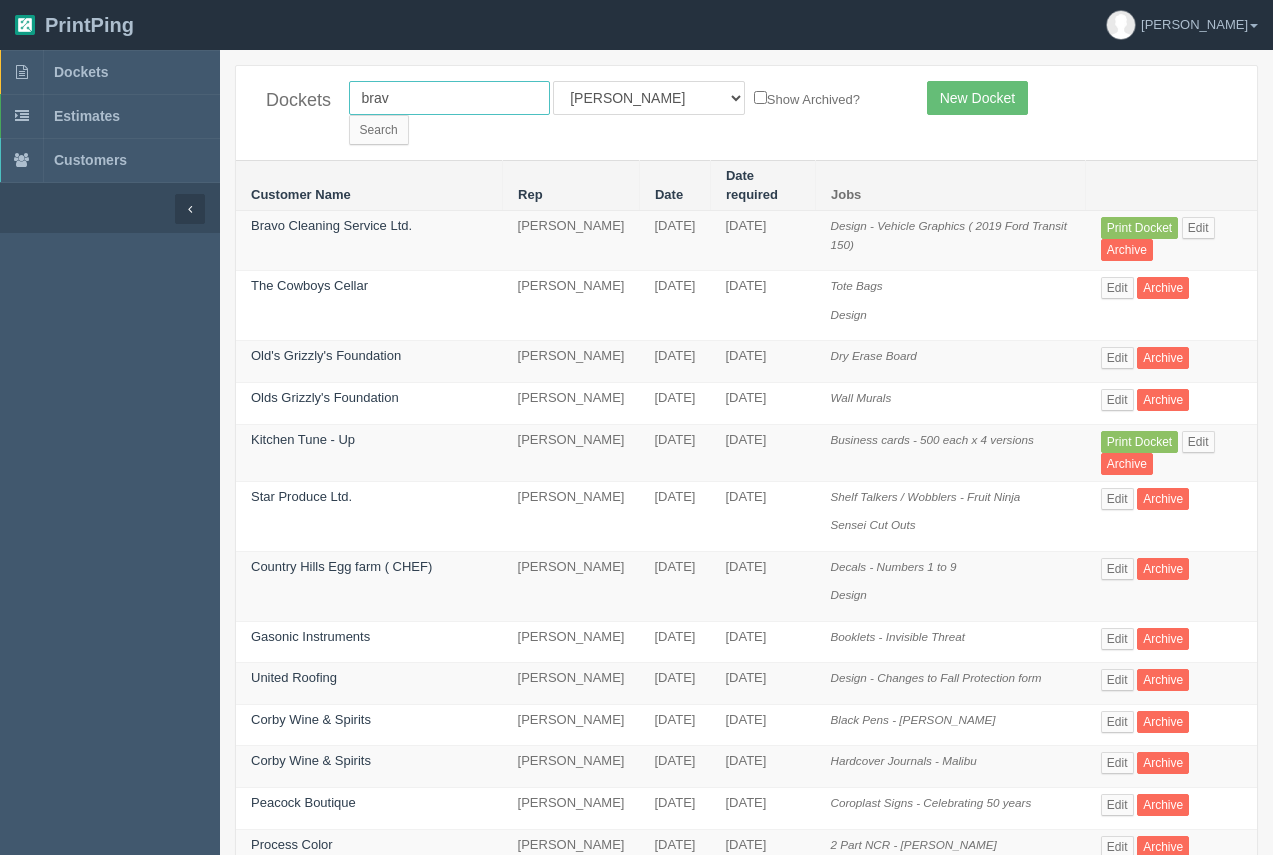 type on "bravo cleaning" 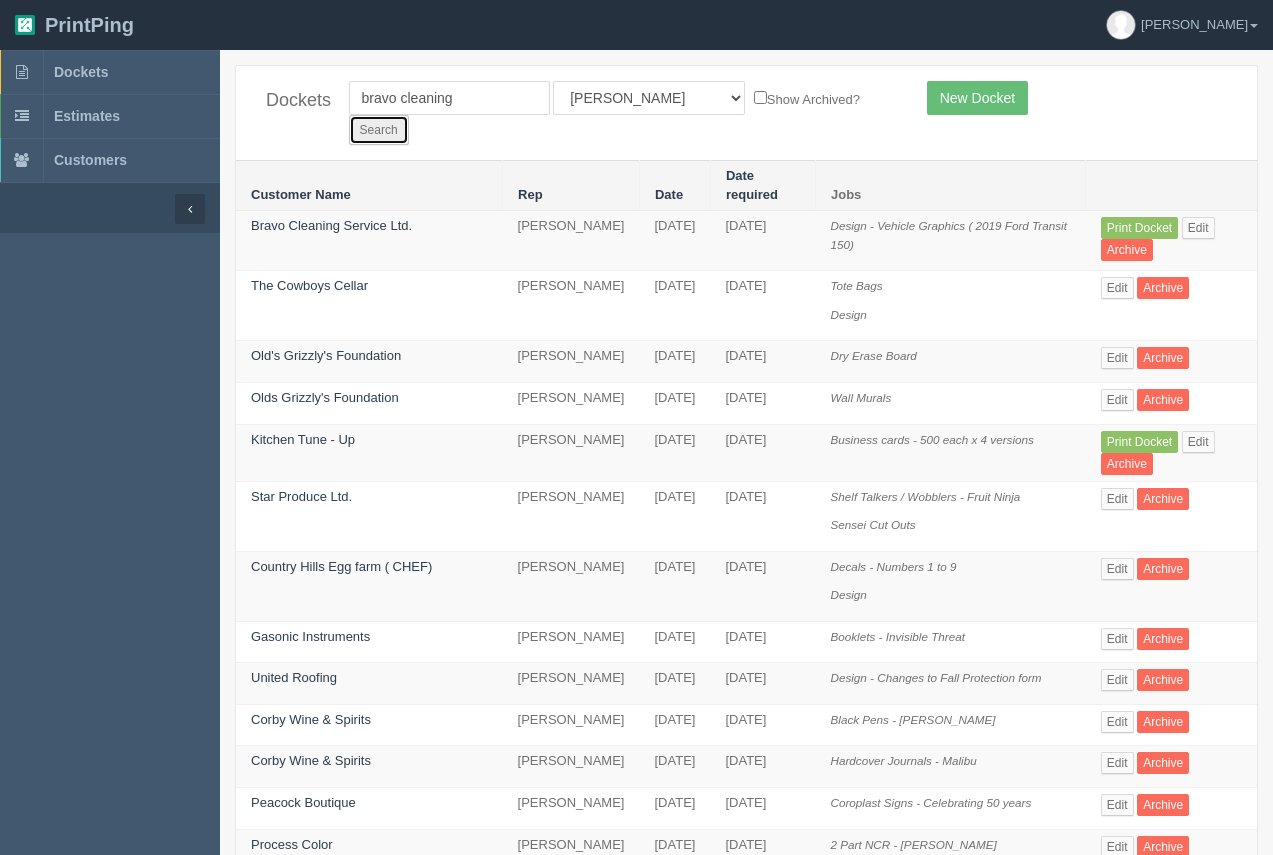 click on "Search" at bounding box center [379, 130] 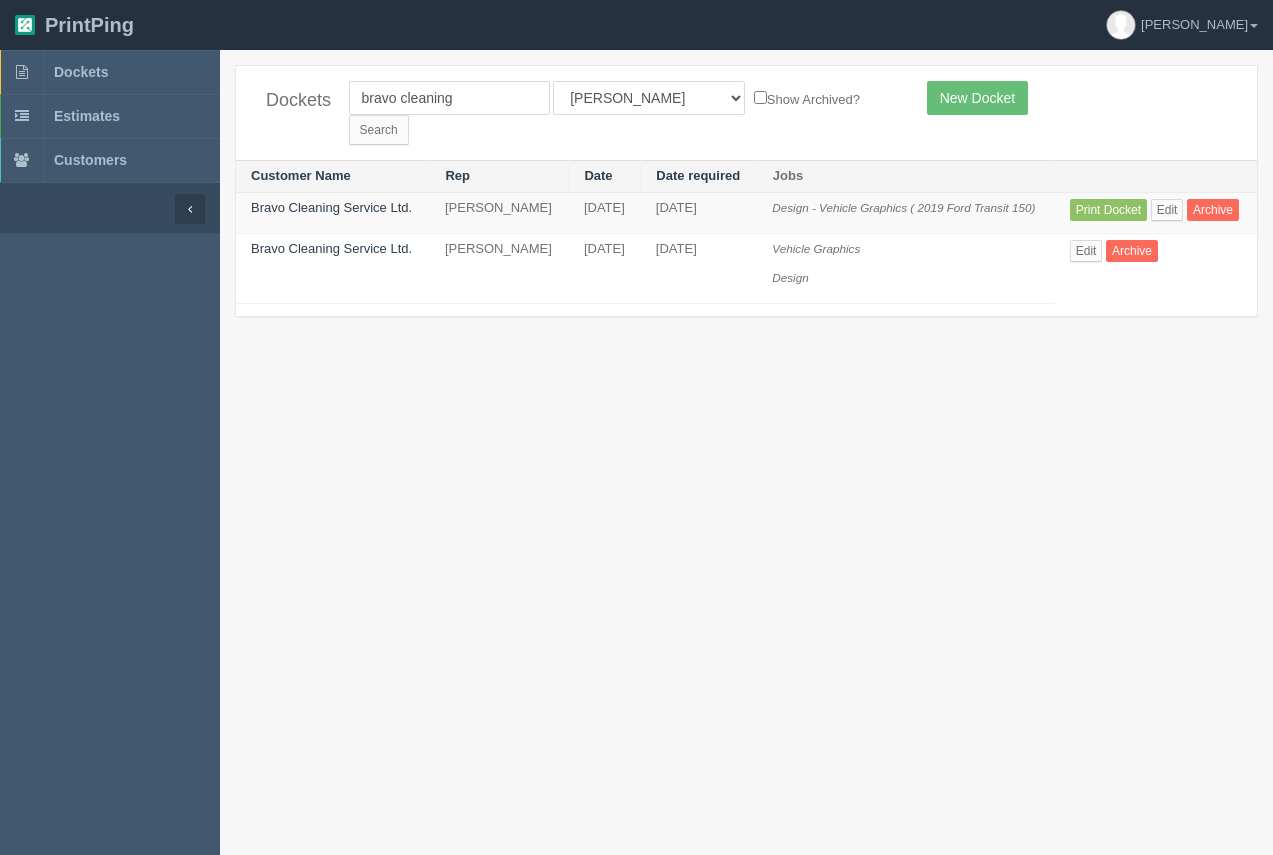 scroll, scrollTop: 0, scrollLeft: 0, axis: both 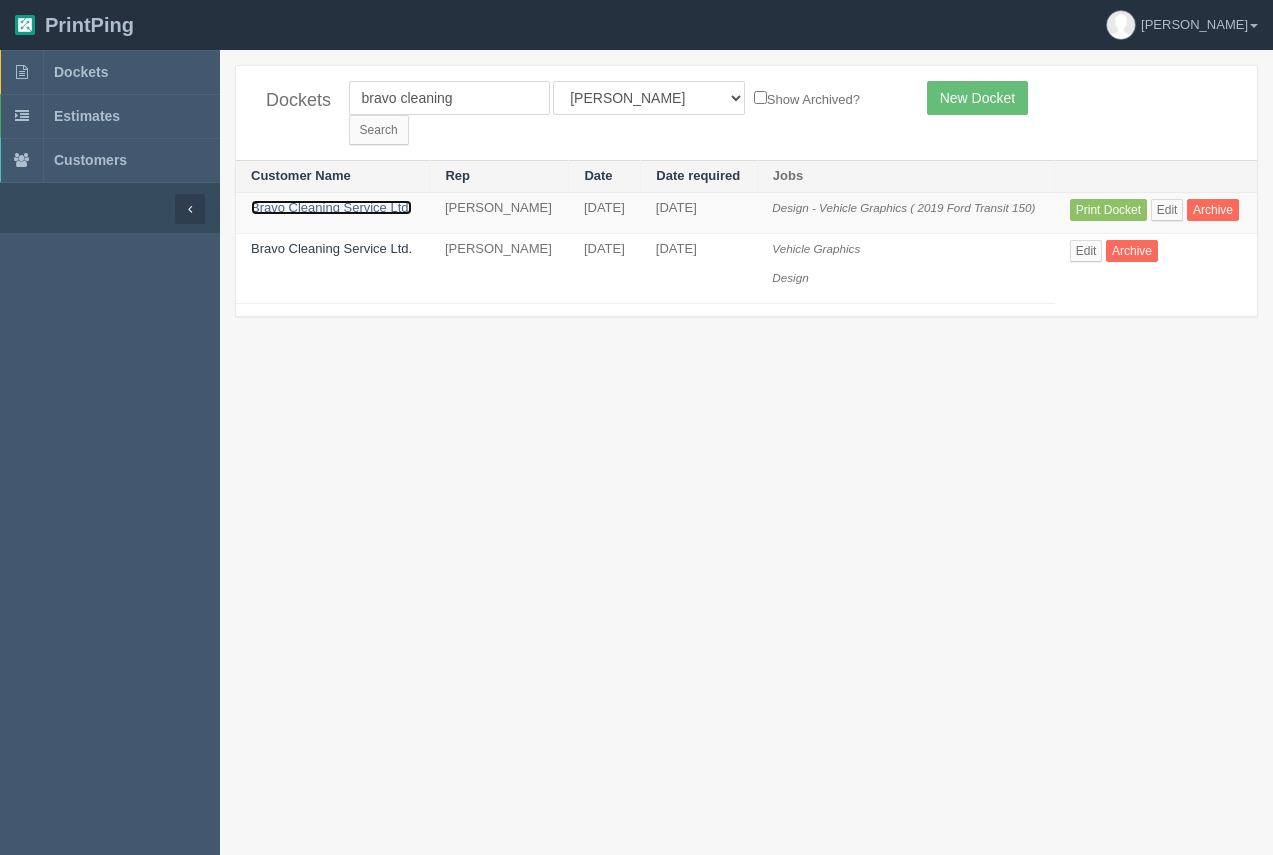 click on "Bravo Cleaning Service Ltd." at bounding box center [331, 207] 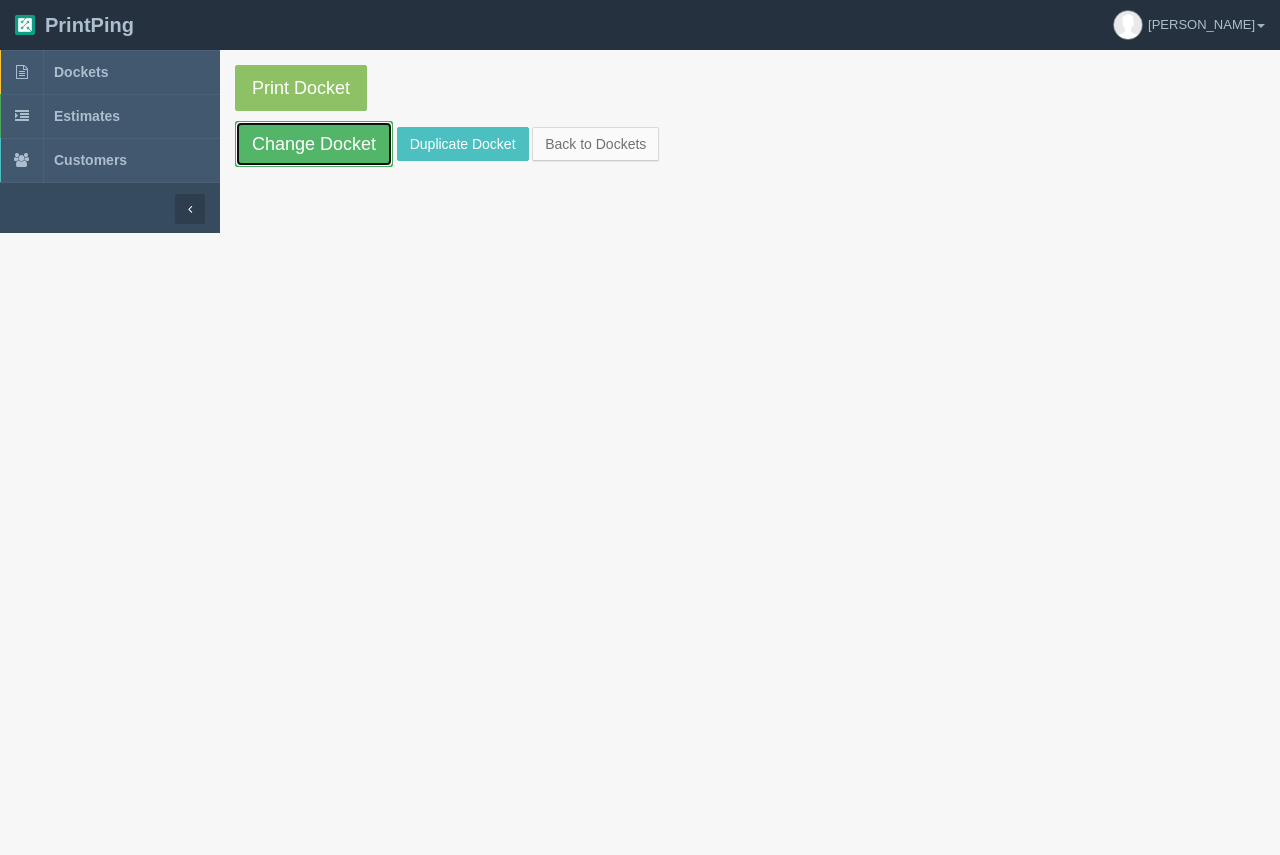click on "Change Docket" at bounding box center [314, 144] 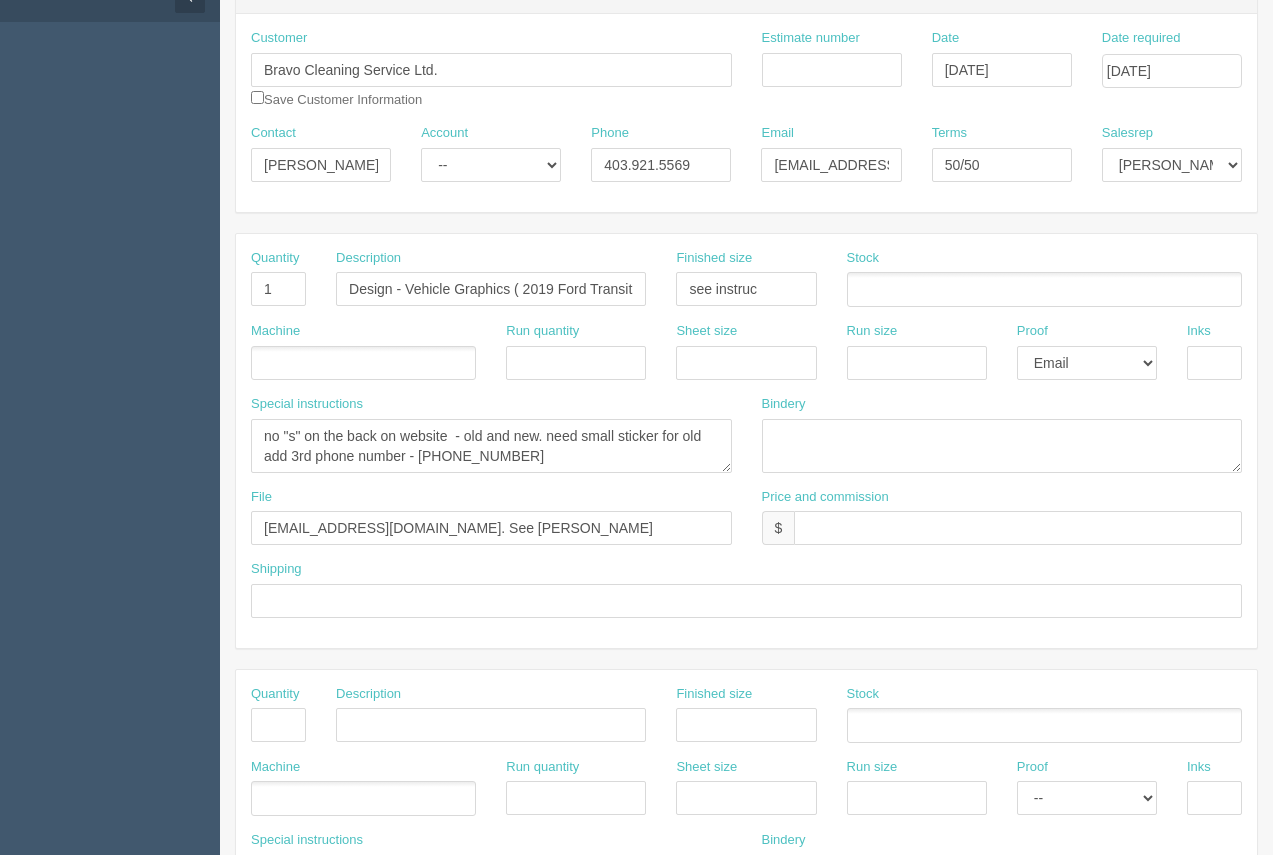 scroll, scrollTop: 236, scrollLeft: 0, axis: vertical 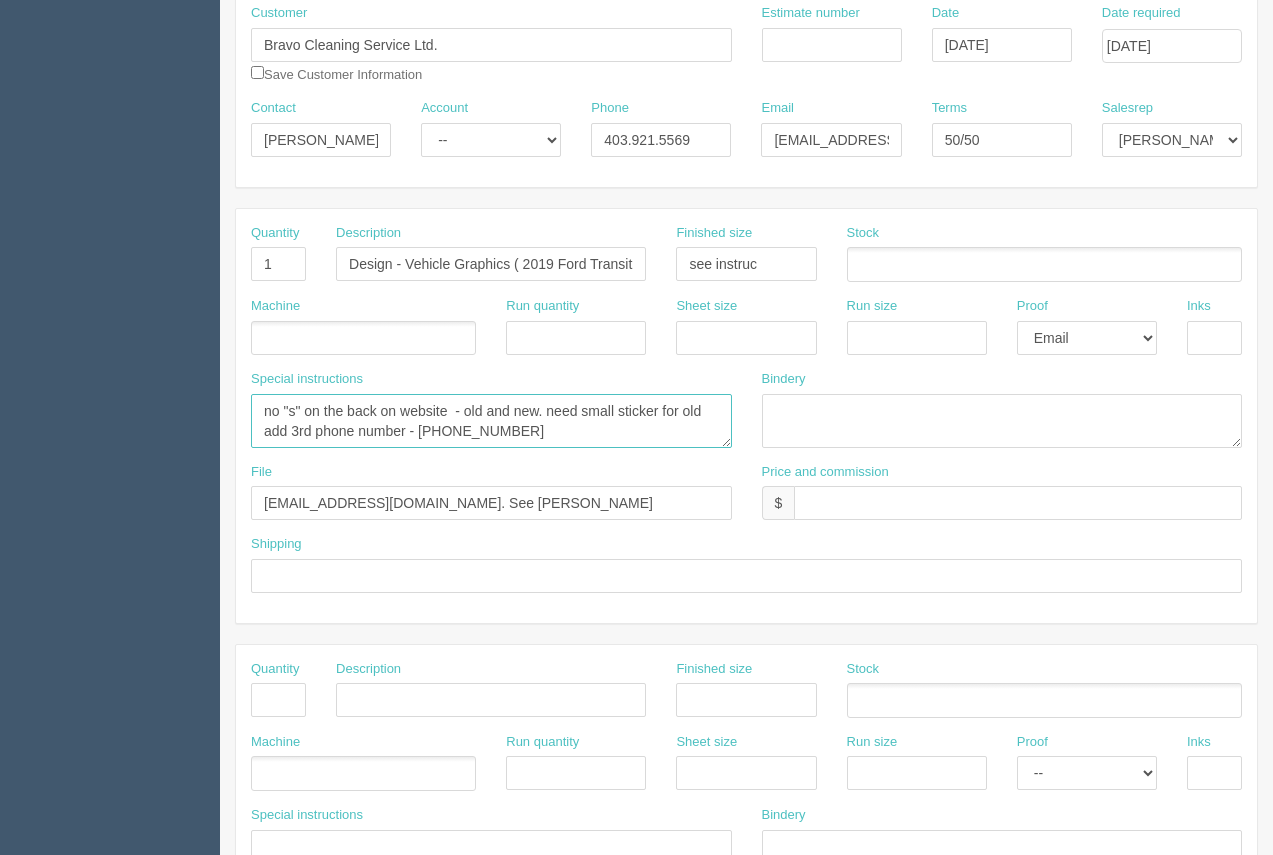 click on "no "s" on the back on website  - old and new. need small sticker for old
add 3rd phone number - [PHONE_NUMBER]" at bounding box center [491, 421] 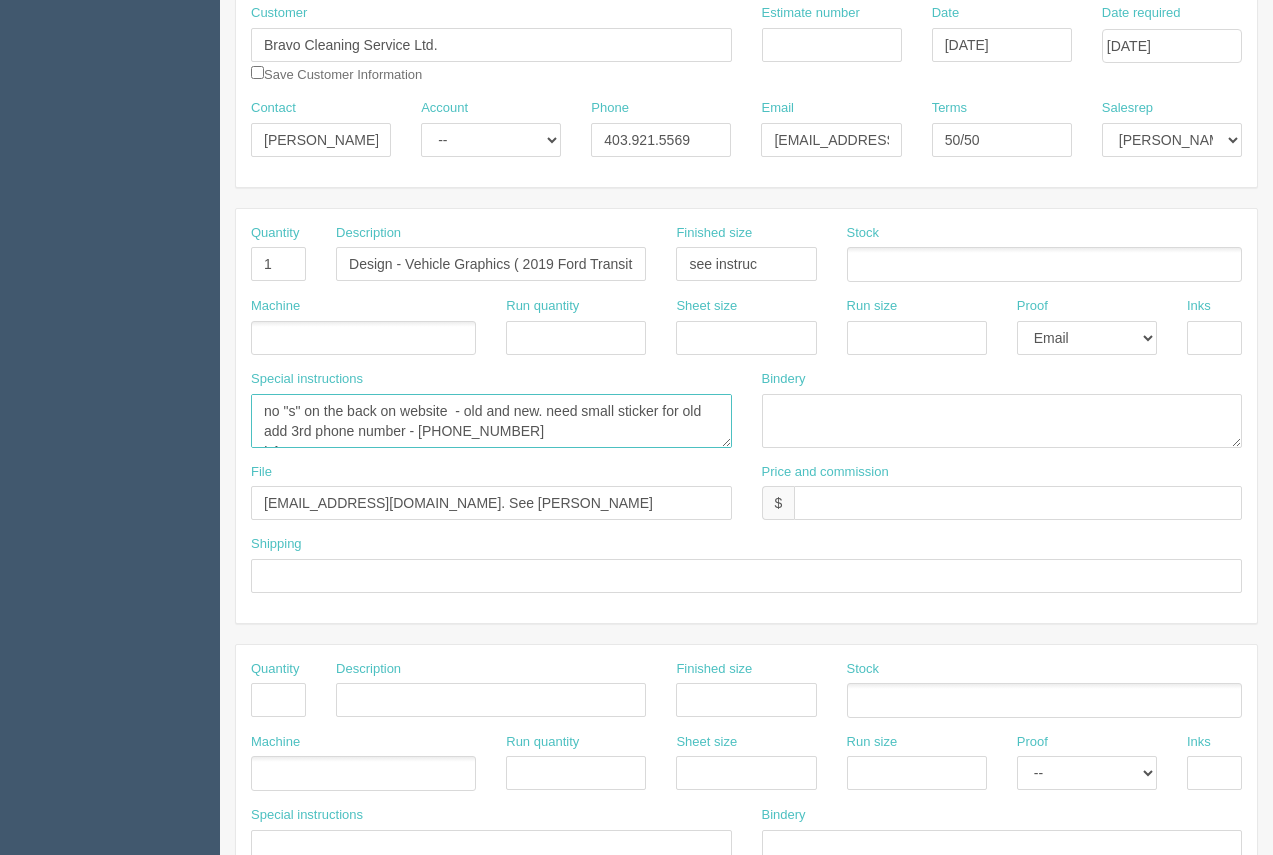 scroll, scrollTop: 12, scrollLeft: 0, axis: vertical 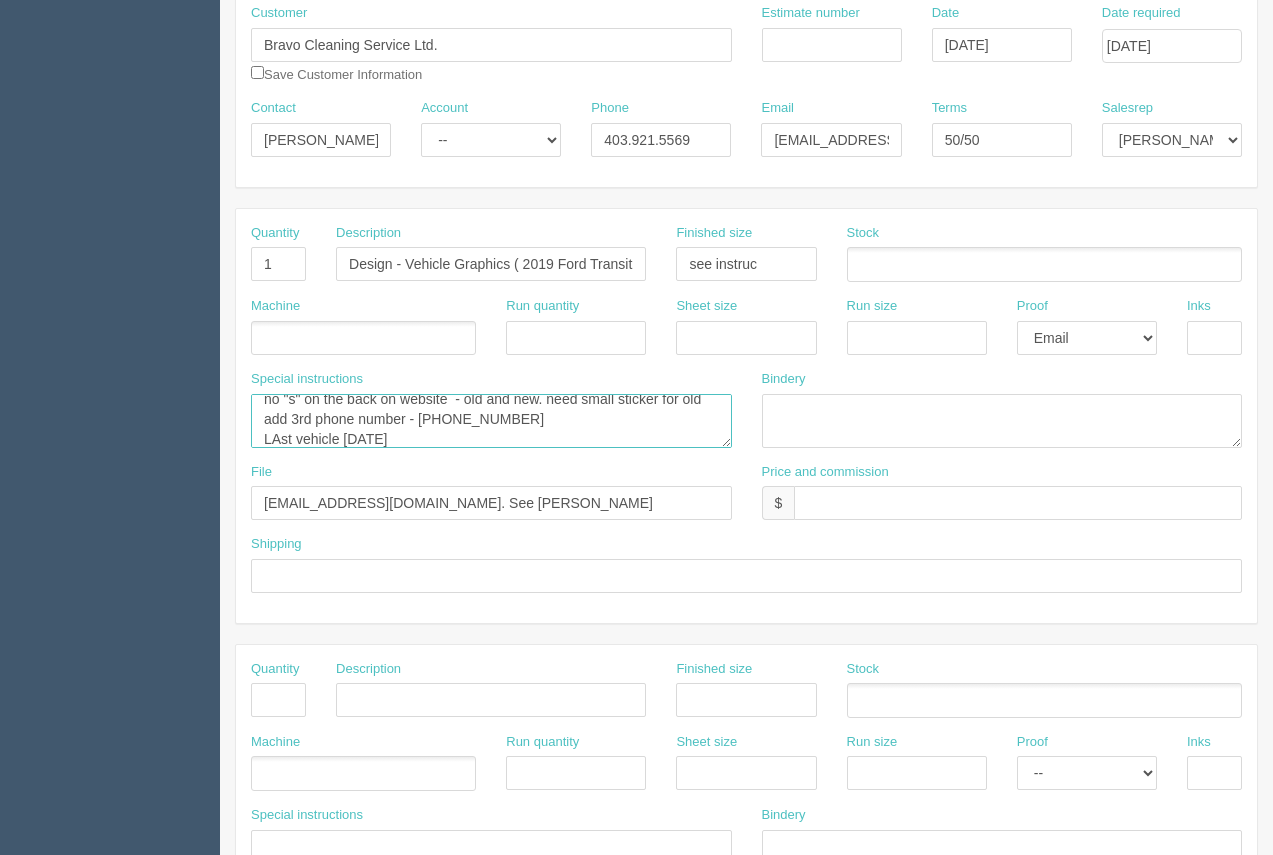 click on "no "s" on the back on website  - old and new. need small sticker for old
add 3rd phone number - 825.736.5569" at bounding box center [491, 421] 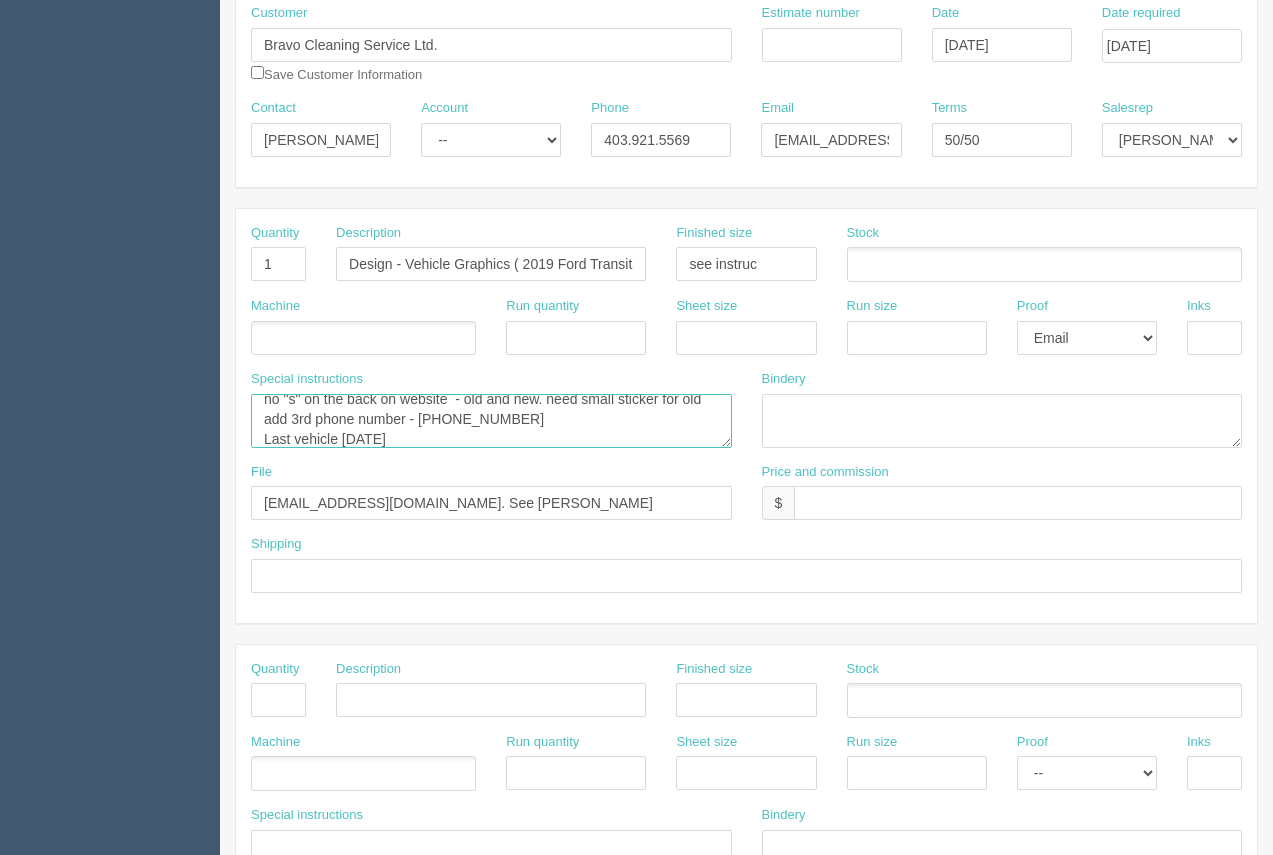 type on "no "s" on the back on website  - old and new. need small sticker for old
add 3rd phone number - 825.736.5569
Last vehicle Nov 2024" 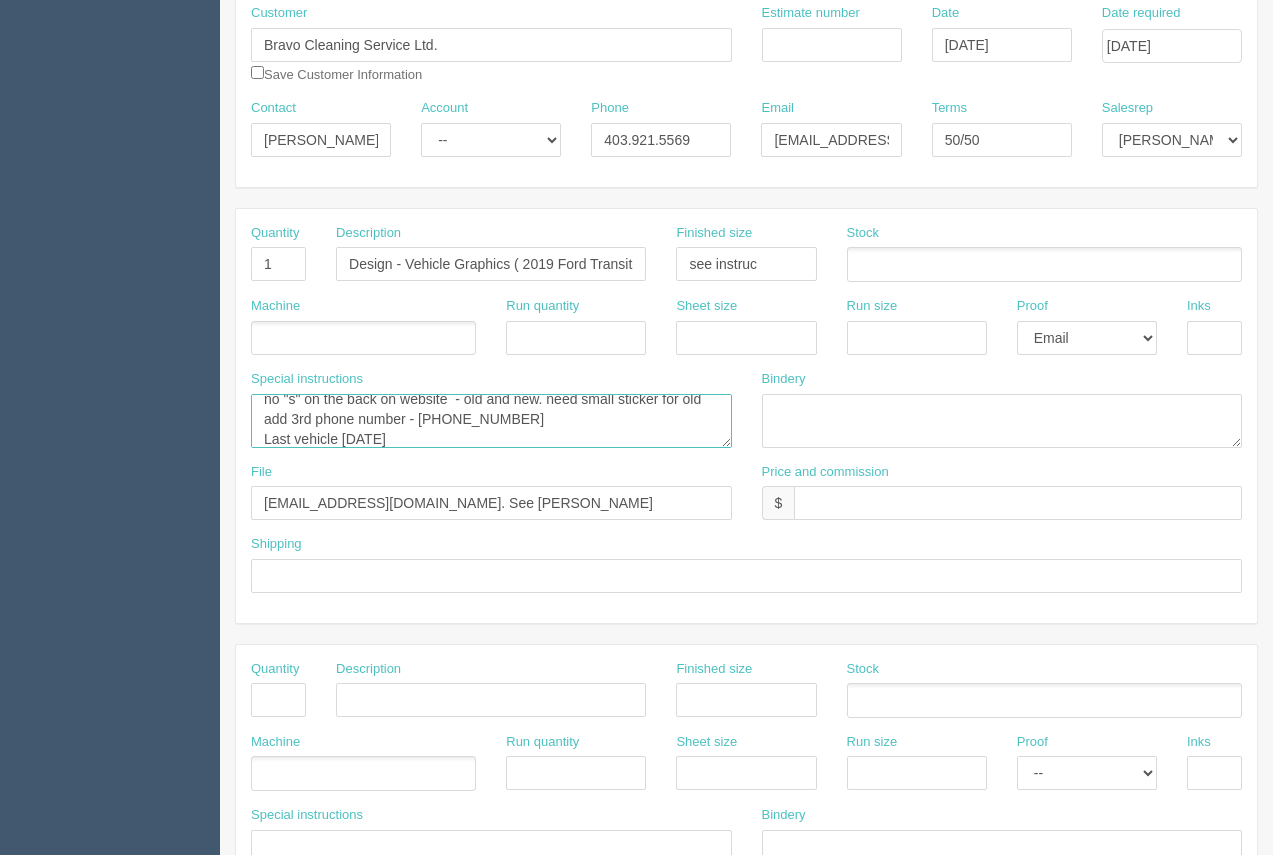 scroll, scrollTop: 66, scrollLeft: 0, axis: vertical 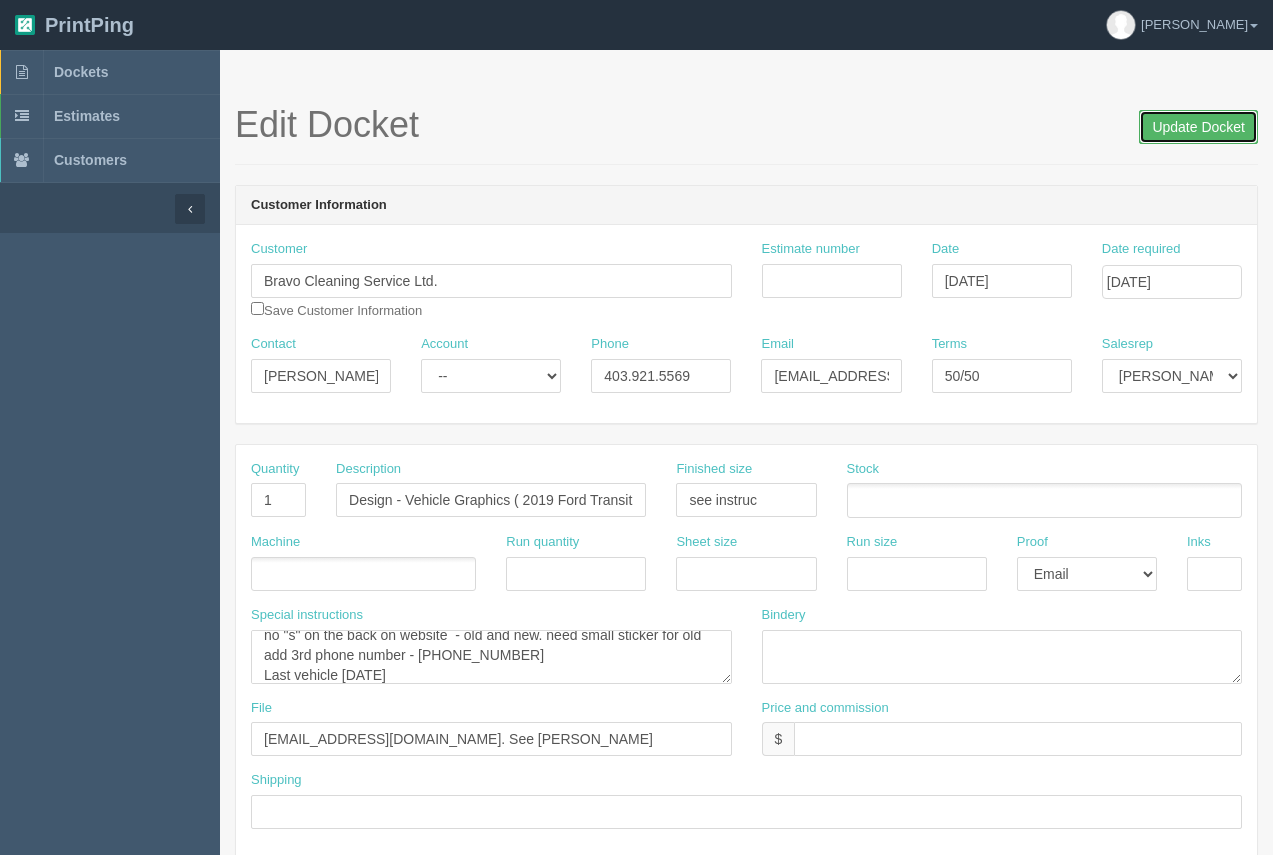 click on "Update Docket" at bounding box center [1198, 127] 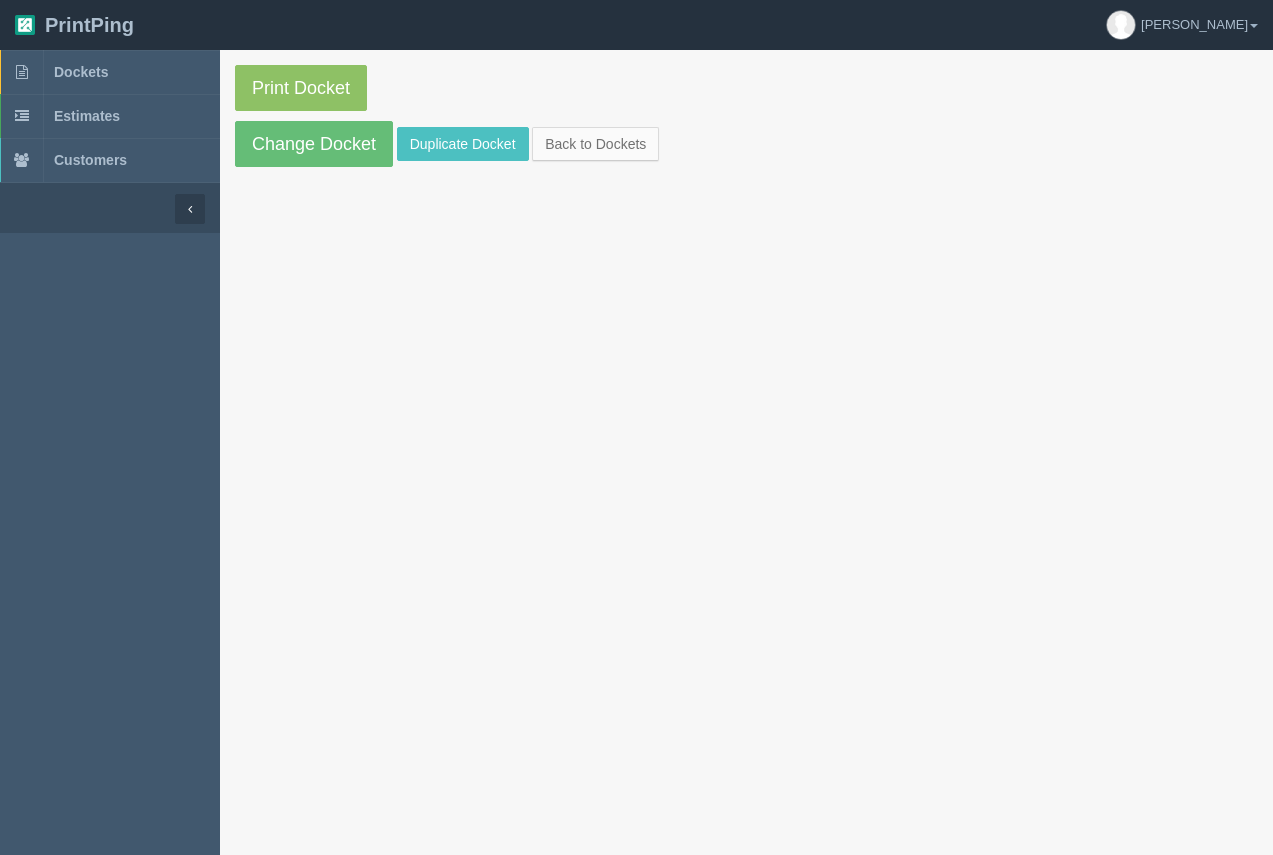scroll, scrollTop: 0, scrollLeft: 0, axis: both 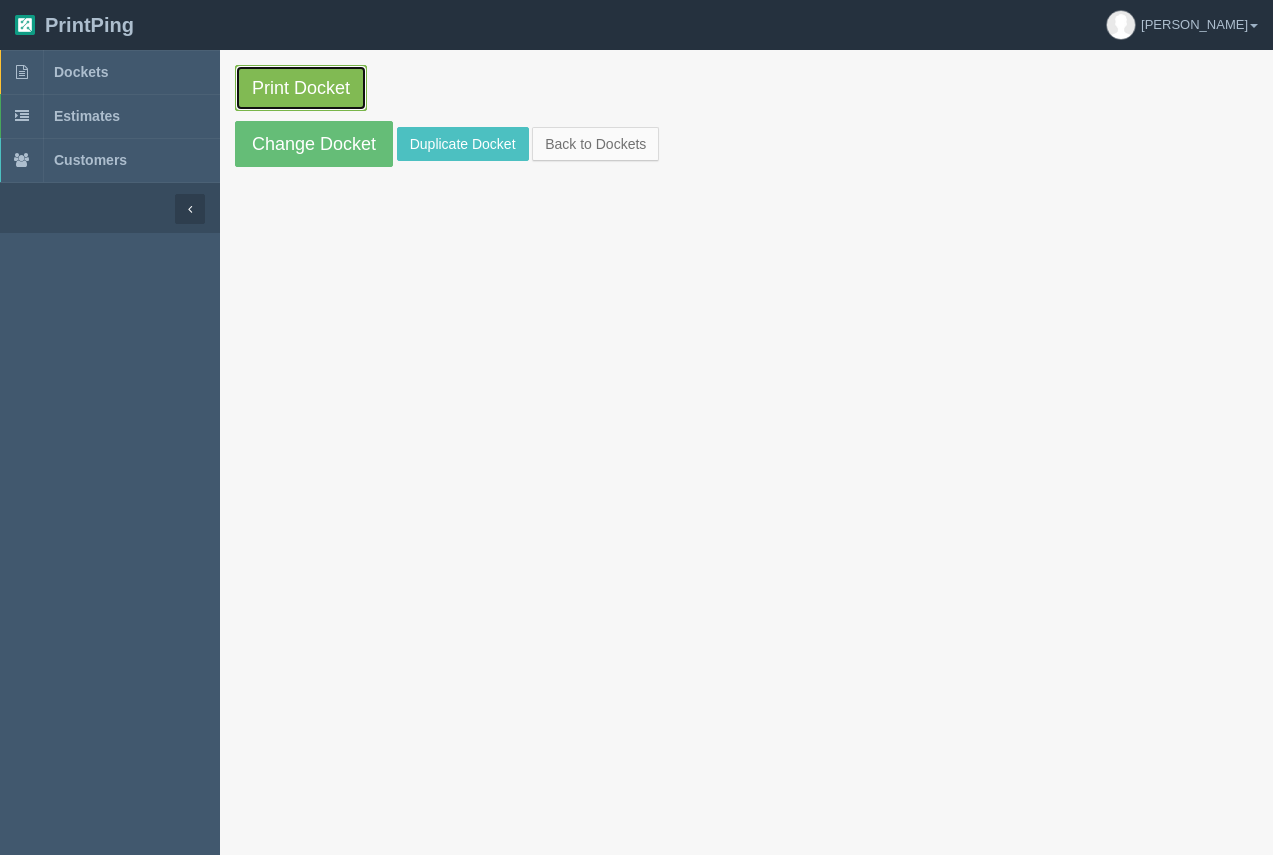 click on "Print Docket" at bounding box center [301, 88] 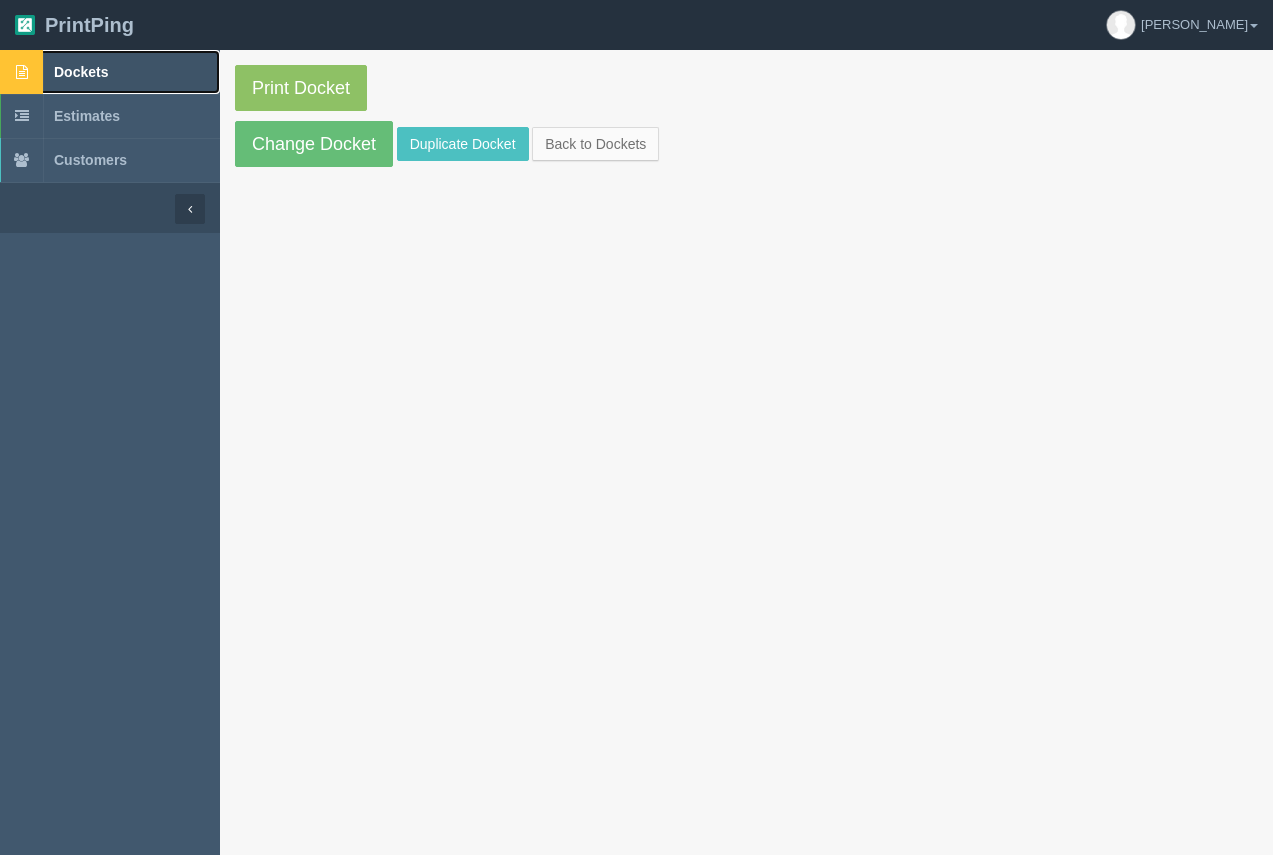 click on "Dockets" at bounding box center [81, 72] 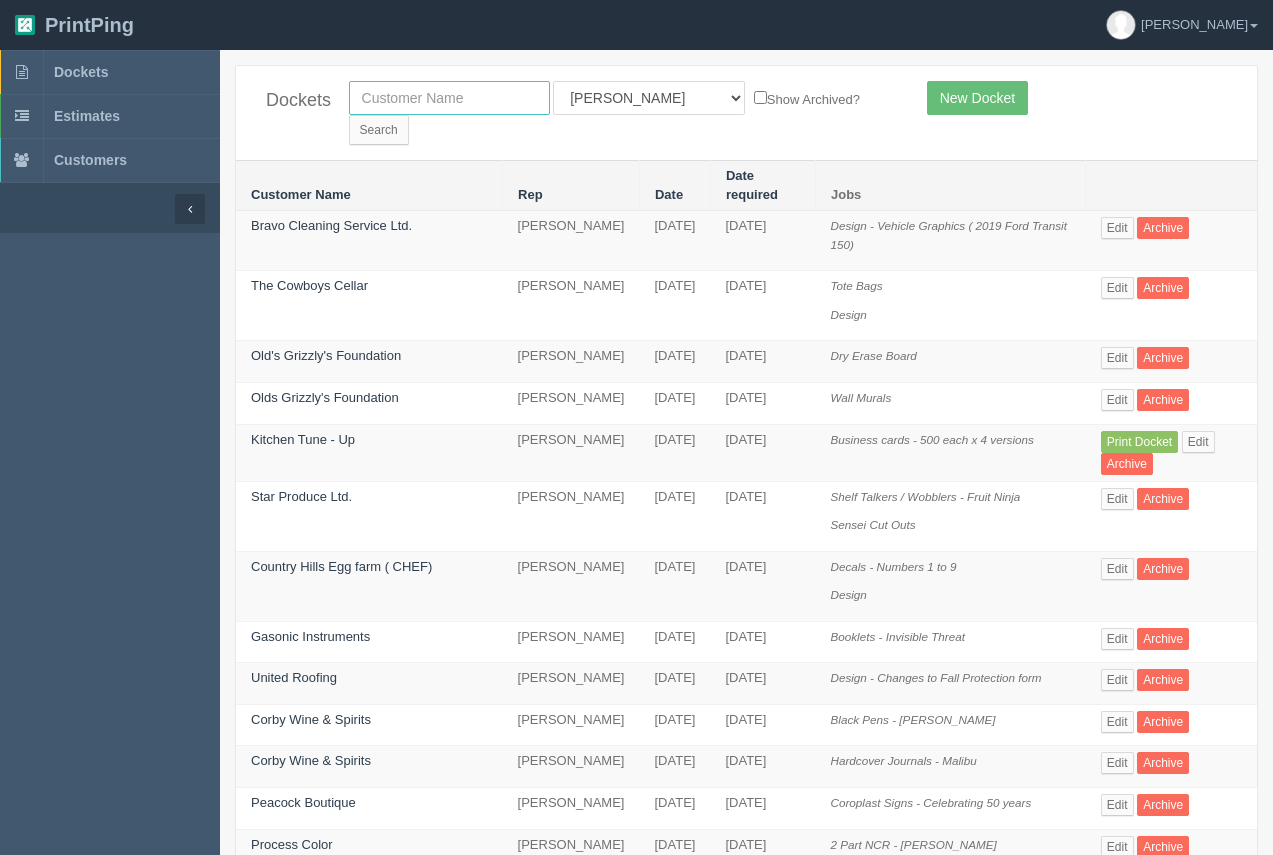 click at bounding box center (449, 98) 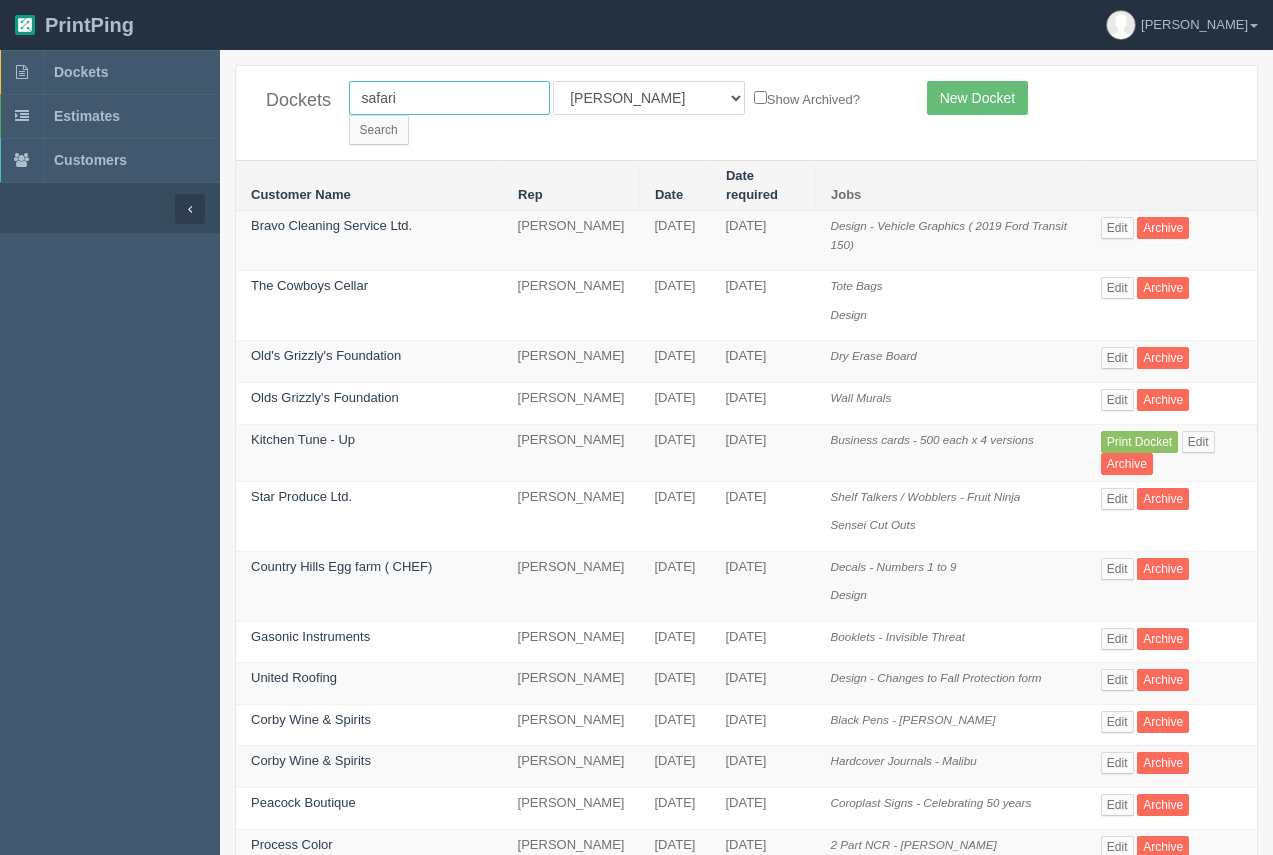 type on "safari" 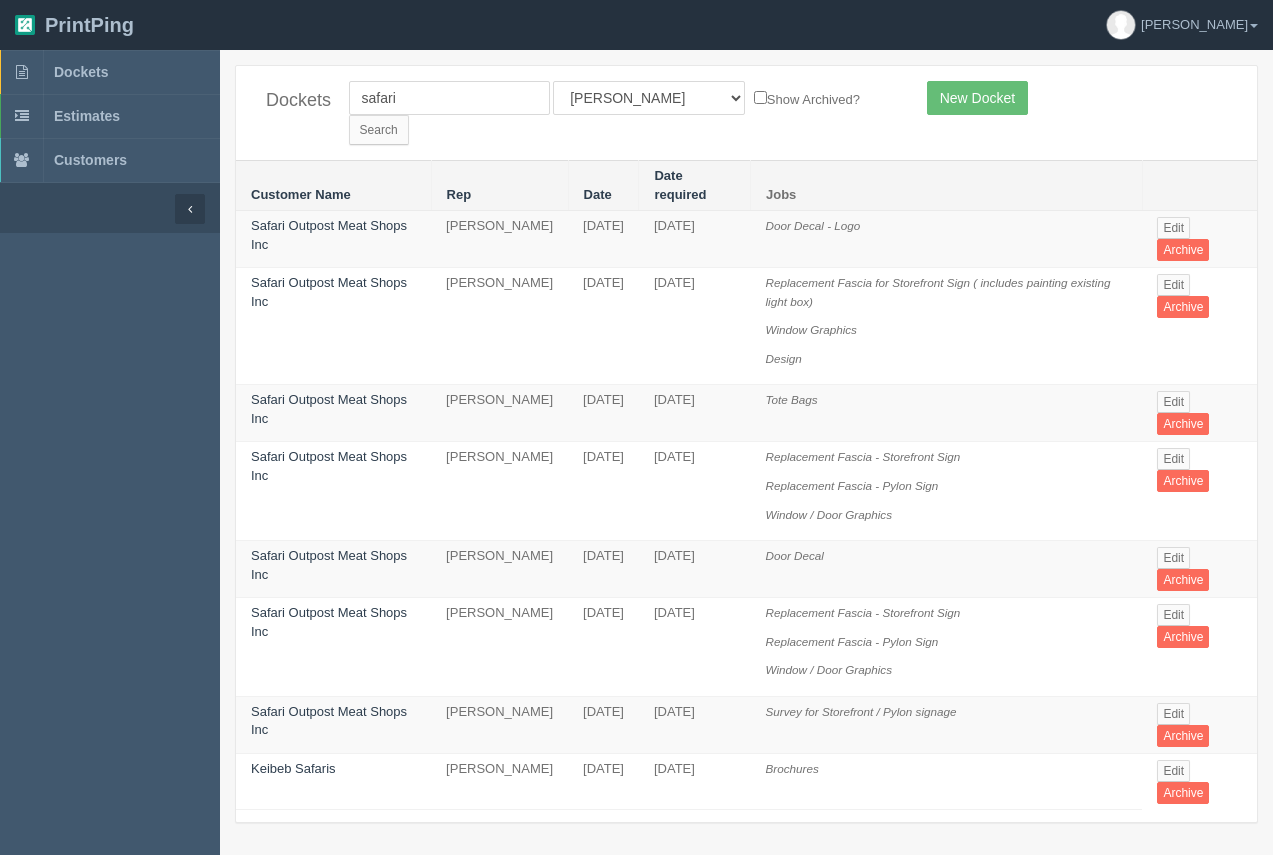 scroll, scrollTop: 0, scrollLeft: 0, axis: both 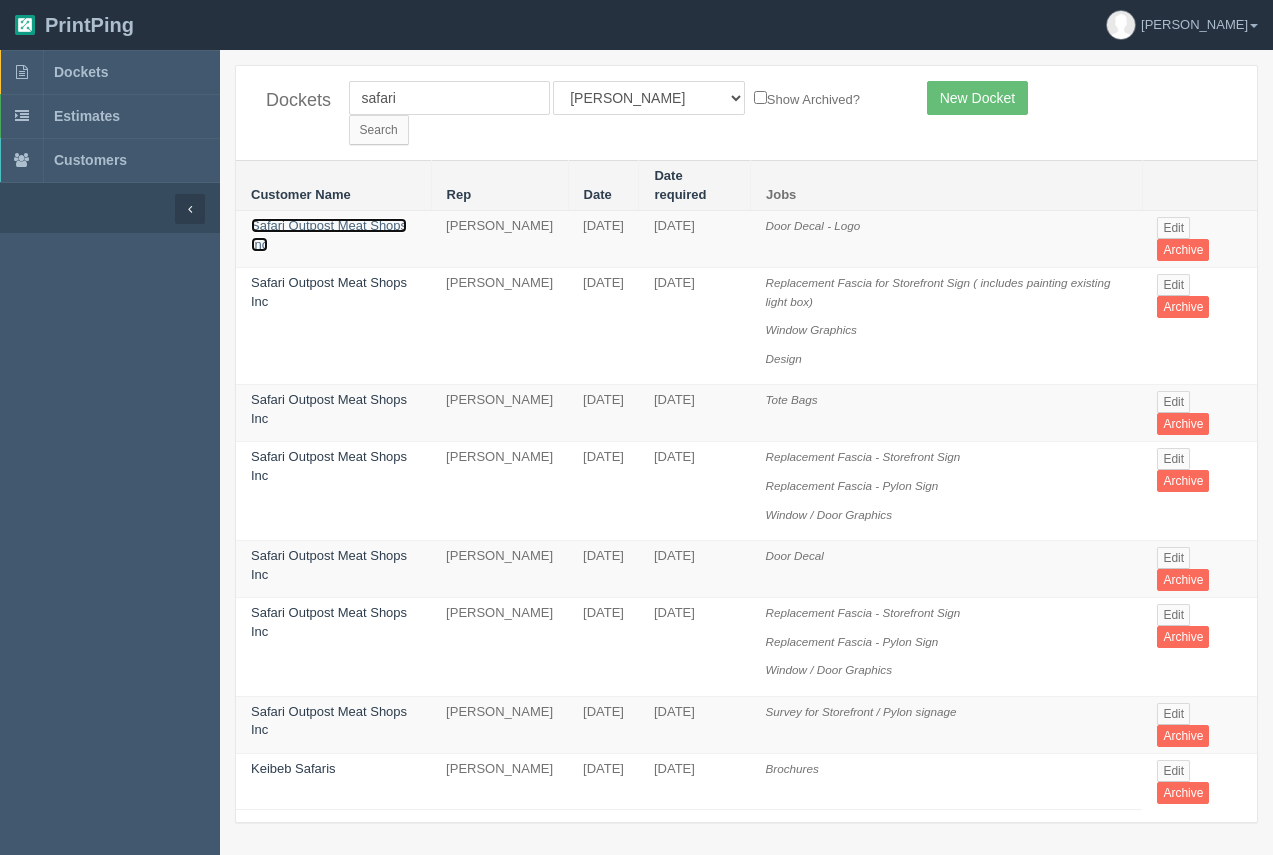 click on "Safari Outpost Meat Shops Inc" at bounding box center [329, 235] 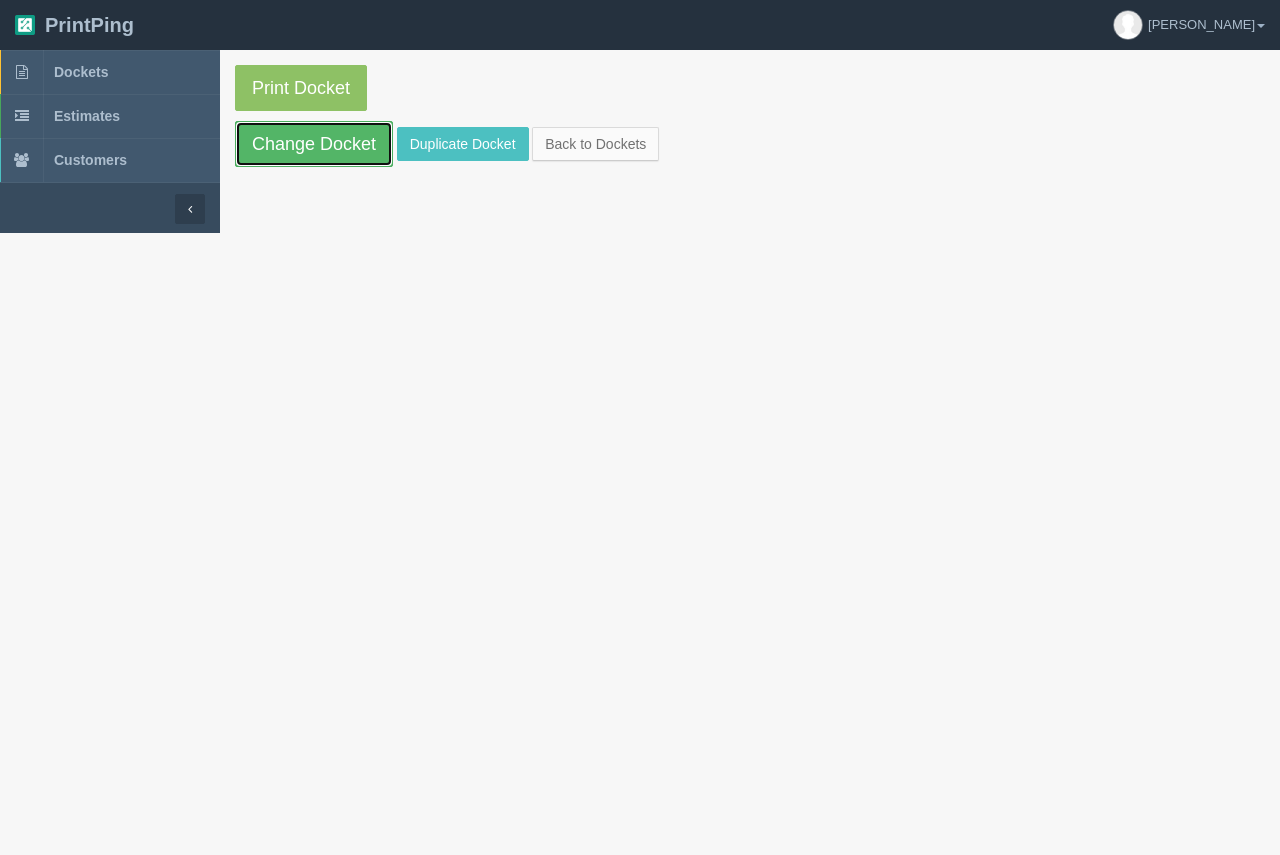click on "Change Docket" at bounding box center [314, 144] 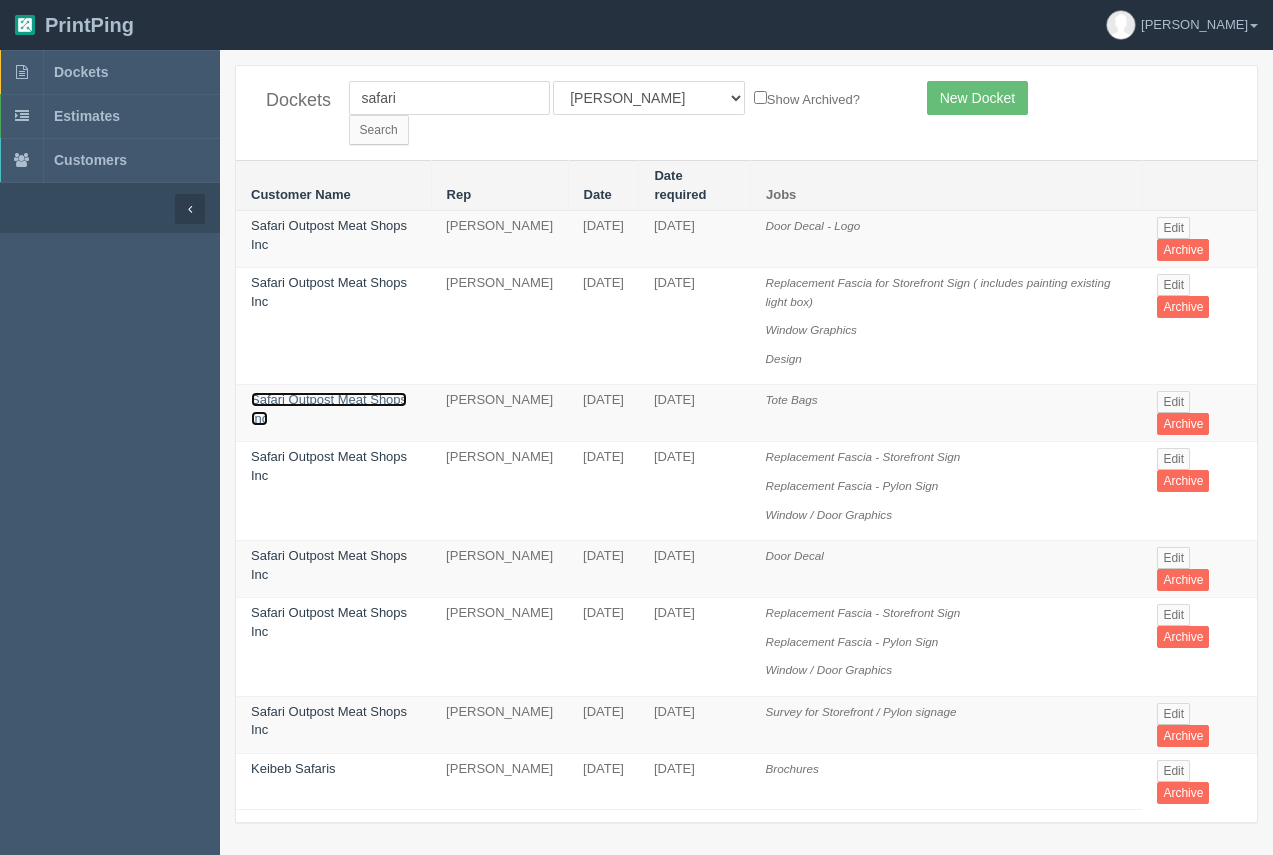 click on "Safari Outpost Meat Shops Inc" at bounding box center (329, 409) 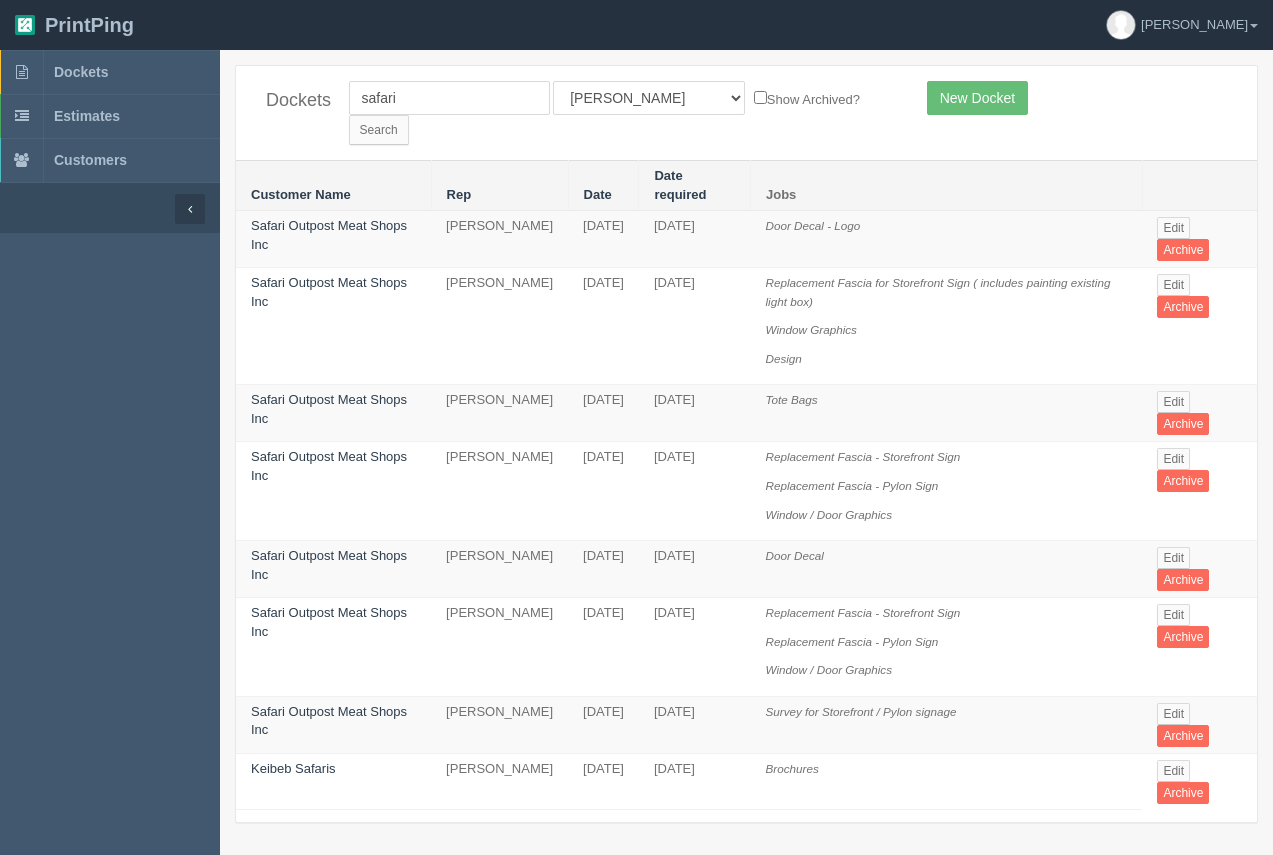 drag, startPoint x: 291, startPoint y: 357, endPoint x: 294, endPoint y: 247, distance: 110.0409 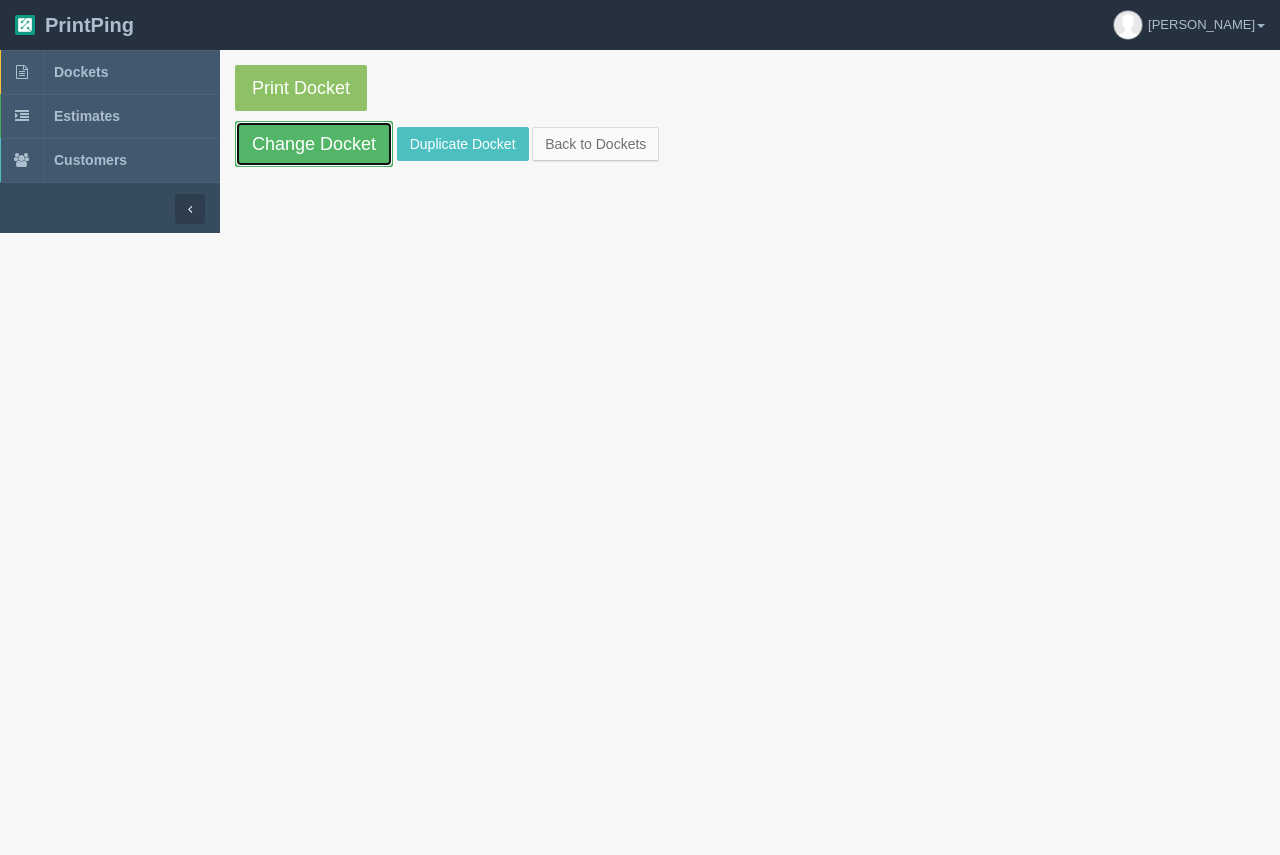 click on "Change Docket" at bounding box center (314, 144) 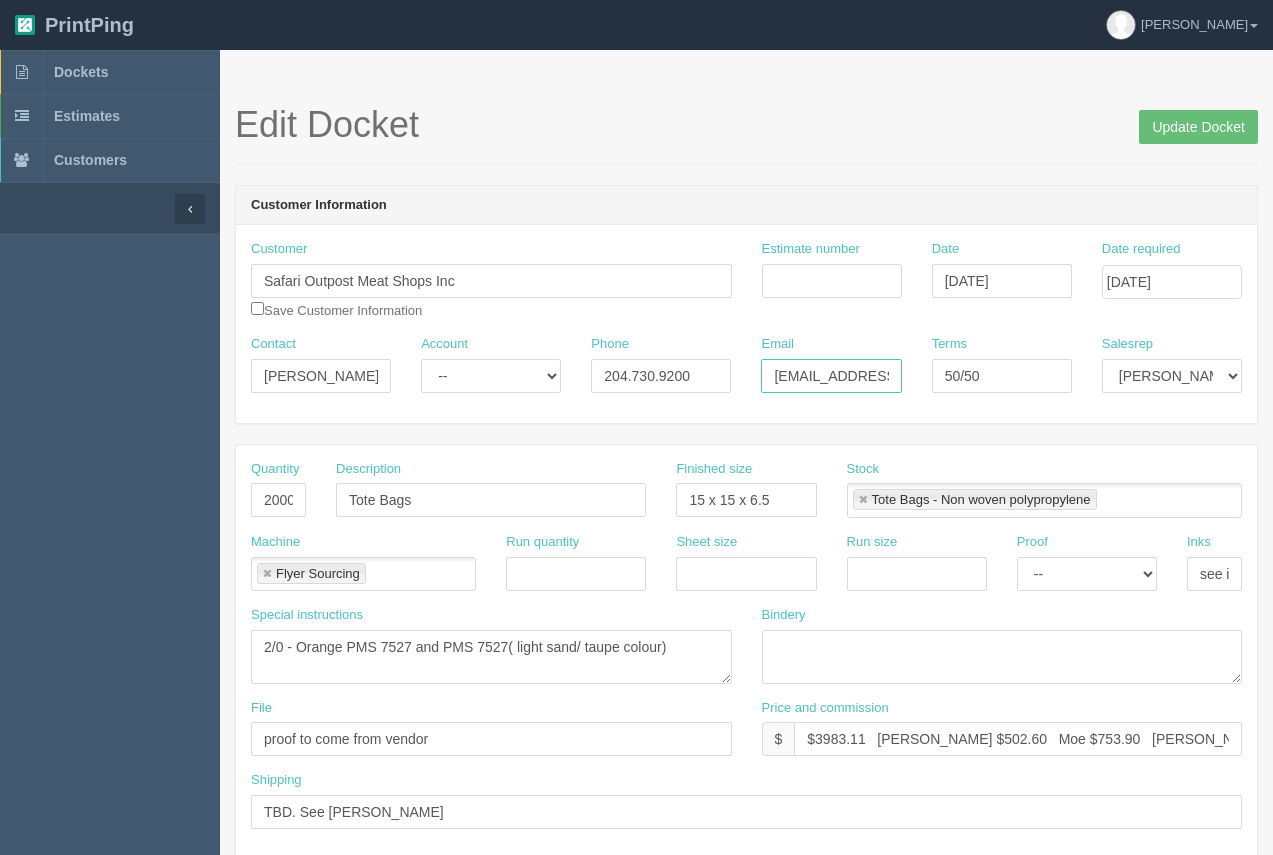 scroll, scrollTop: 0, scrollLeft: 37, axis: horizontal 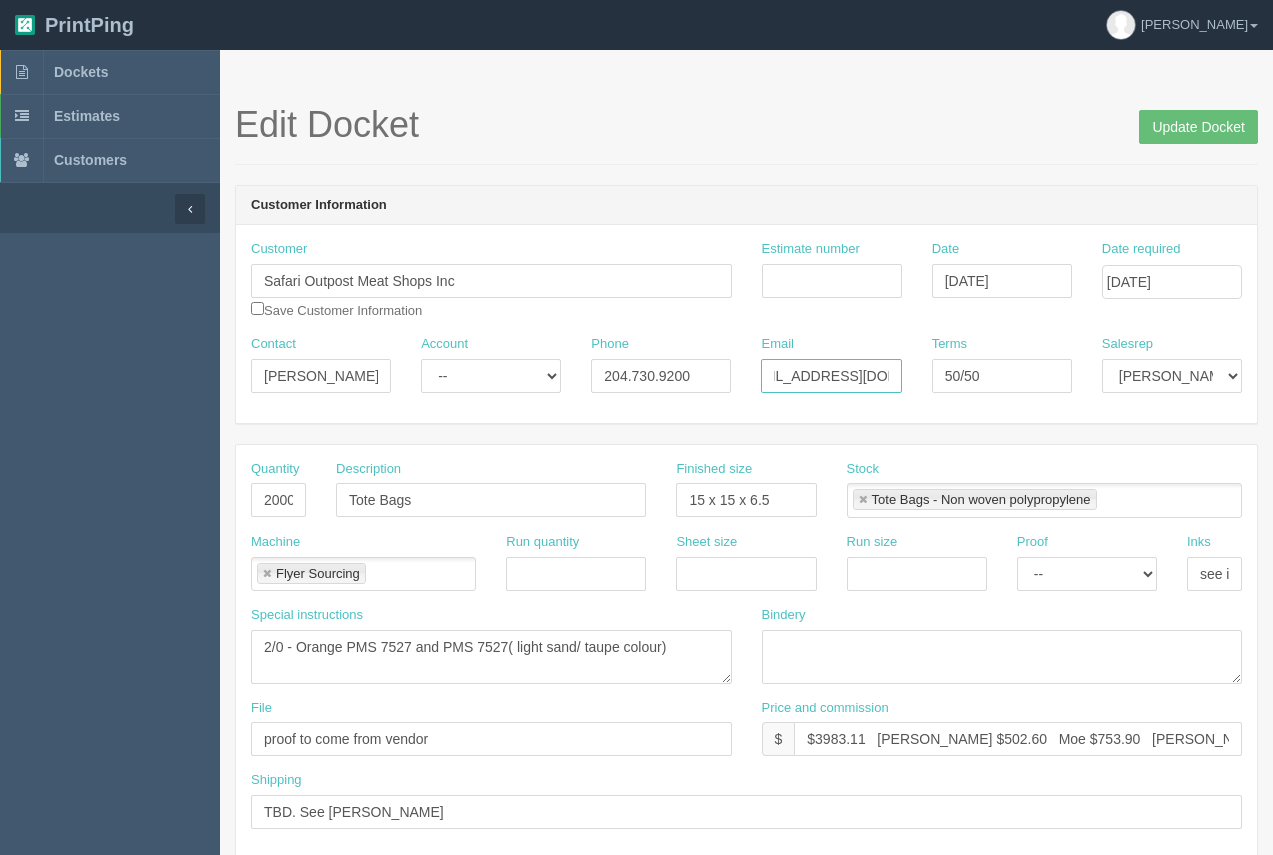drag, startPoint x: 770, startPoint y: 384, endPoint x: 906, endPoint y: 377, distance: 136.18002 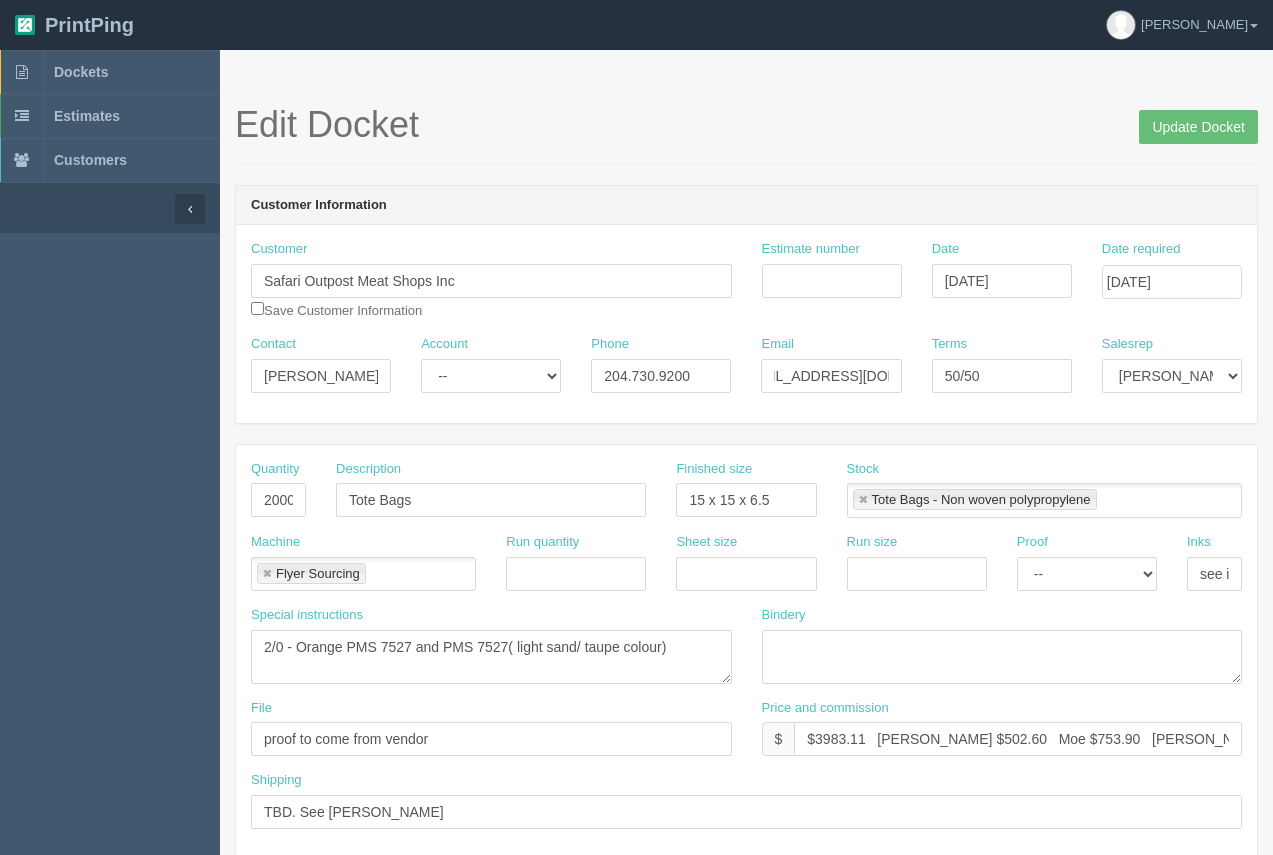 scroll, scrollTop: 0, scrollLeft: 0, axis: both 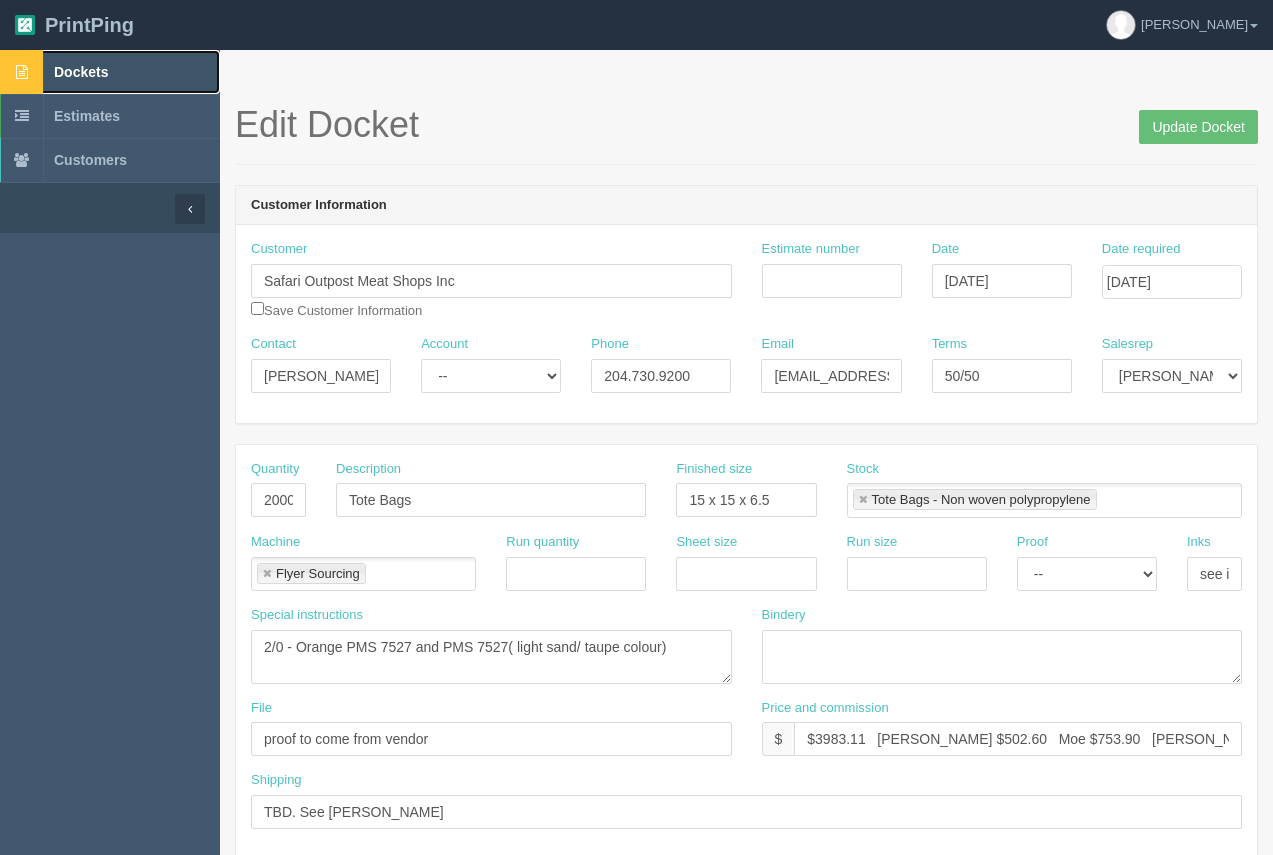 click on "Dockets" at bounding box center [81, 72] 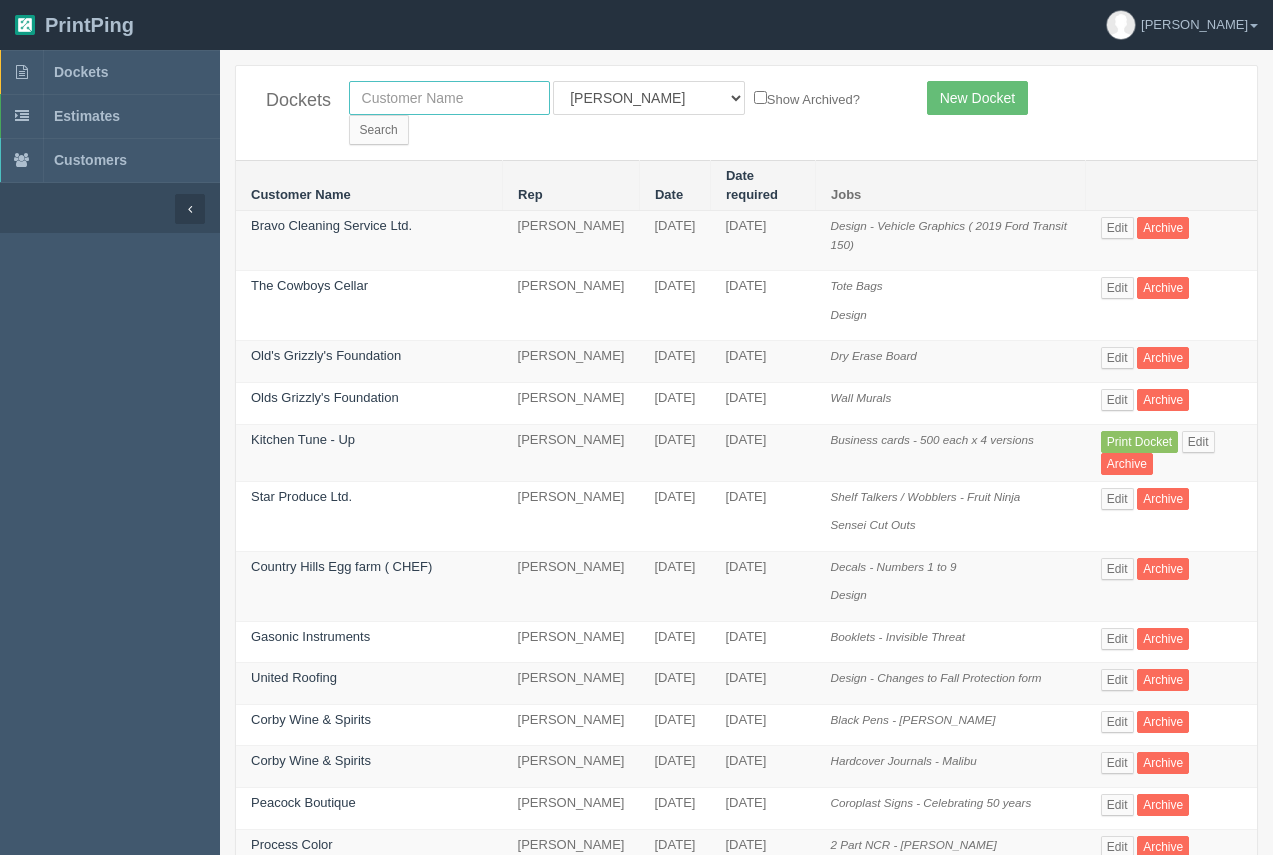 click at bounding box center [449, 98] 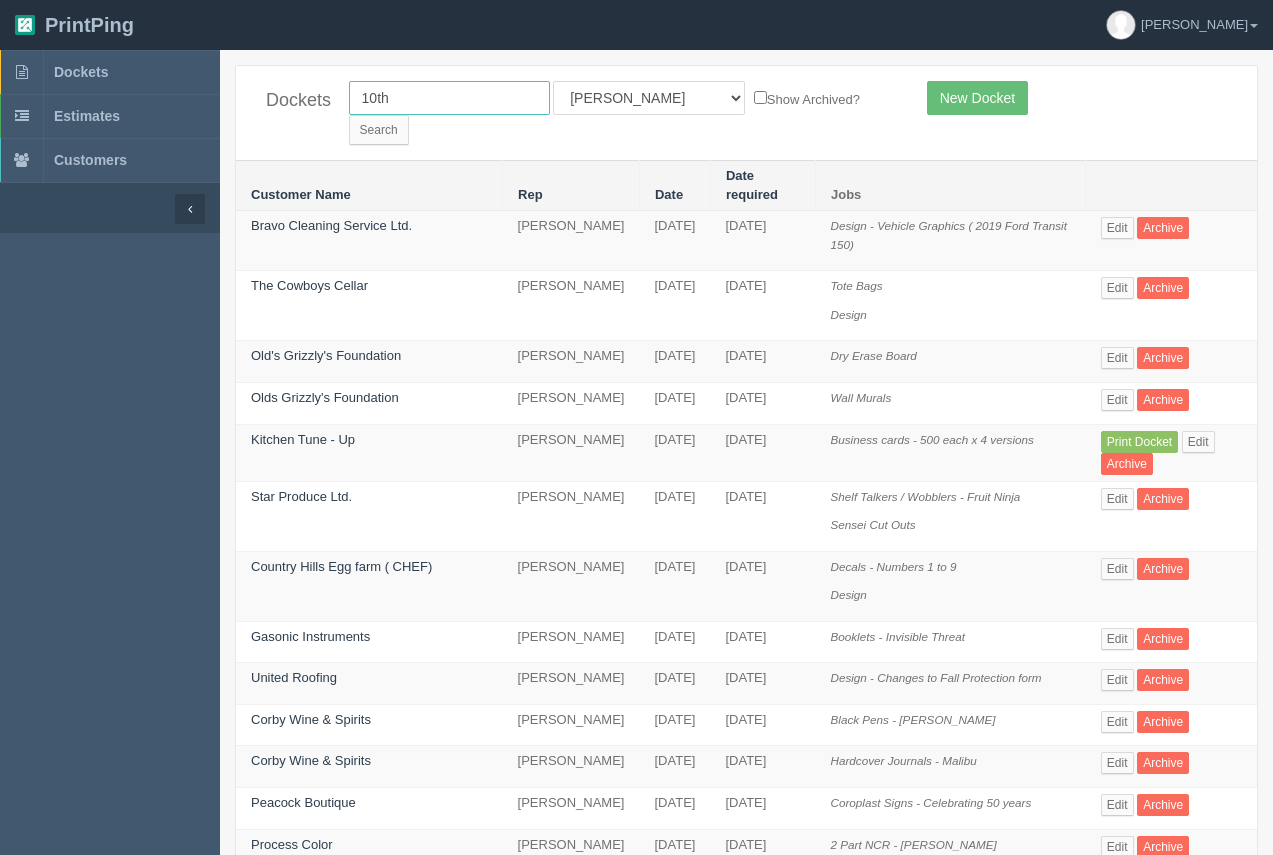 type on "10th and 10th" 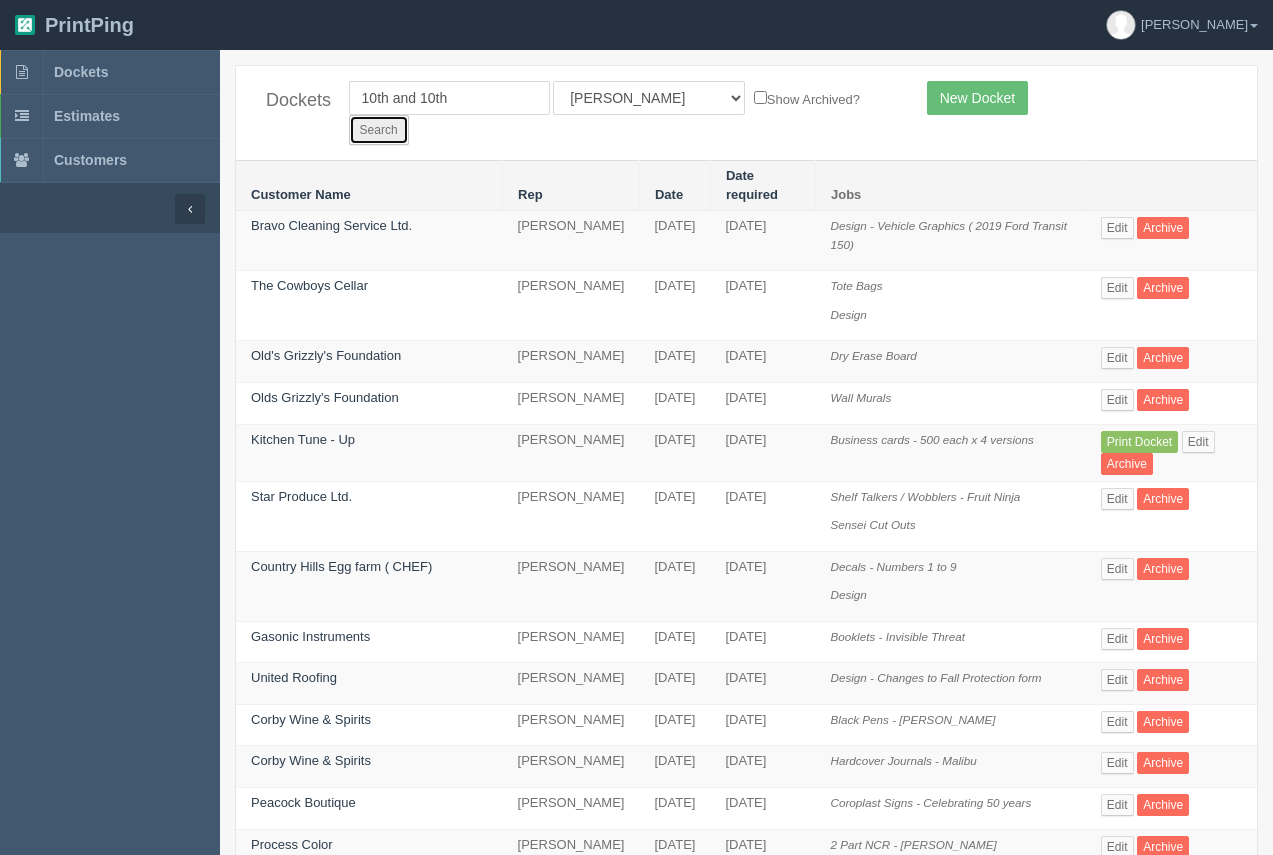 click on "Search" at bounding box center (379, 130) 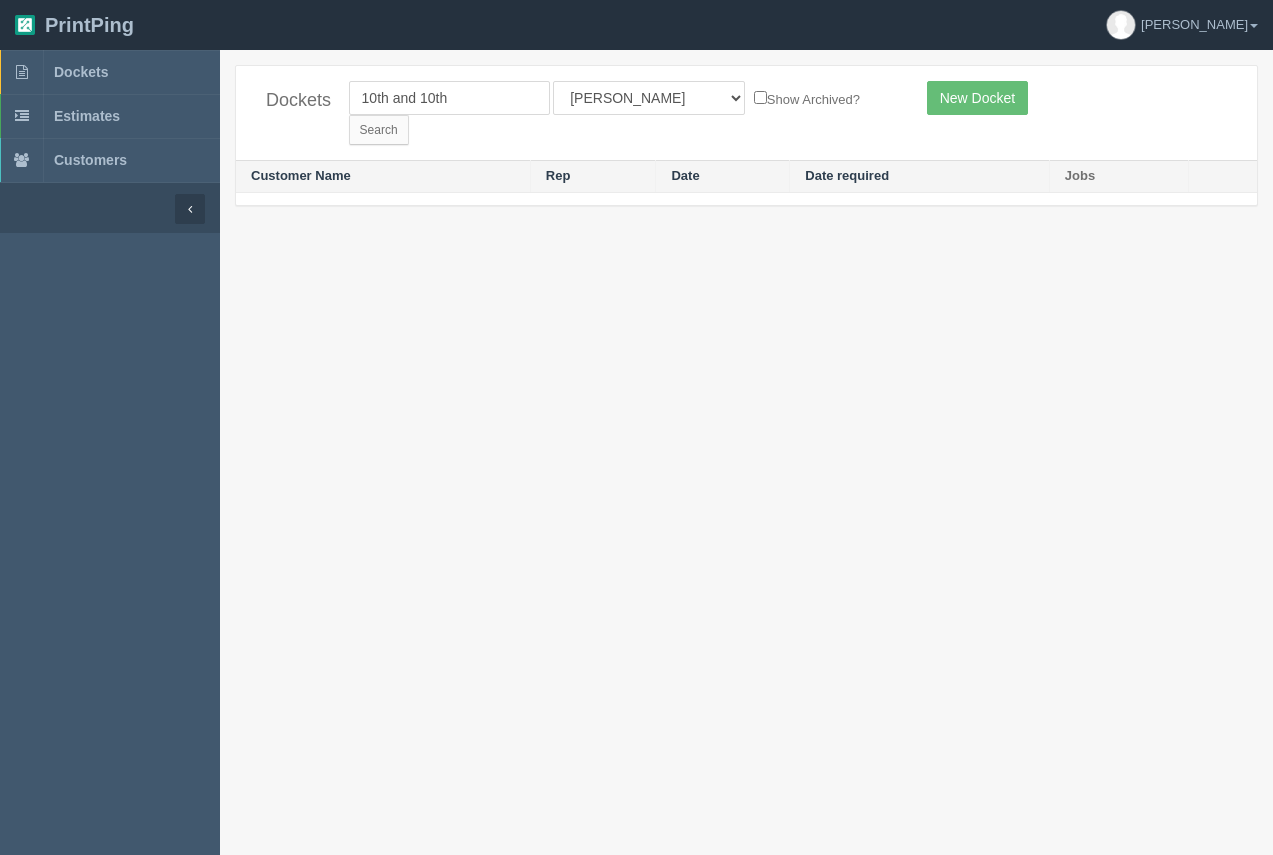 scroll, scrollTop: 0, scrollLeft: 0, axis: both 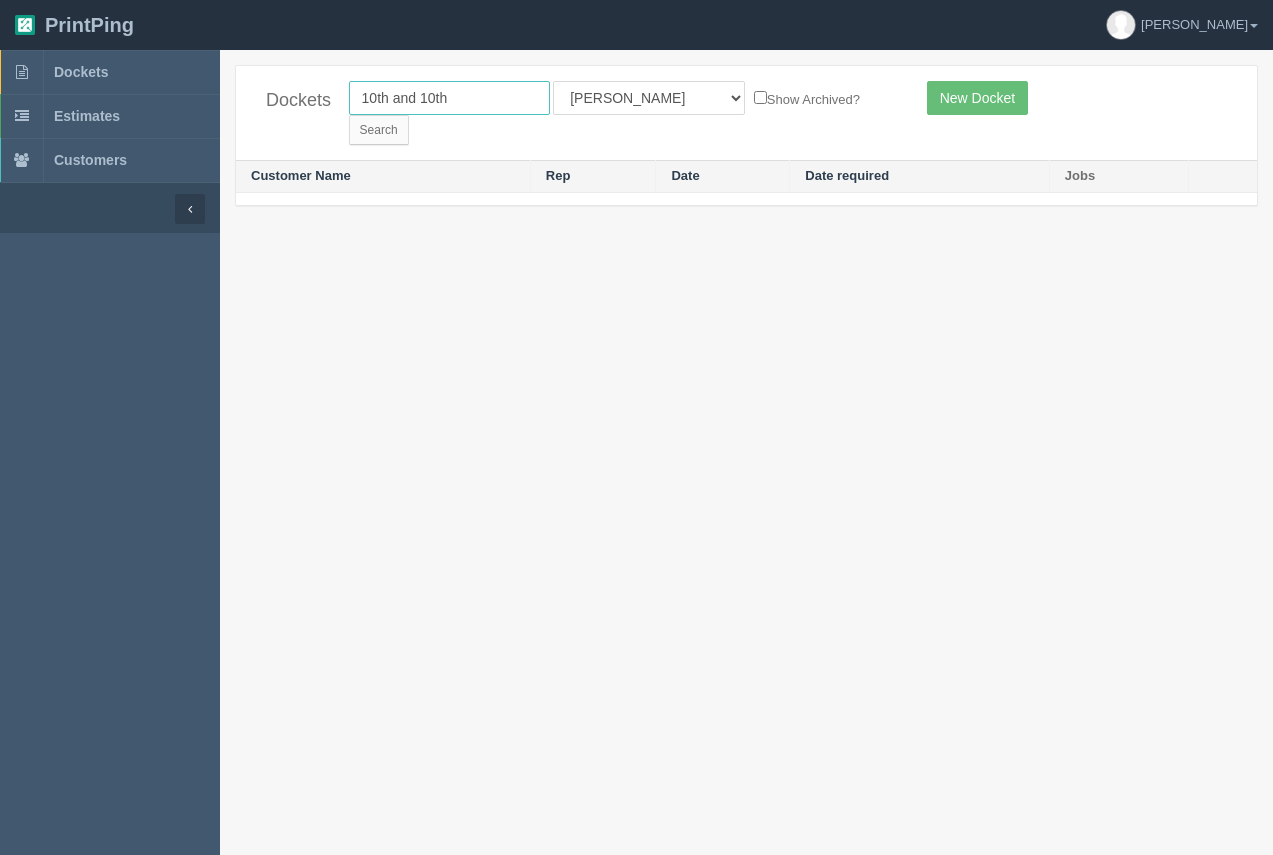 drag, startPoint x: 478, startPoint y: 106, endPoint x: 399, endPoint y: 90, distance: 80.60397 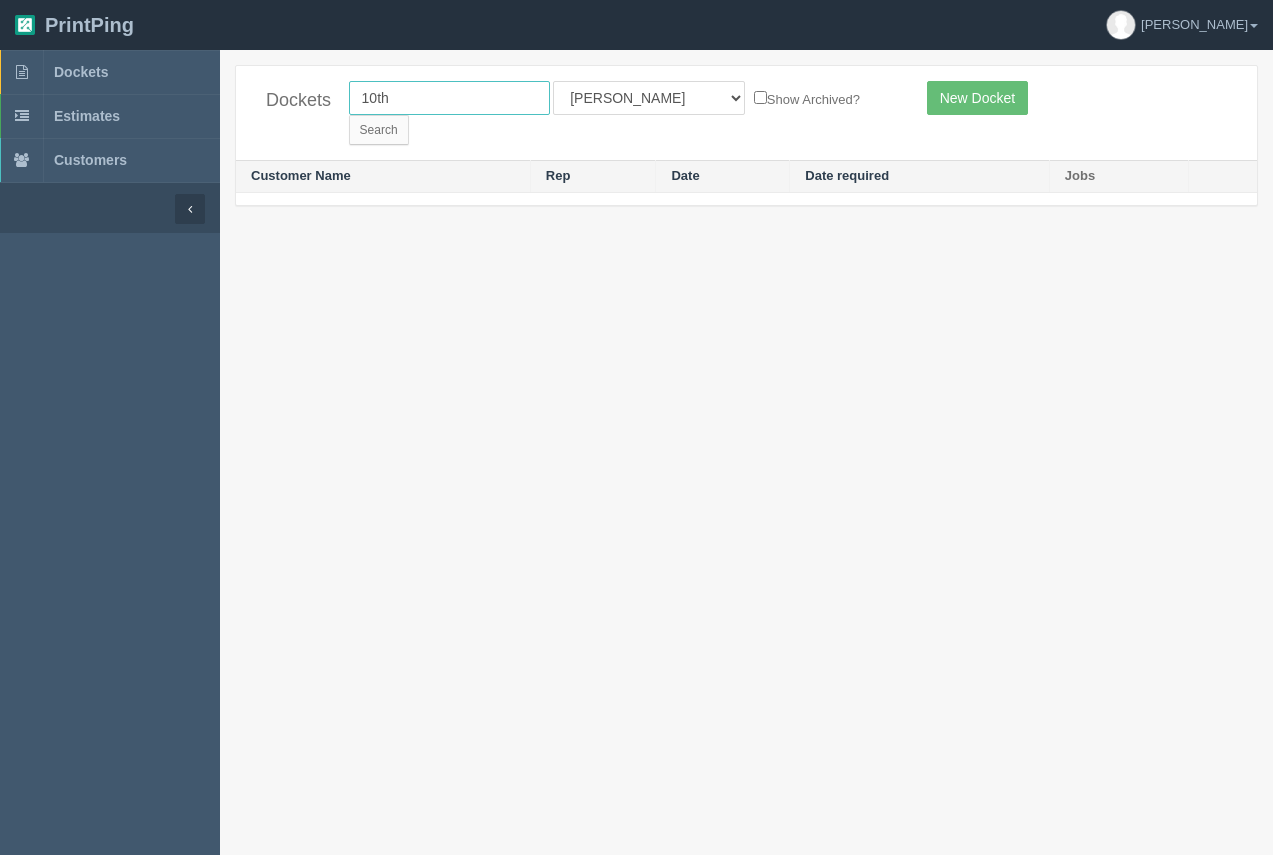 type on "10th" 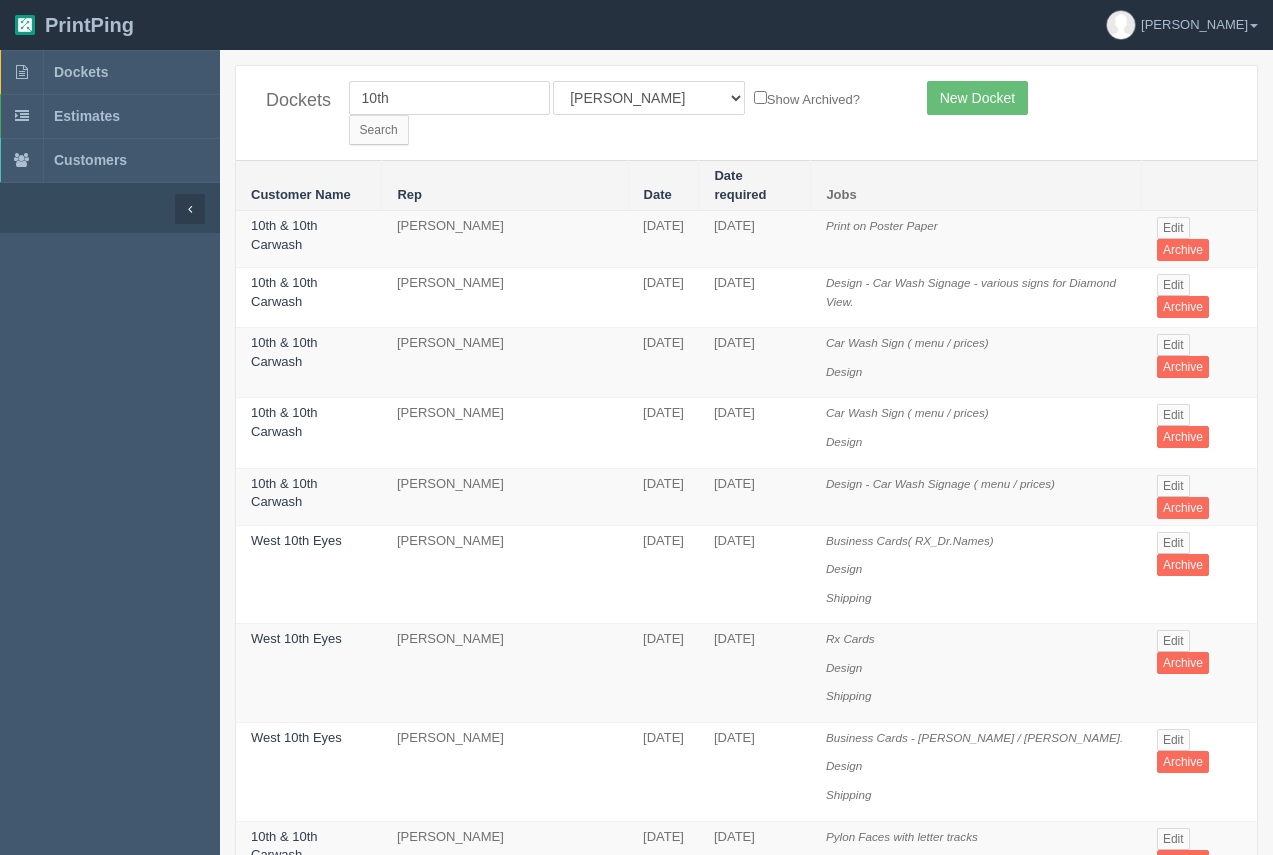 scroll, scrollTop: 0, scrollLeft: 0, axis: both 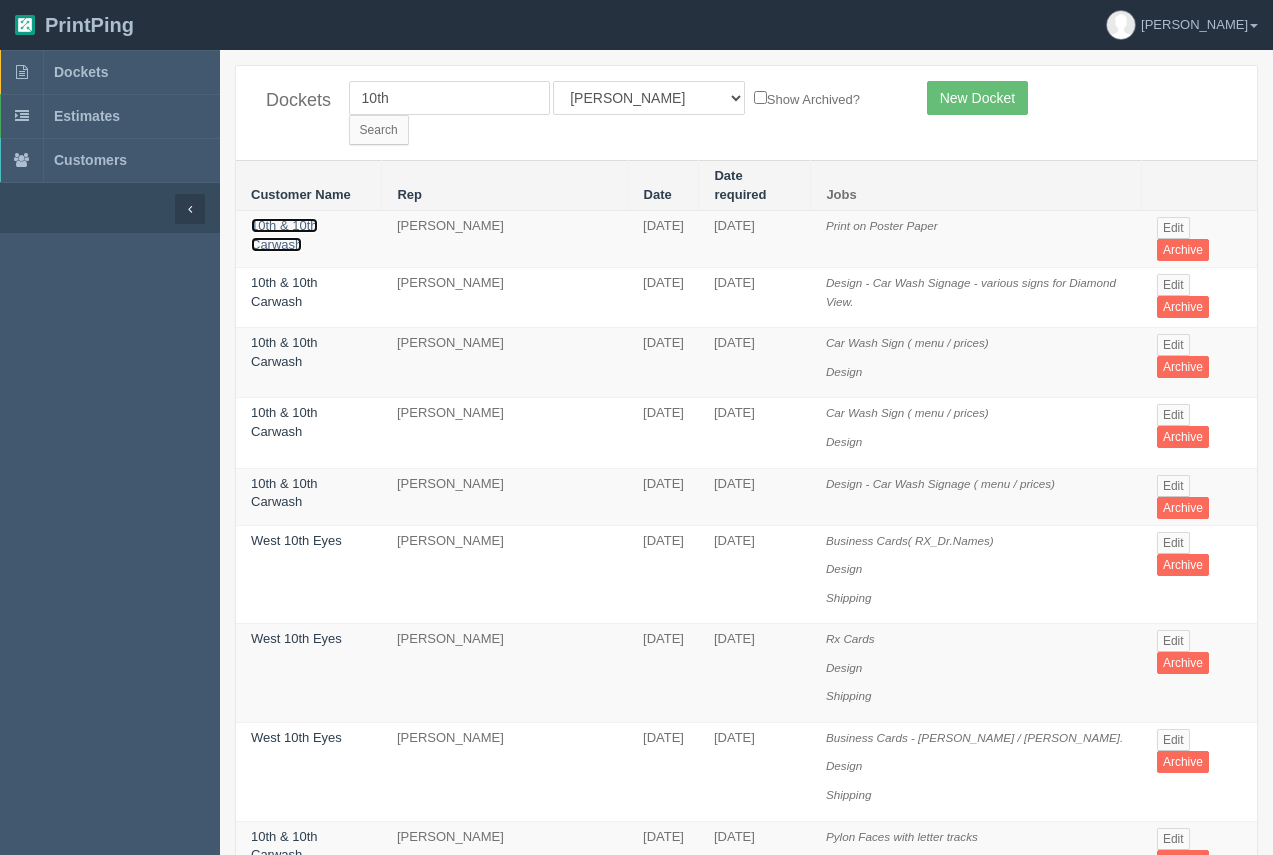 click on "10th & 10th Carwash" at bounding box center [284, 235] 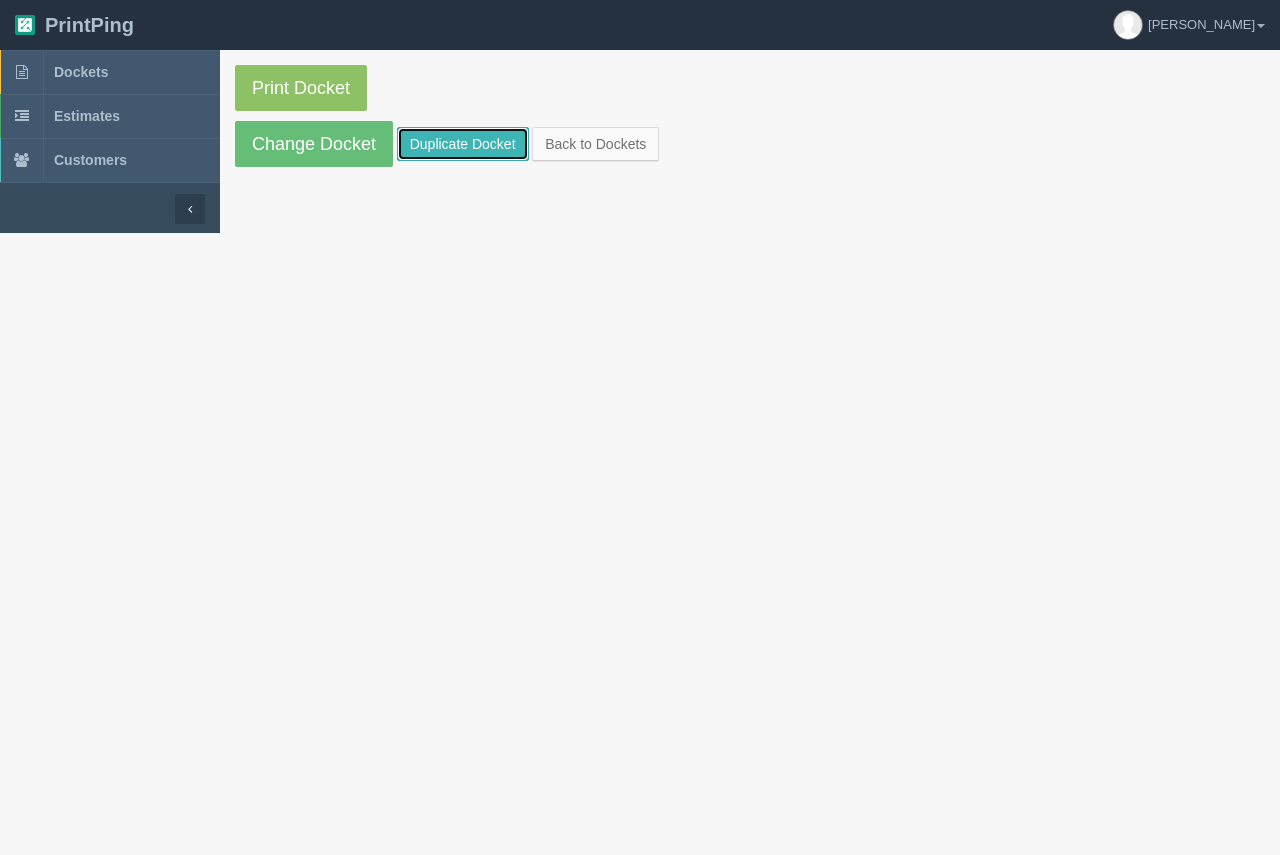 click on "Duplicate Docket" at bounding box center (463, 144) 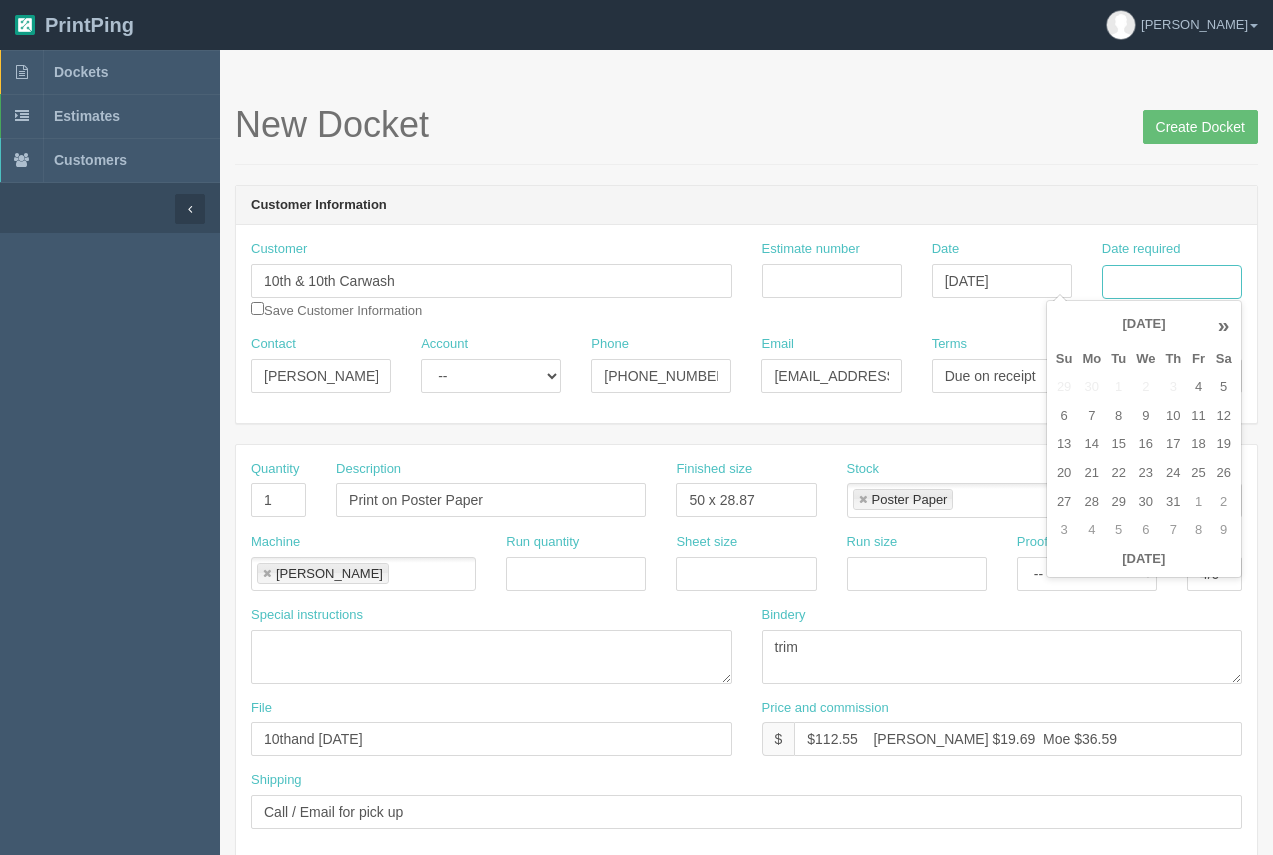 drag, startPoint x: 1145, startPoint y: 284, endPoint x: 1141, endPoint y: 295, distance: 11.7046995 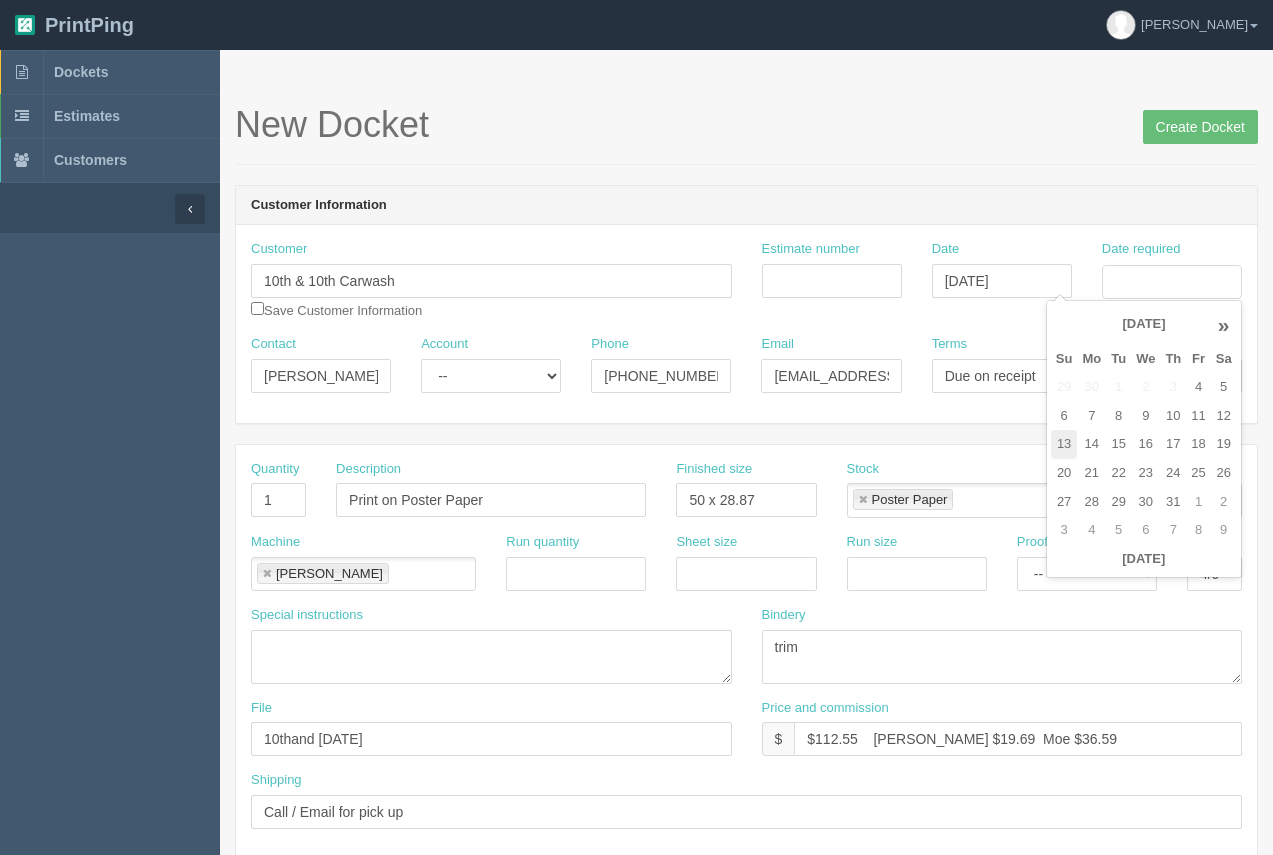 click on "13" at bounding box center (1064, 444) 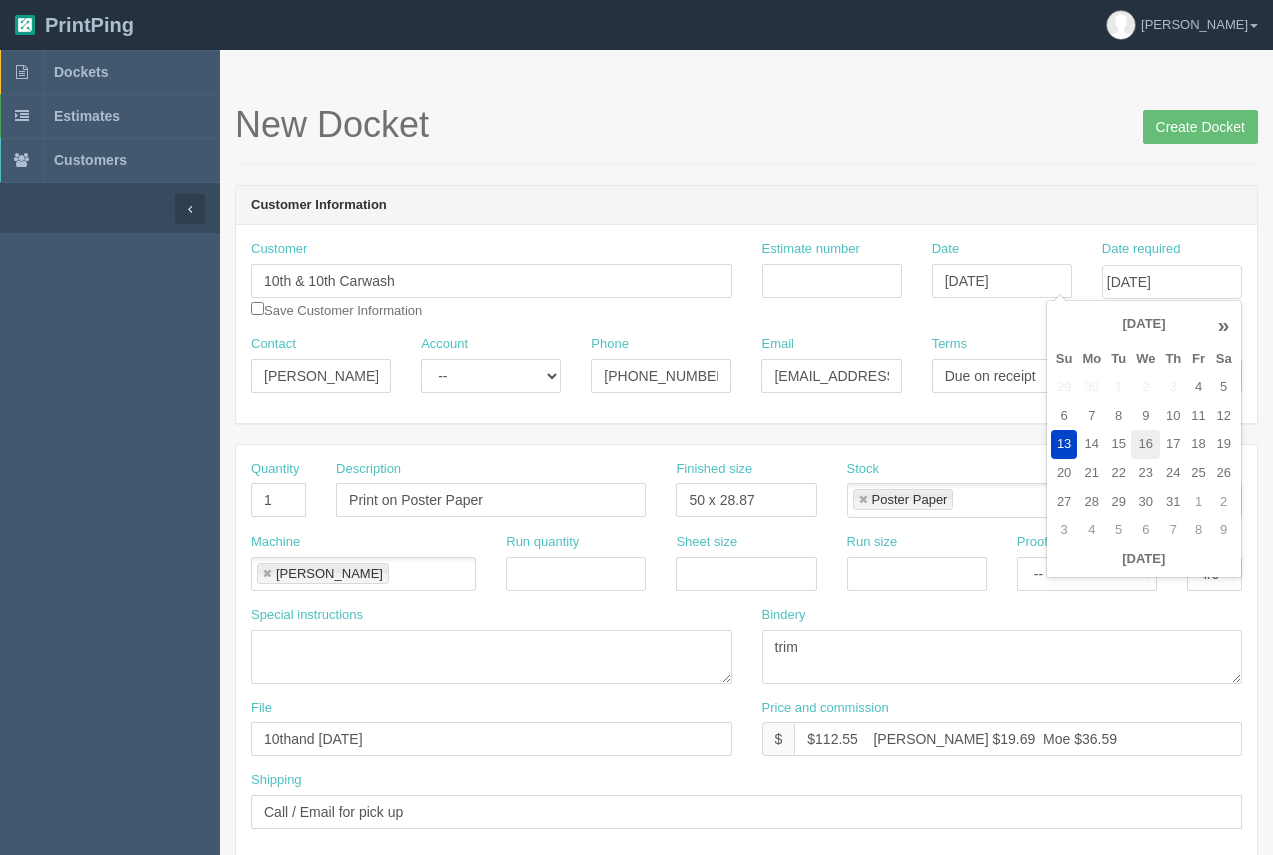 click on "16" at bounding box center (1145, 444) 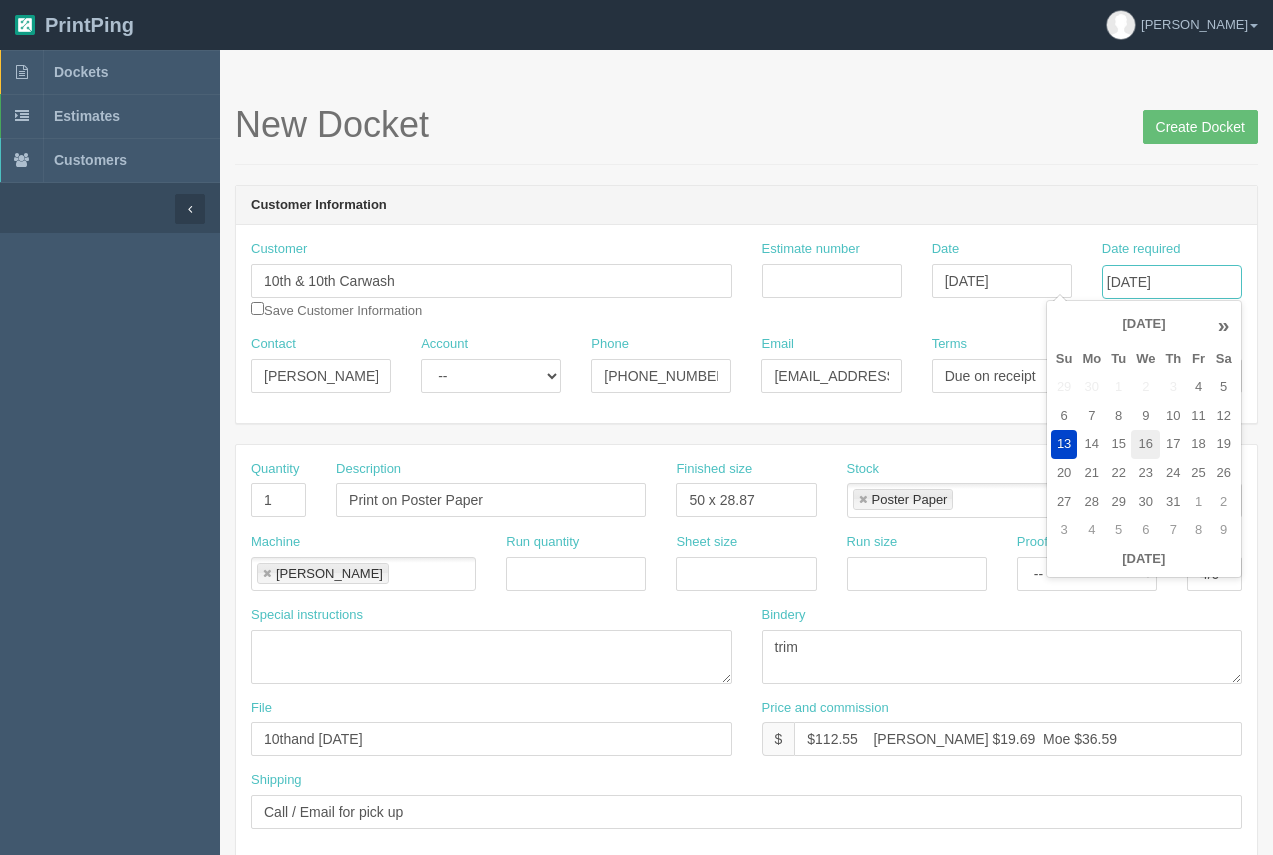 type on "July 16, 2025" 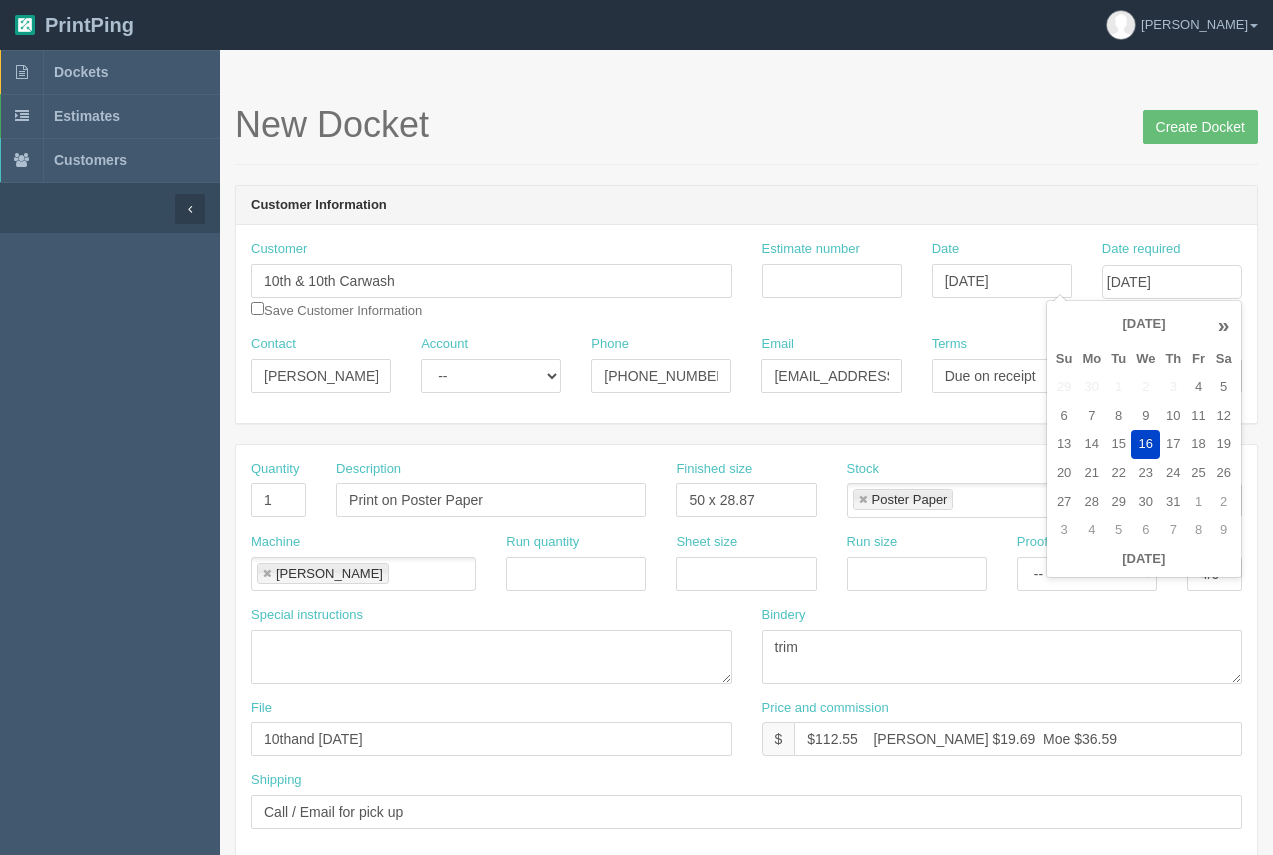 click on "PrintPing
Arif
Edit account ( arif@allrush.ca )
Logout" at bounding box center (636, 25) 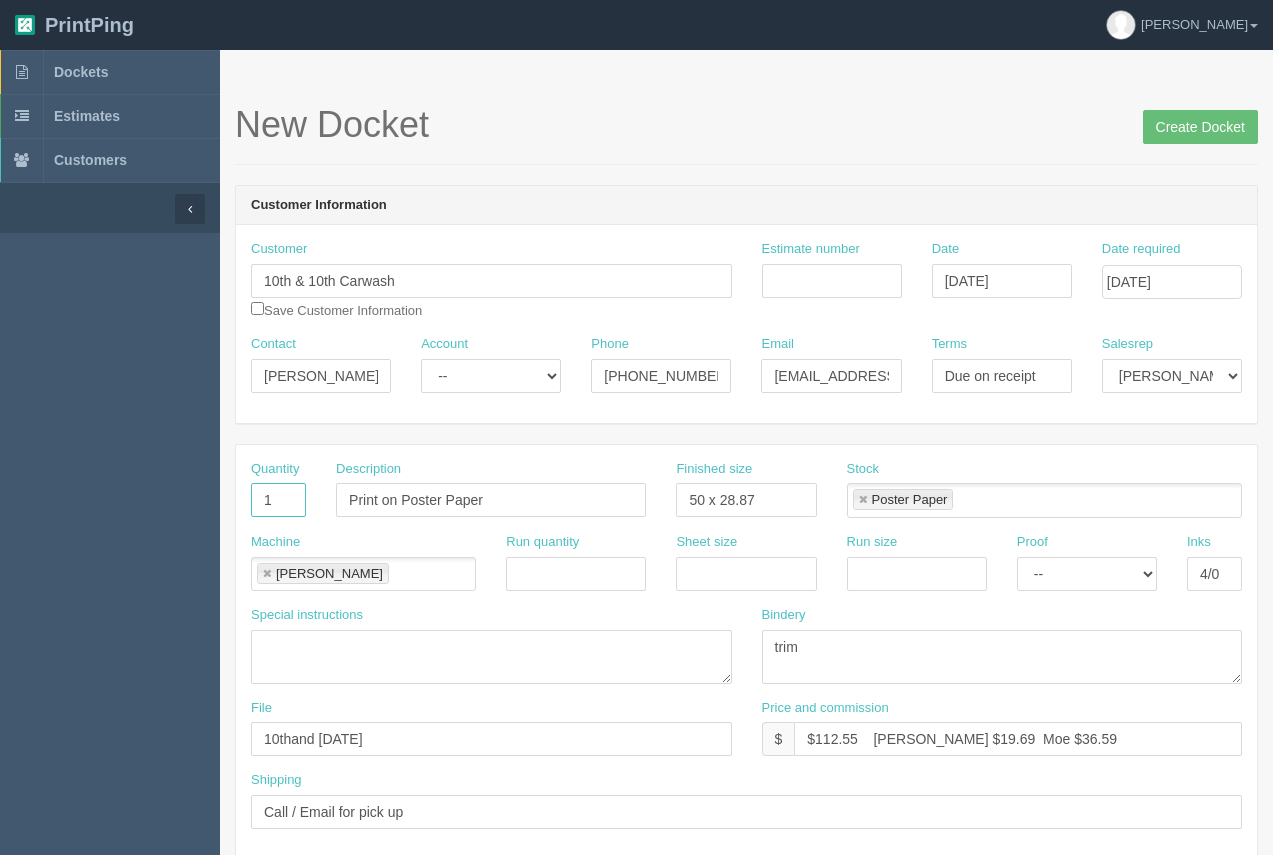 drag, startPoint x: 293, startPoint y: 501, endPoint x: 245, endPoint y: 495, distance: 48.373547 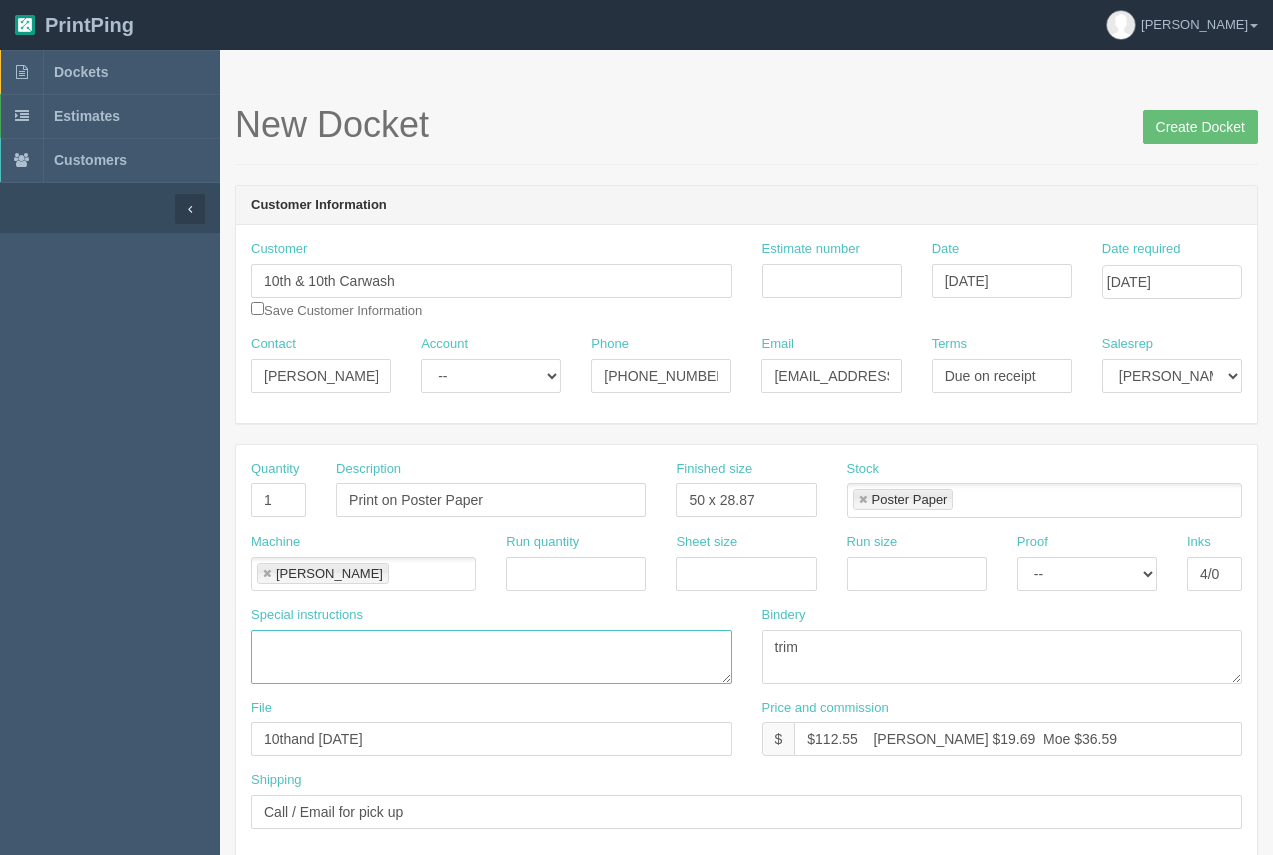 paste on "23 X 15.875 ( X 14)… 7 each of Brush Soap and Foaming Gun
12 X 6 ( X 21)…….7 each of Mats /No Towel / Shamee
12 X 8 ( X 7)….be kind
11.75 X 4 ( X 7)….staff
12 X 8.5 ( X7)…..bay 1 - 7
23.75 X 42 ( X 7)…….wash suggestions
96” x 48” ( x 2)…….self serve" 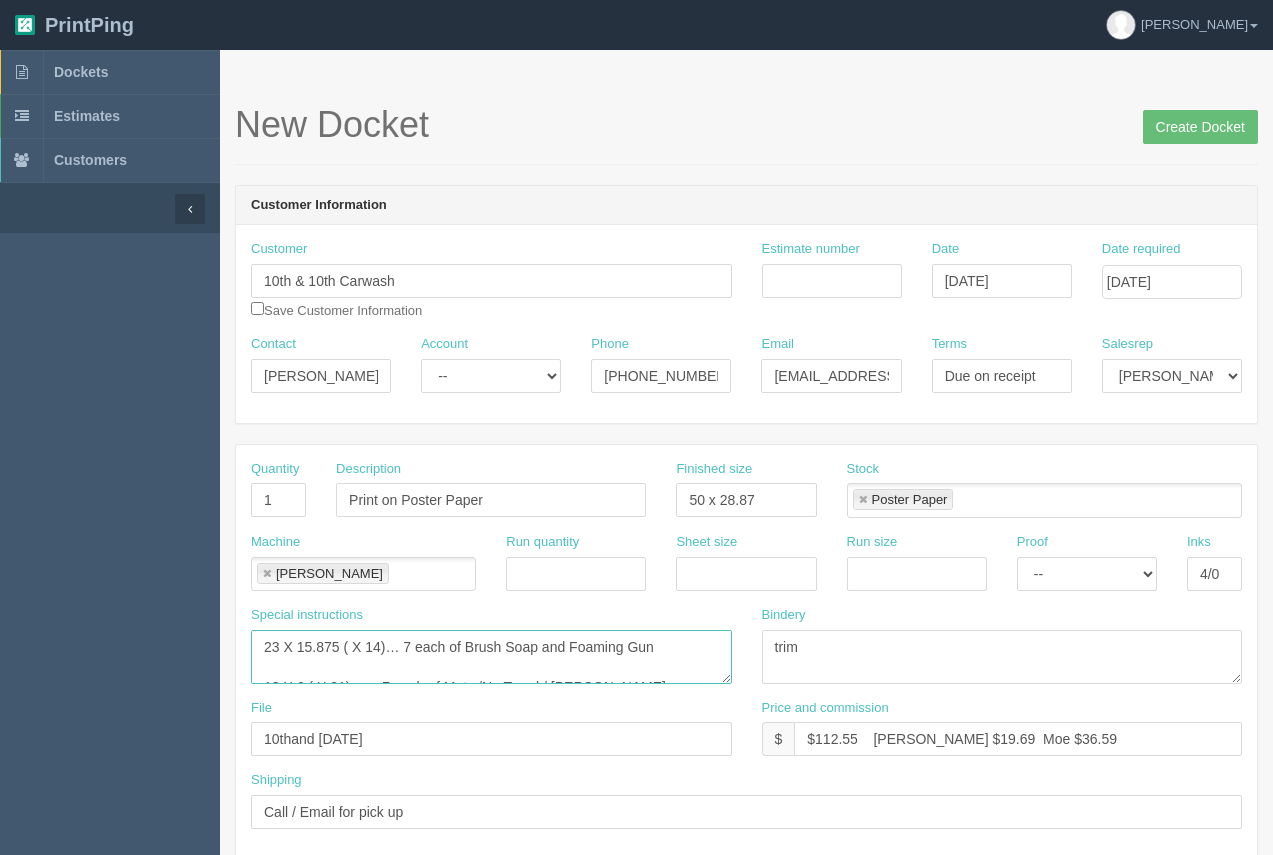 scroll, scrollTop: 232, scrollLeft: 0, axis: vertical 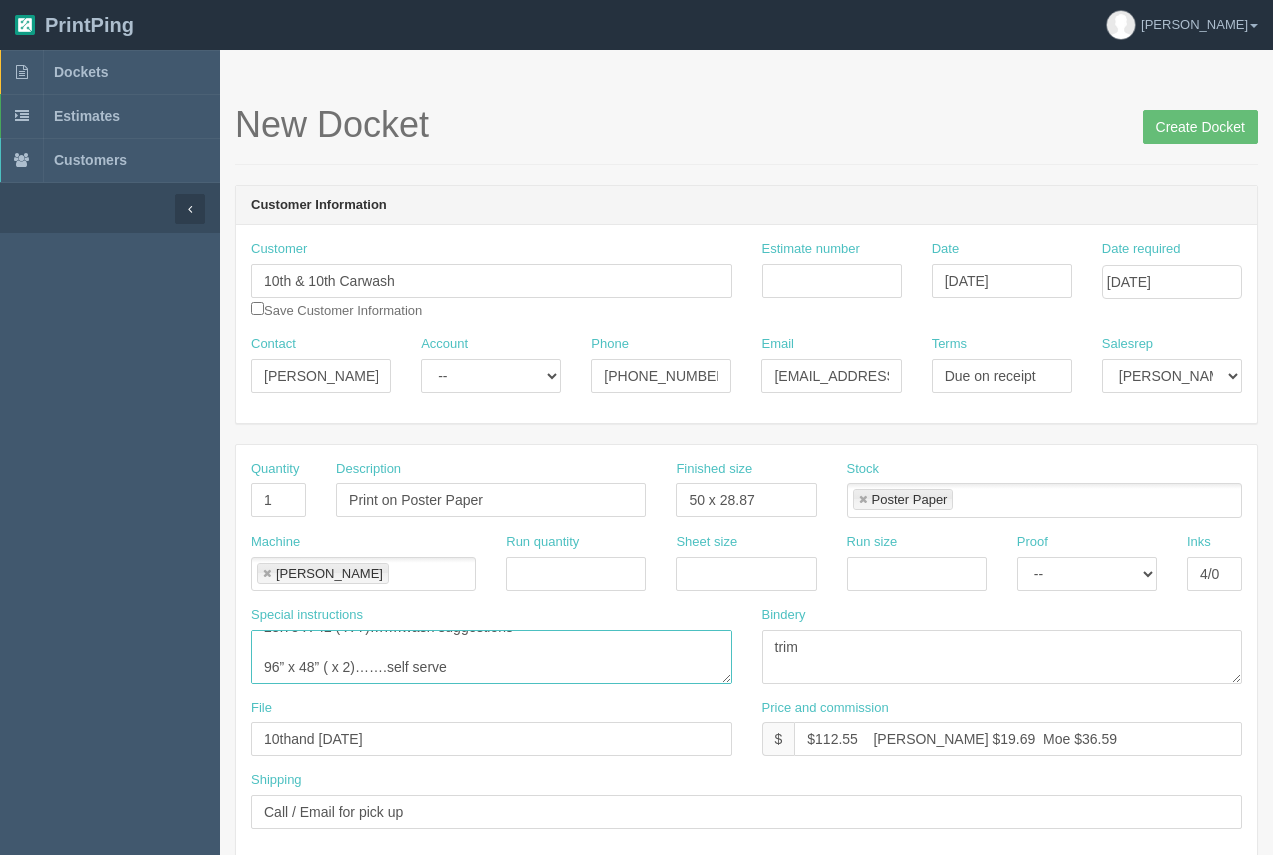 click on "23 X 15.875 ( X 14)… 7 each of Brush Soap and Foaming Gun
12 X 6 ( X 21)…….7 each of Mats /No Towel / Shamee
12 X 8 ( X 7)….be kind
11.75 X 4 ( X 7)….staff
12 X 8.5 ( X7)…..bay 1 - 7
23.75 X 42 ( X 7)…….wash suggestions
96” x 48” ( x 2)…….self serve" at bounding box center [491, 657] 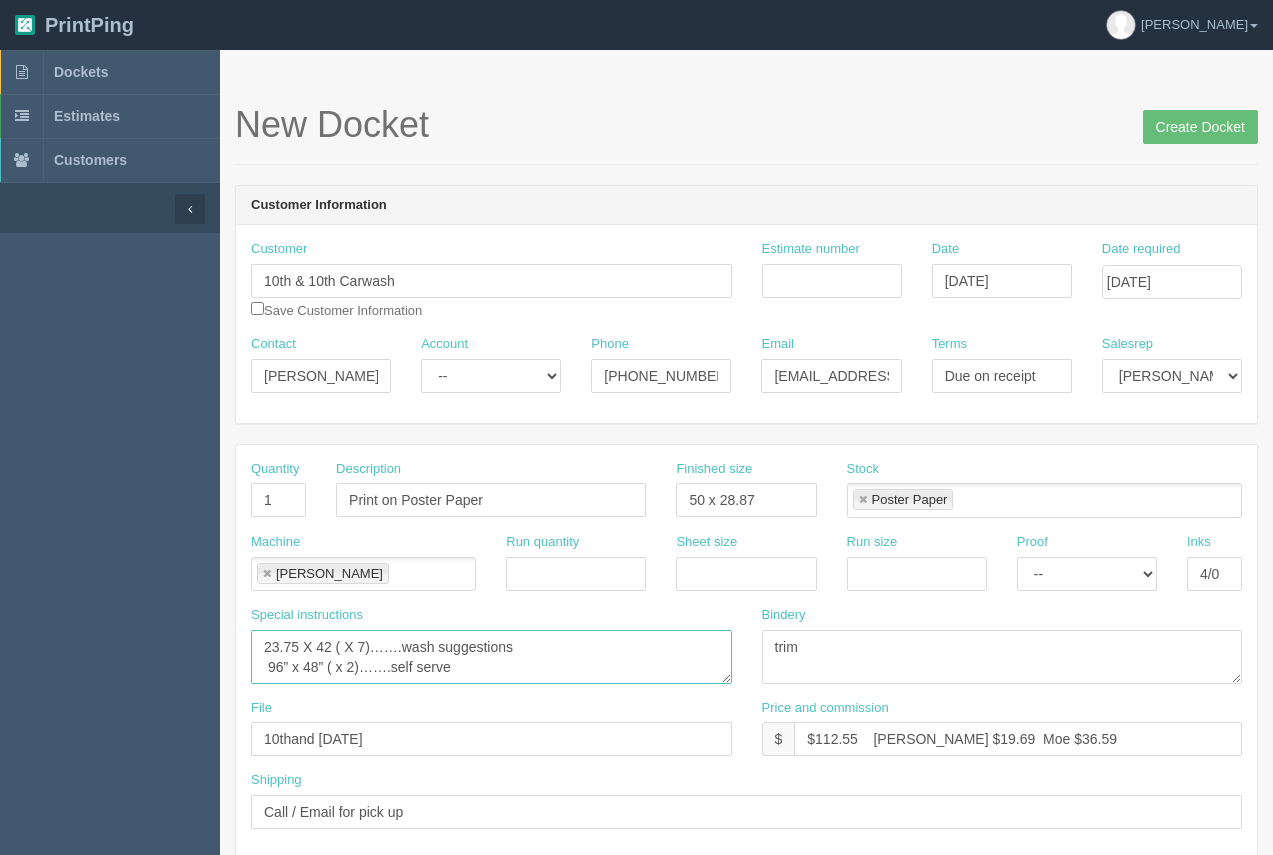 scroll, scrollTop: 220, scrollLeft: 0, axis: vertical 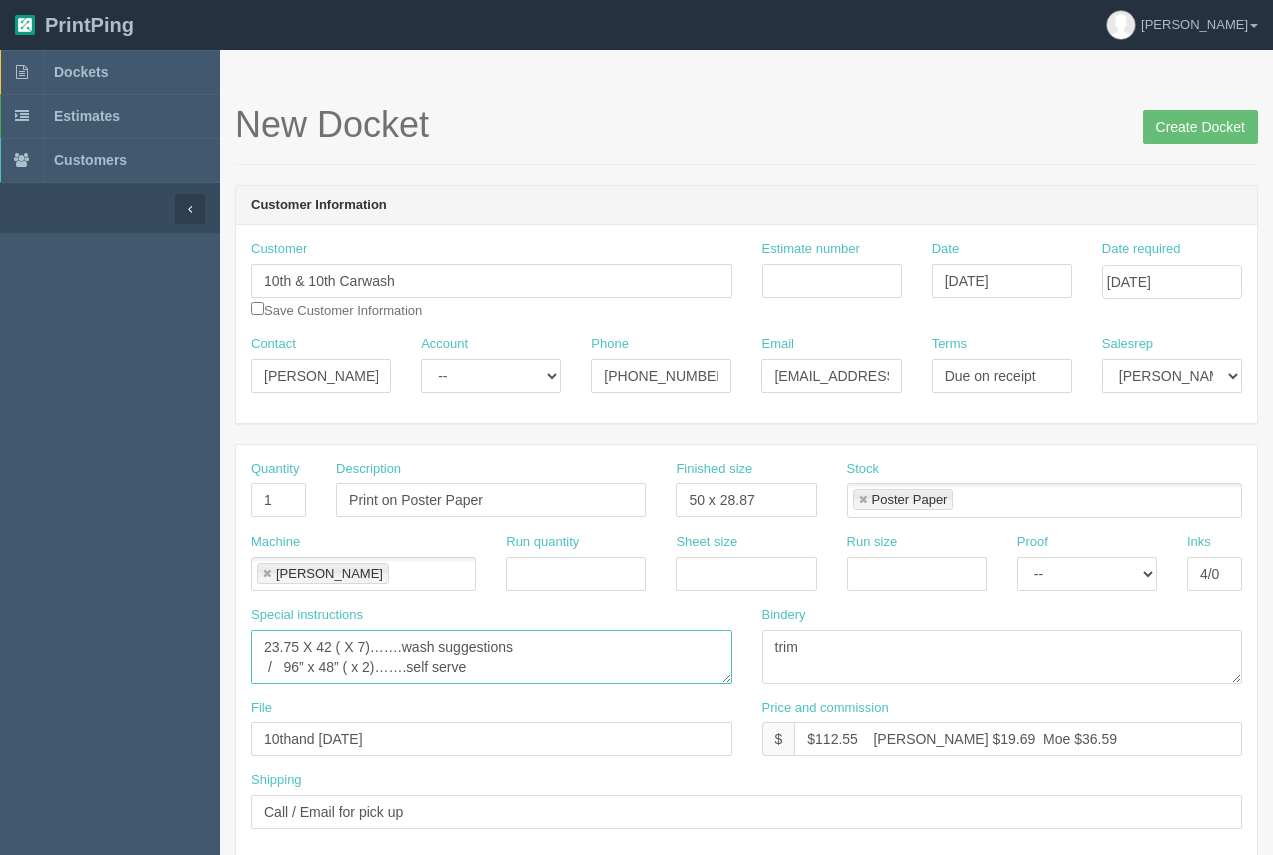 click on "23 X 15.875 ( X 14)… 7 each of Brush Soap and Foaming Gun
12 X 6 ( X 21)…….7 each of Mats /No Towel / Shamee
12 X 8 ( X 7)….be kind
11.75 X 4 ( X 7)….staff
12 X 8.5 ( X7)…..bay 1 - 7
23.75 X 42 ( X 7)…….wash suggestions
/   96” x 48” ( x 2)…….self serve" at bounding box center [491, 657] 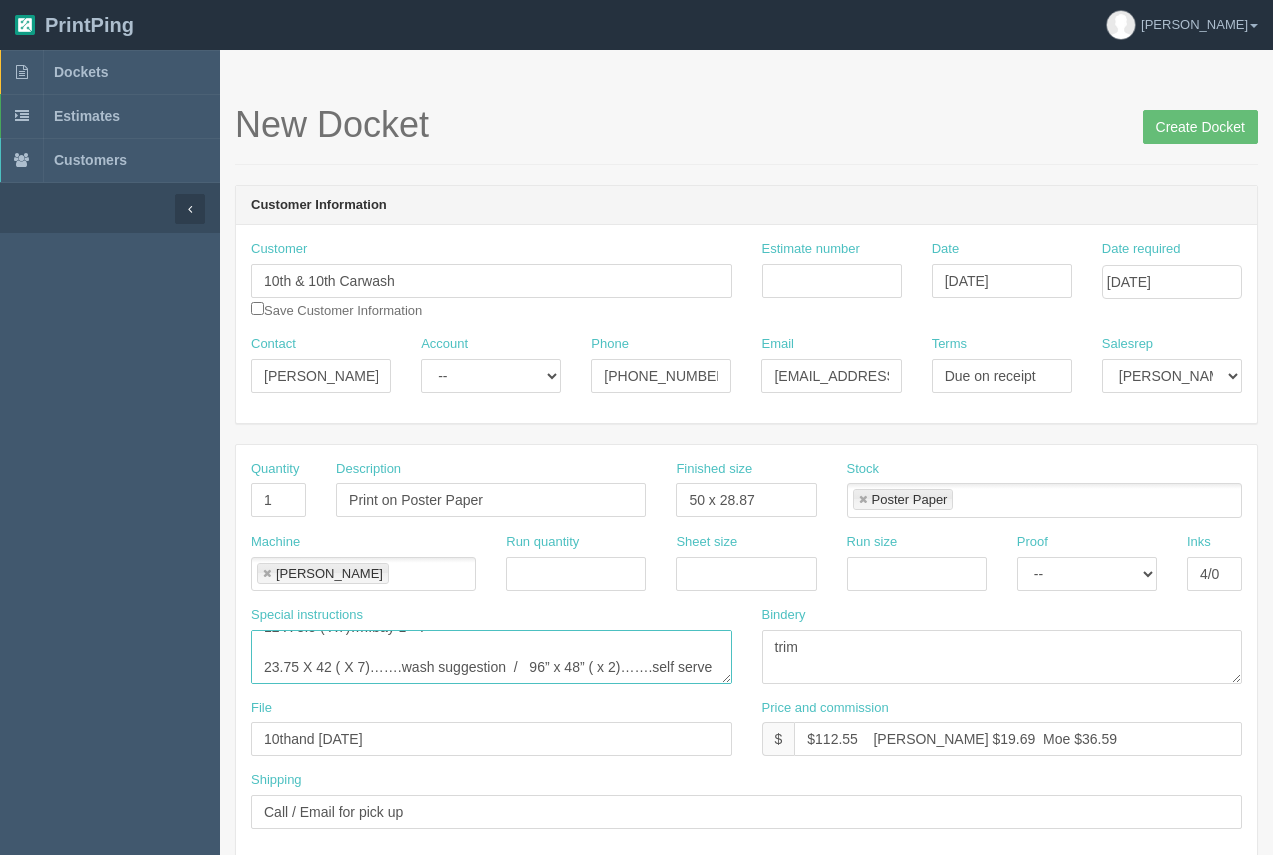 scroll, scrollTop: 207, scrollLeft: 0, axis: vertical 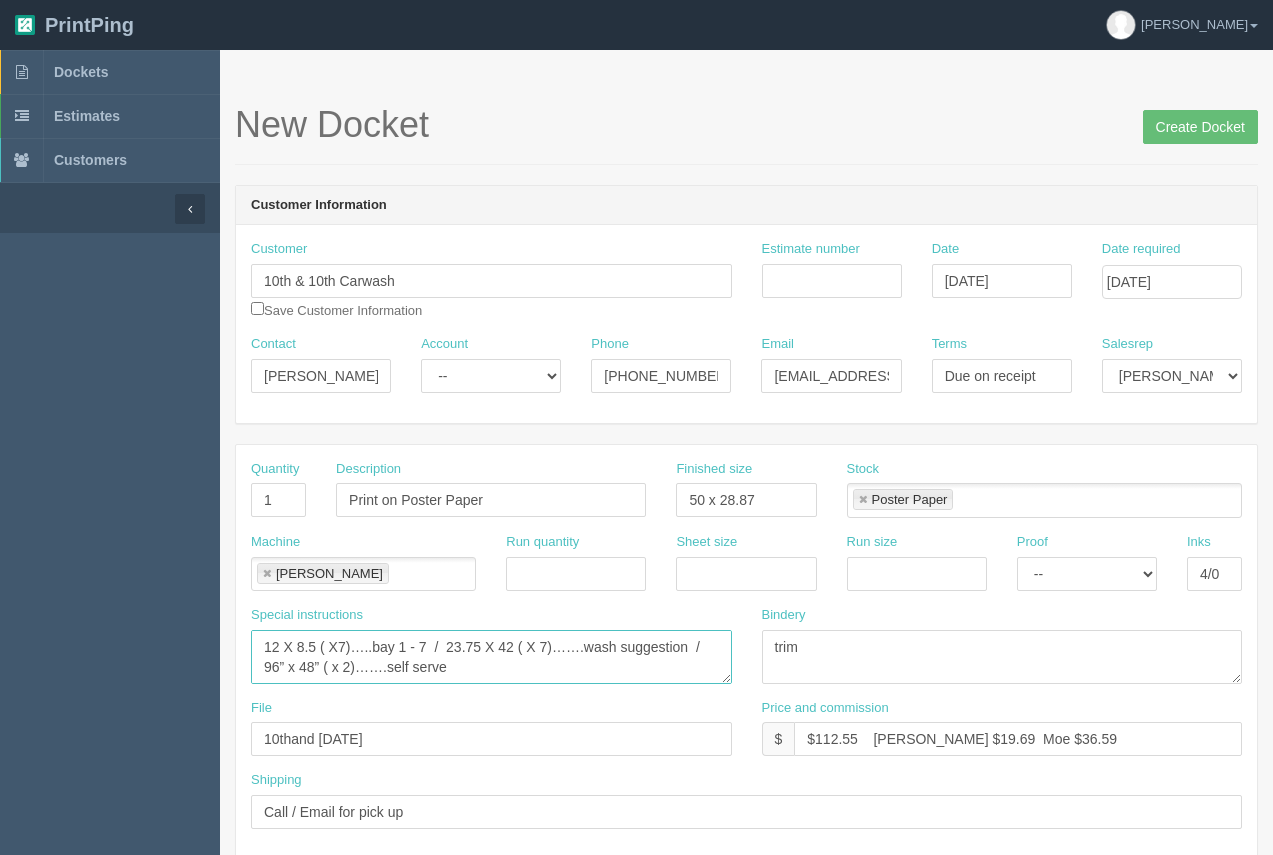 click on "23 X 15.875 ( X 14)… 7 each of Brush Soap and Foaming Gun
12 X 6 ( X 21)…….7 each of Mats /No Towel / Shamee
12 X 8 ( X 7)….be kind
11.75 X 4 ( X 7)….staff
12 X 8.5 ( X7)…..bay 1 - 7  /  23.75 X 42 ( X 7)…….wash suggestion  /   96” x 48” ( x 2)…….self serve" at bounding box center (491, 657) 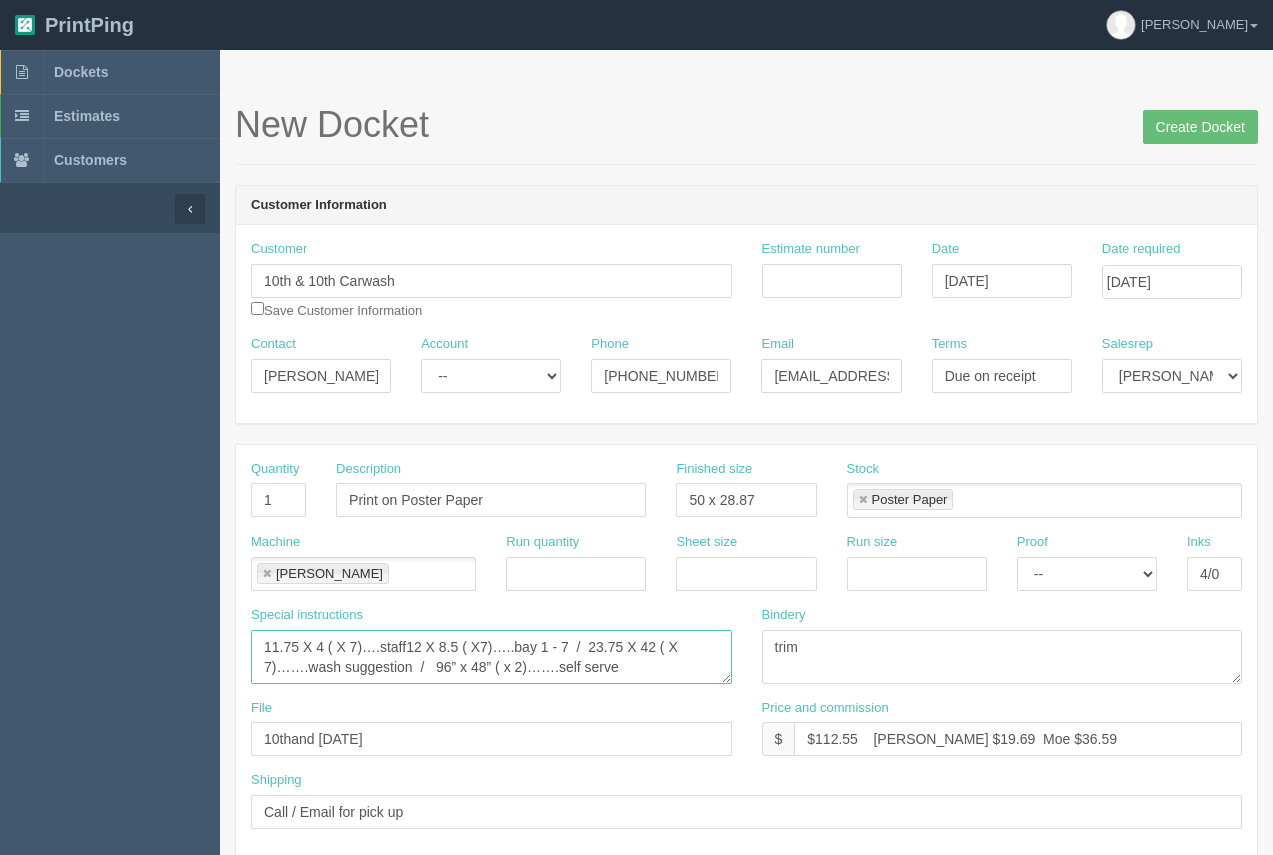 scroll, scrollTop: 127, scrollLeft: 0, axis: vertical 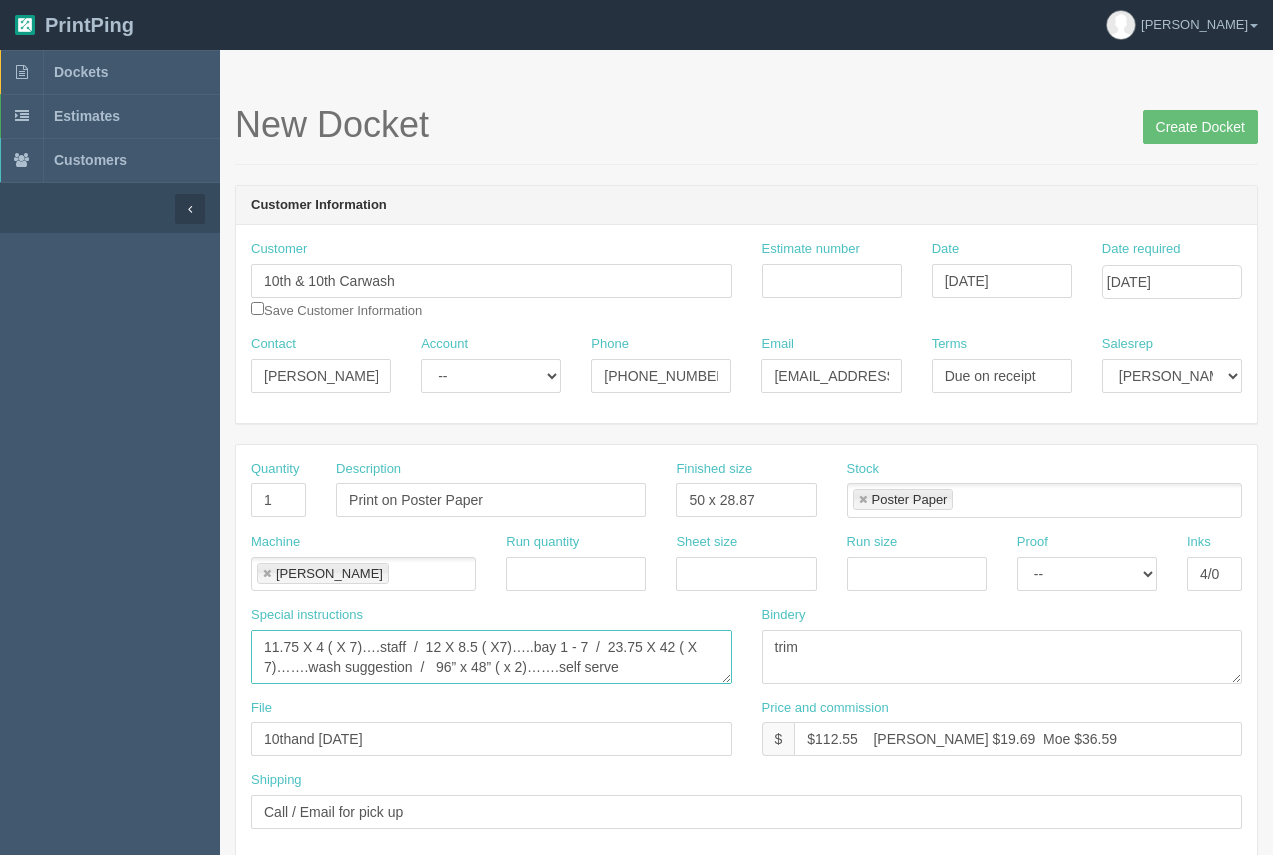 click on "23 X 15.875 ( X 14)… 7 each of Brush Soap and Foaming Gun
12 X 6 ( X 21)…….7 each of Mats /No Towel / Shamee
12 X 8 ( X 7)….be kind
11.75 X 4 ( X 7)….staff  /  12 X 8.5 ( X7)…..bay 1 - 7  /  23.75 X 42 ( X 7)…….wash suggestion  /   96” x 48” ( x 2)…….self serve" at bounding box center [491, 657] 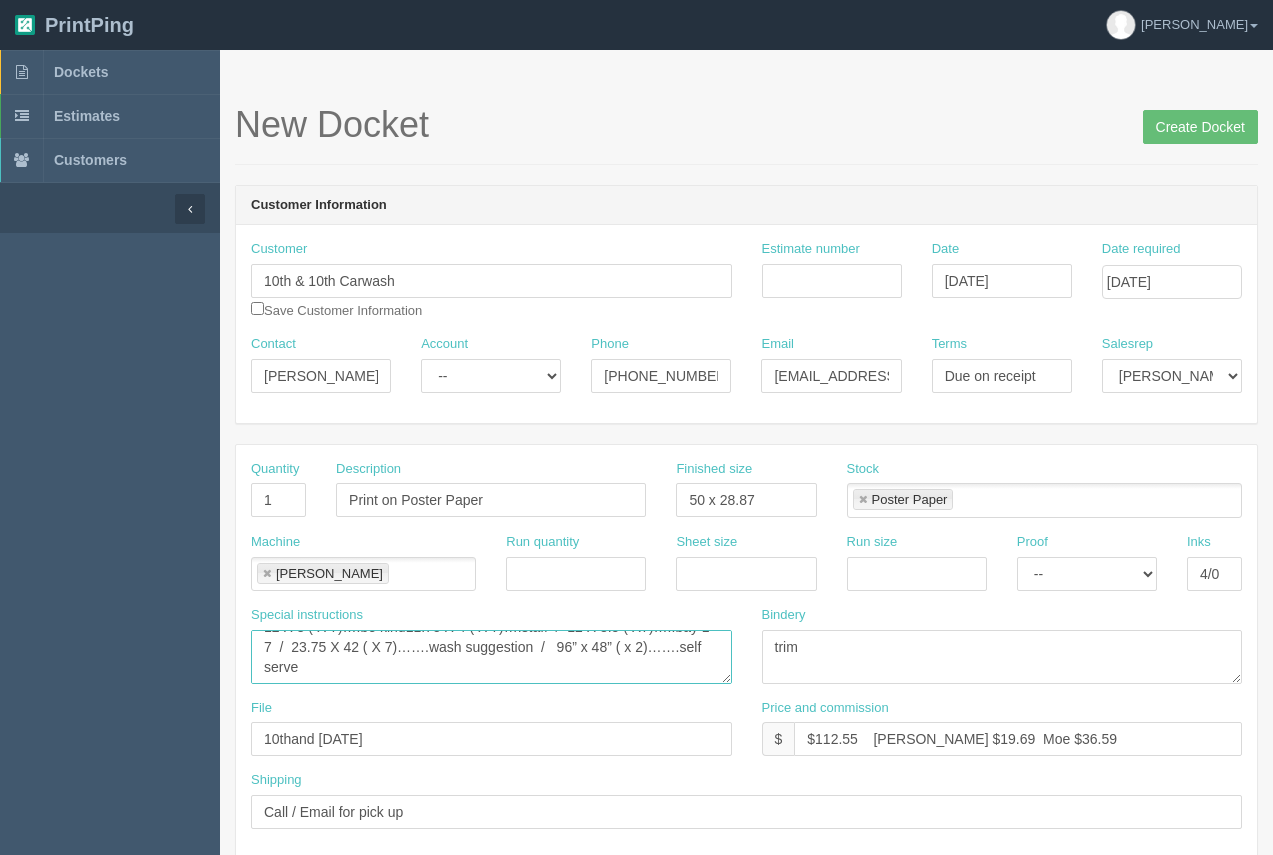 scroll, scrollTop: 87, scrollLeft: 0, axis: vertical 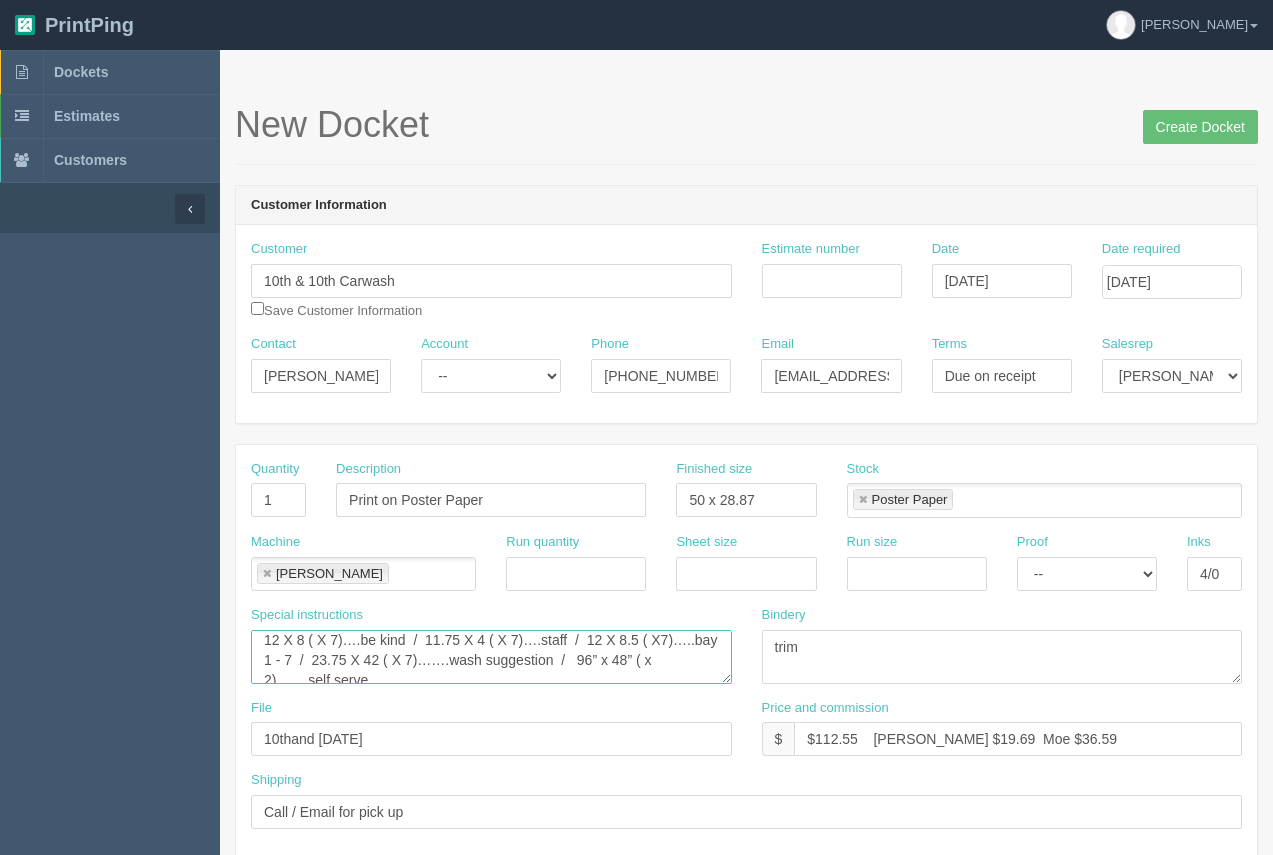 click on "23 X 15.875 ( X 14)… 7 each of Brush Soap and Foaming Gun
12 X 6 ( X 21)…….7 each of Mats /No Towel / Shamee
12 X 8 ( X 7)….be kind  /  11.75 X 4 ( X 7)….staff  /  12 X 8.5 ( X7)…..bay 1 - 7  /  23.75 X 42 ( X 7)…….wash suggestion  /   96” x 48” ( x 2)…….self serve" at bounding box center (491, 657) 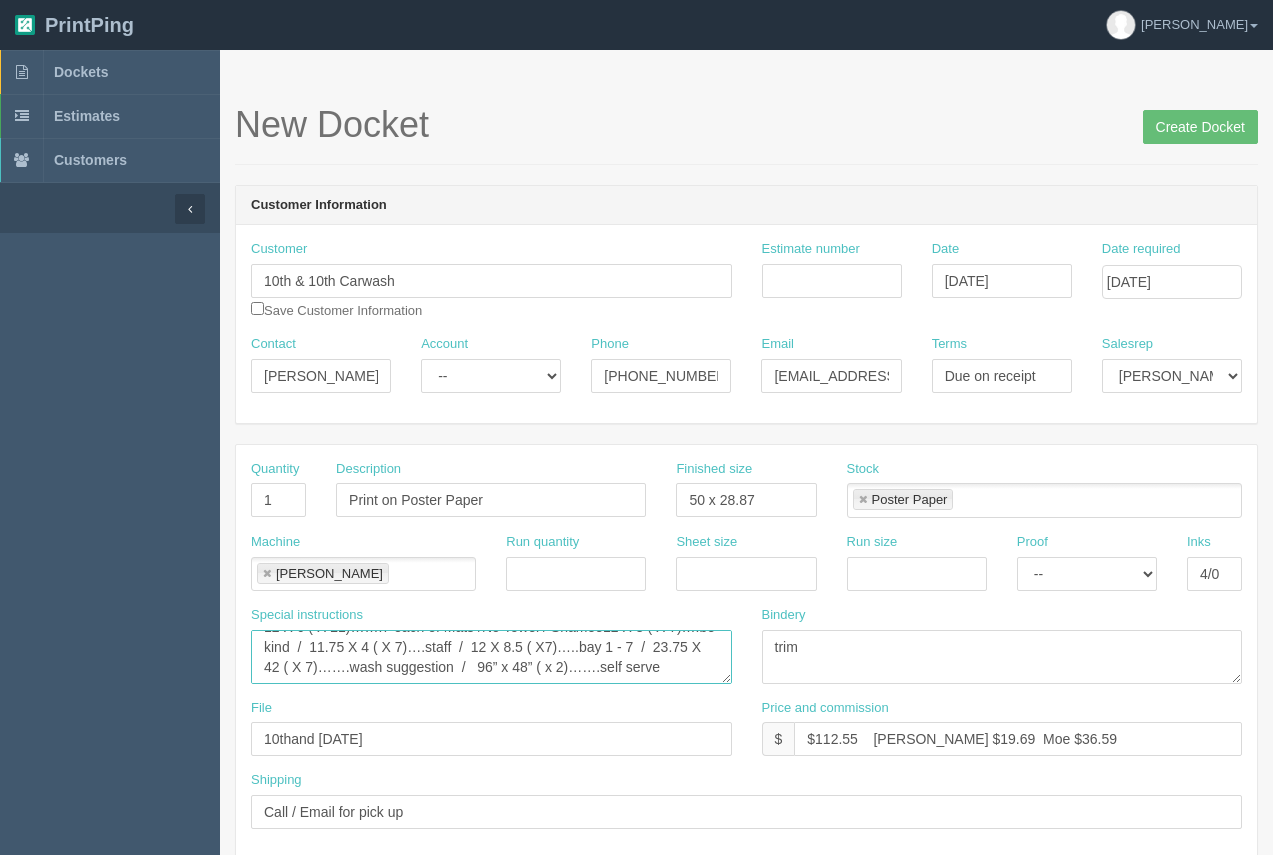 scroll, scrollTop: 47, scrollLeft: 0, axis: vertical 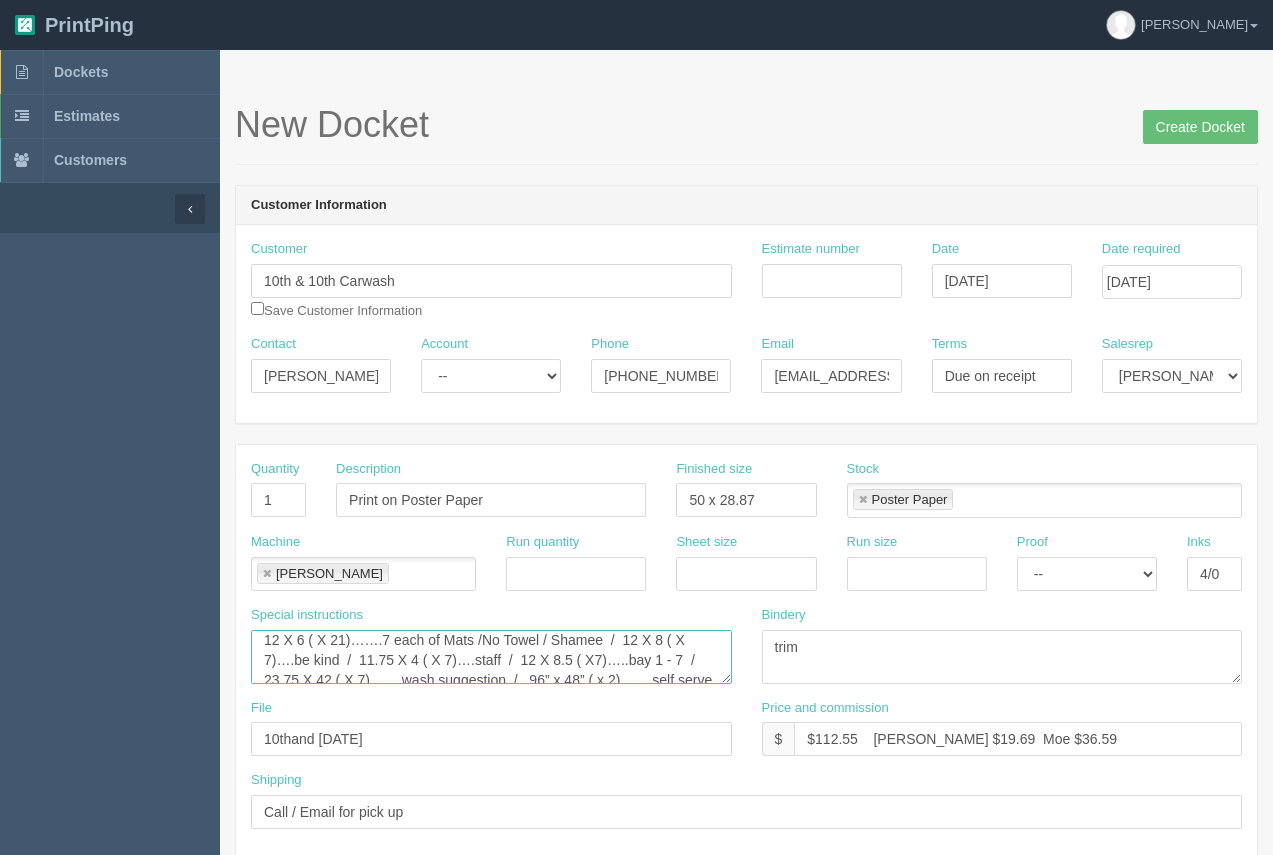 click on "23 X 15.875 ( X 14)… 7 each of Brush Soap and Foaming Gun
12 X 6 ( X 21)…….7 each of Mats /No Towel / Shamee  /  12 X 8 ( X 7)….be kind  /  11.75 X 4 ( X 7)….staff  /  12 X 8.5 ( X7)…..bay 1 - 7  /  23.75 X 42 ( X 7)…….wash suggestion  /   96” x 48” ( x 2)…….self serve" at bounding box center [491, 657] 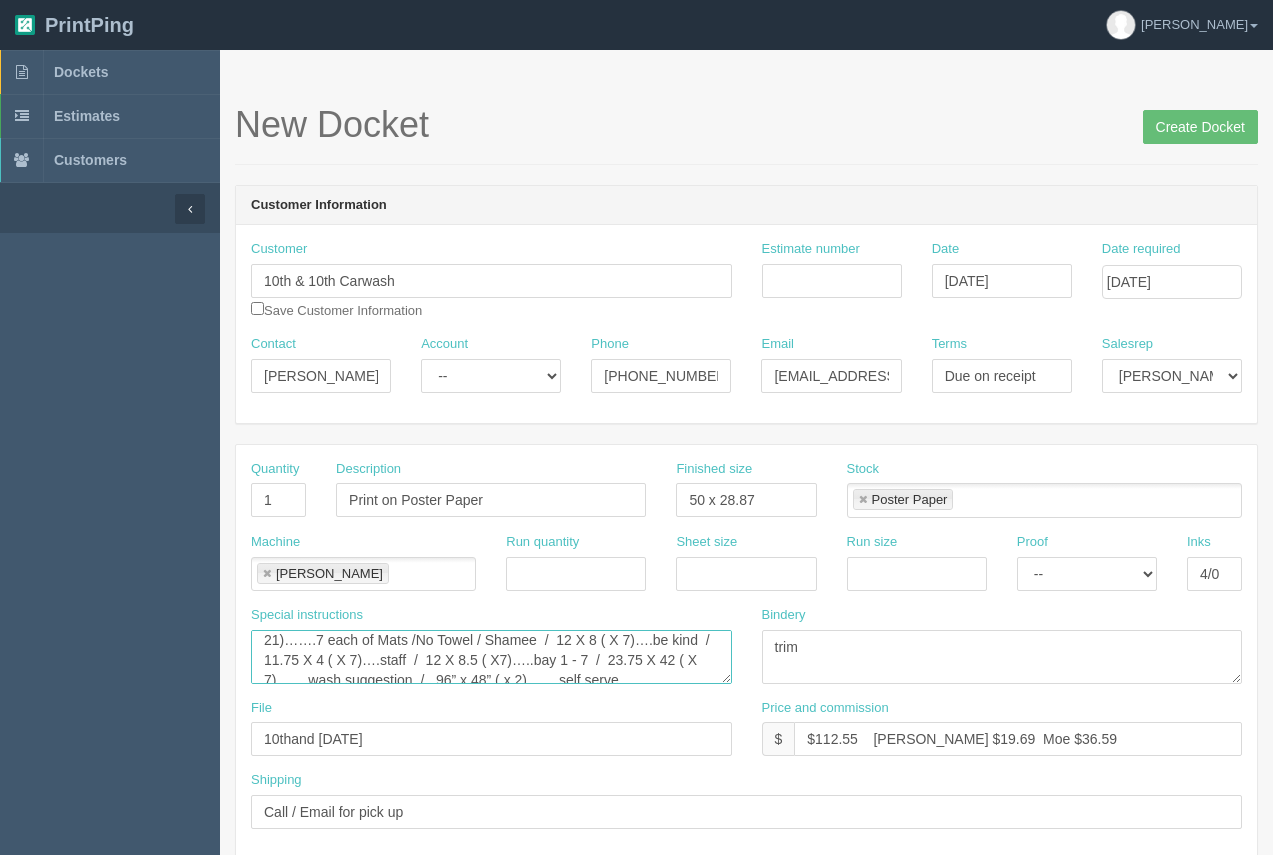 scroll, scrollTop: 7, scrollLeft: 0, axis: vertical 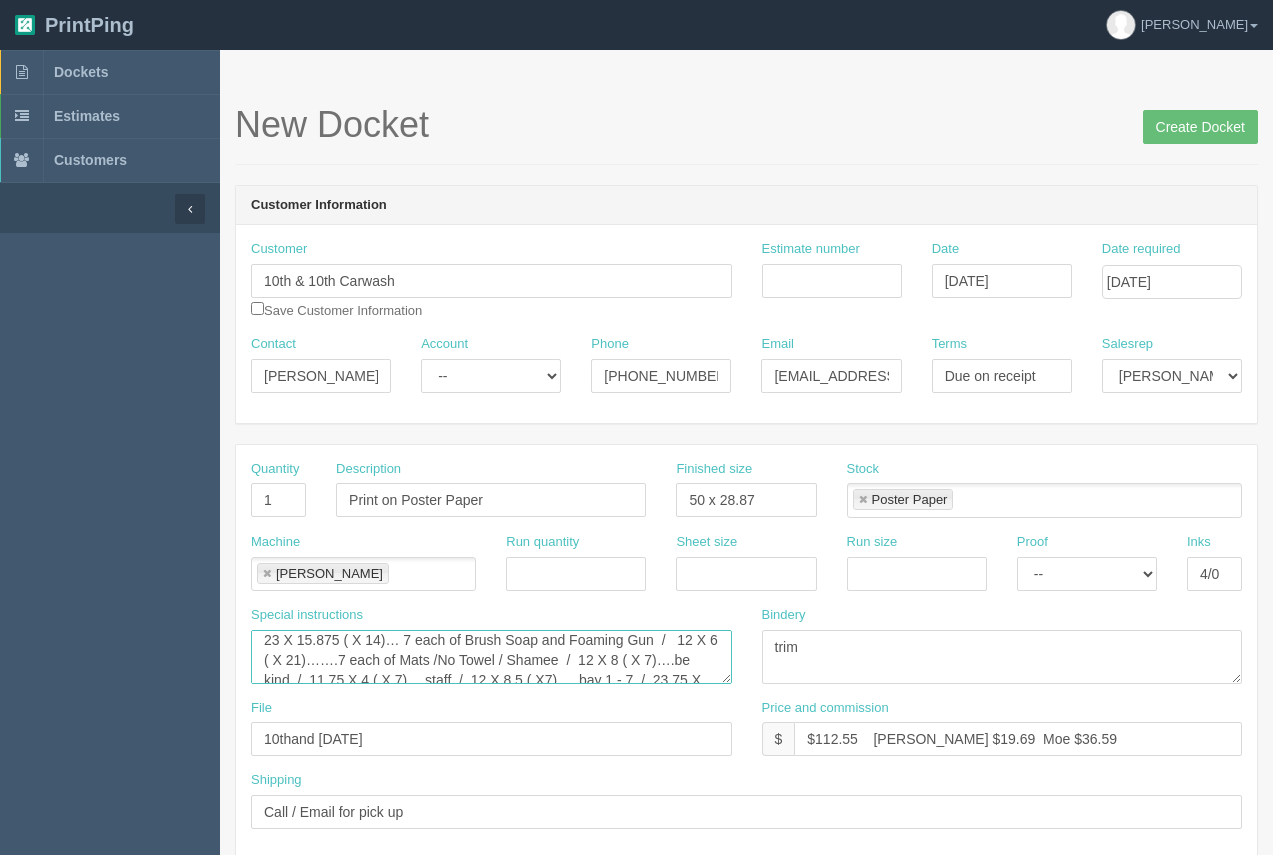 type on "23 X 15.875 ( X 14)… 7 each of Brush Soap and Foaming Gun  /   12 X 6 ( X 21)…….7 each of Mats /No Towel / Shamee  /  12 X 8 ( X 7)….be kind  /  11.75 X 4 ( X 7)….staff  /  12 X 8.5 ( X7)…..bay 1 - 7  /  23.75 X 42 ( X 7)…….wash suggestion  /   96” x 48” ( x 2)…….self serve" 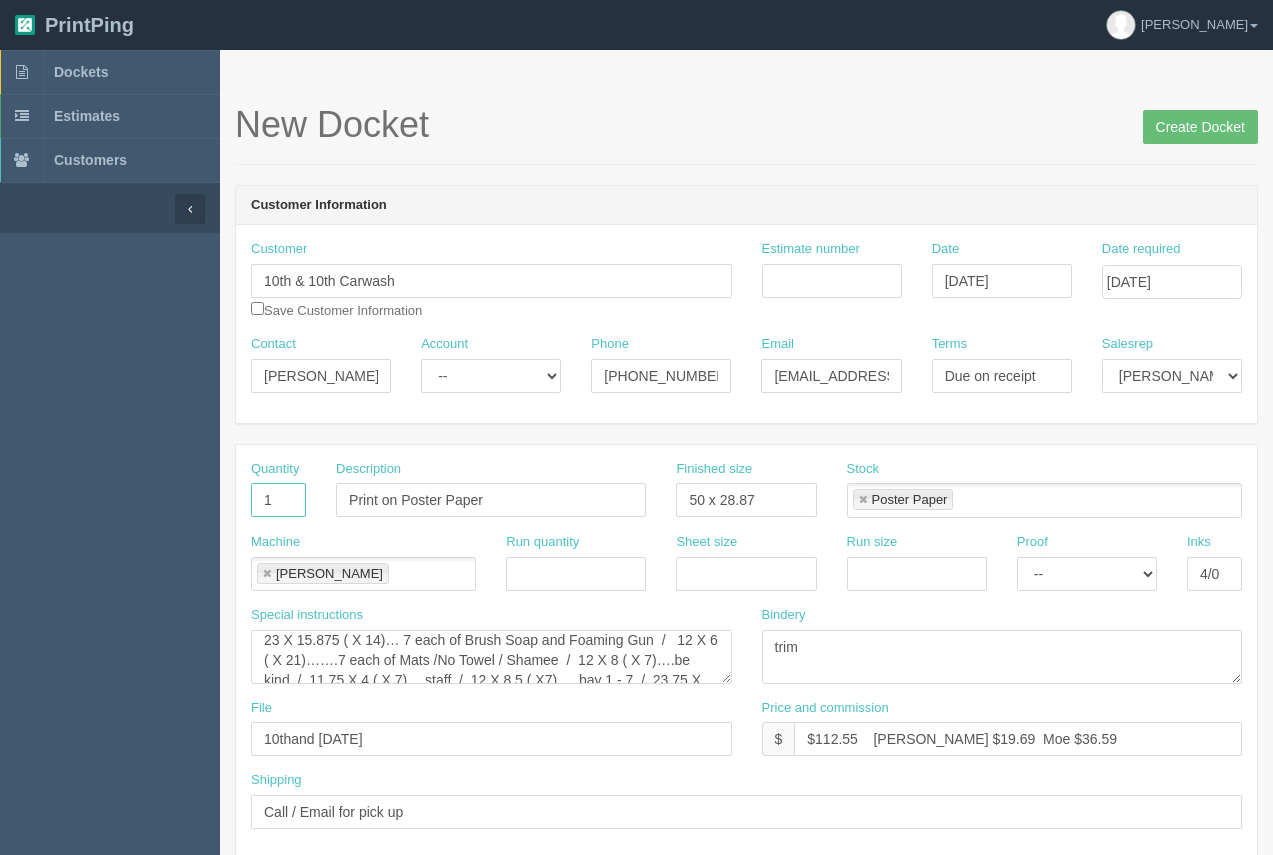 drag, startPoint x: 278, startPoint y: 497, endPoint x: 192, endPoint y: 510, distance: 86.977005 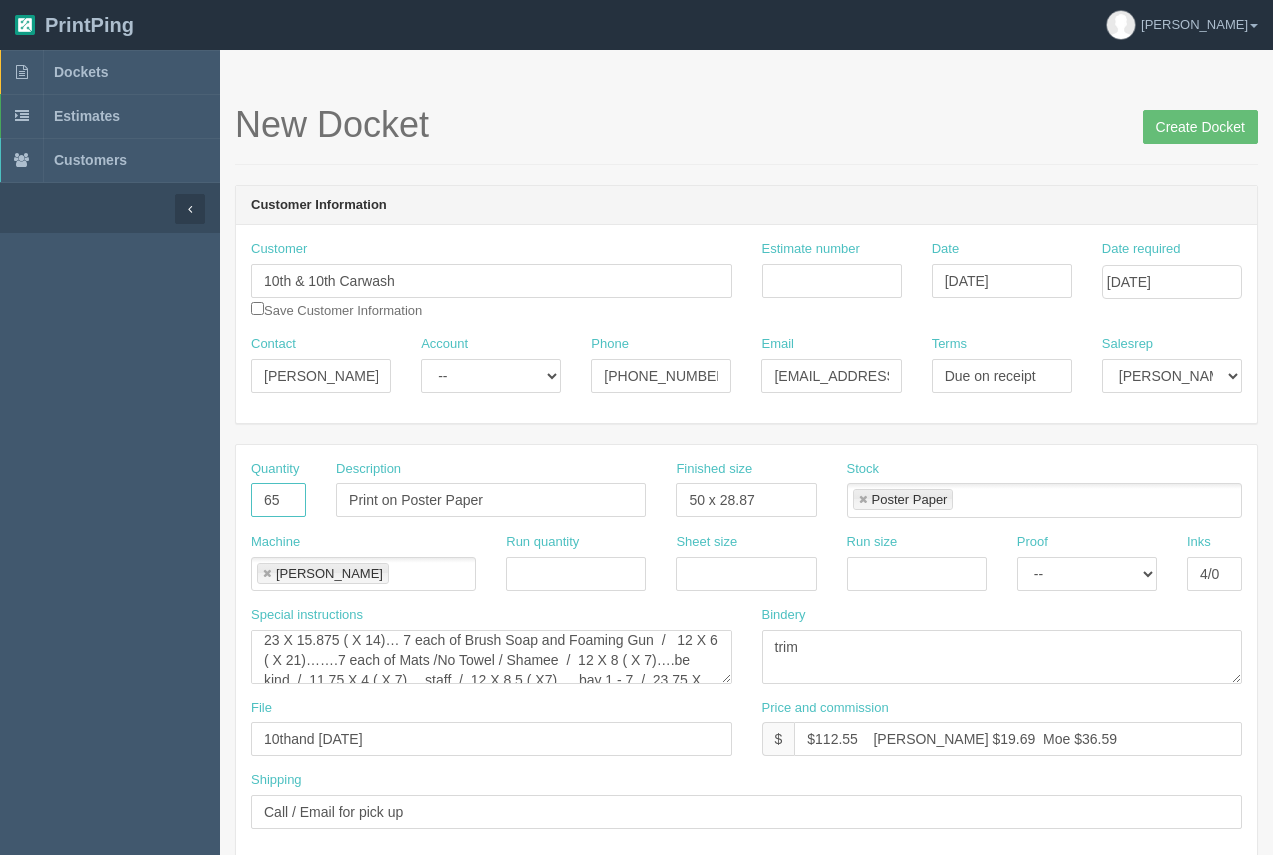 type on "65" 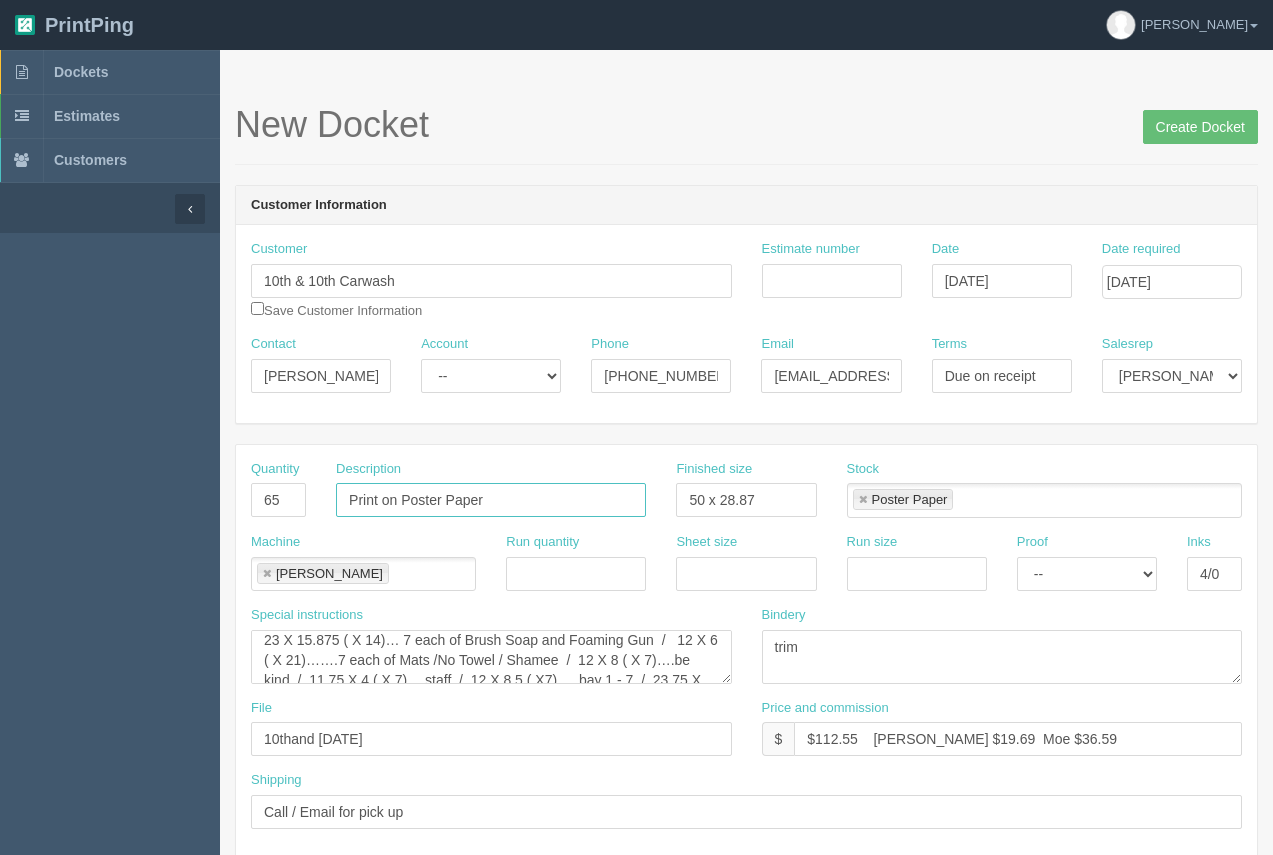 drag, startPoint x: 478, startPoint y: 500, endPoint x: 290, endPoint y: 505, distance: 188.06648 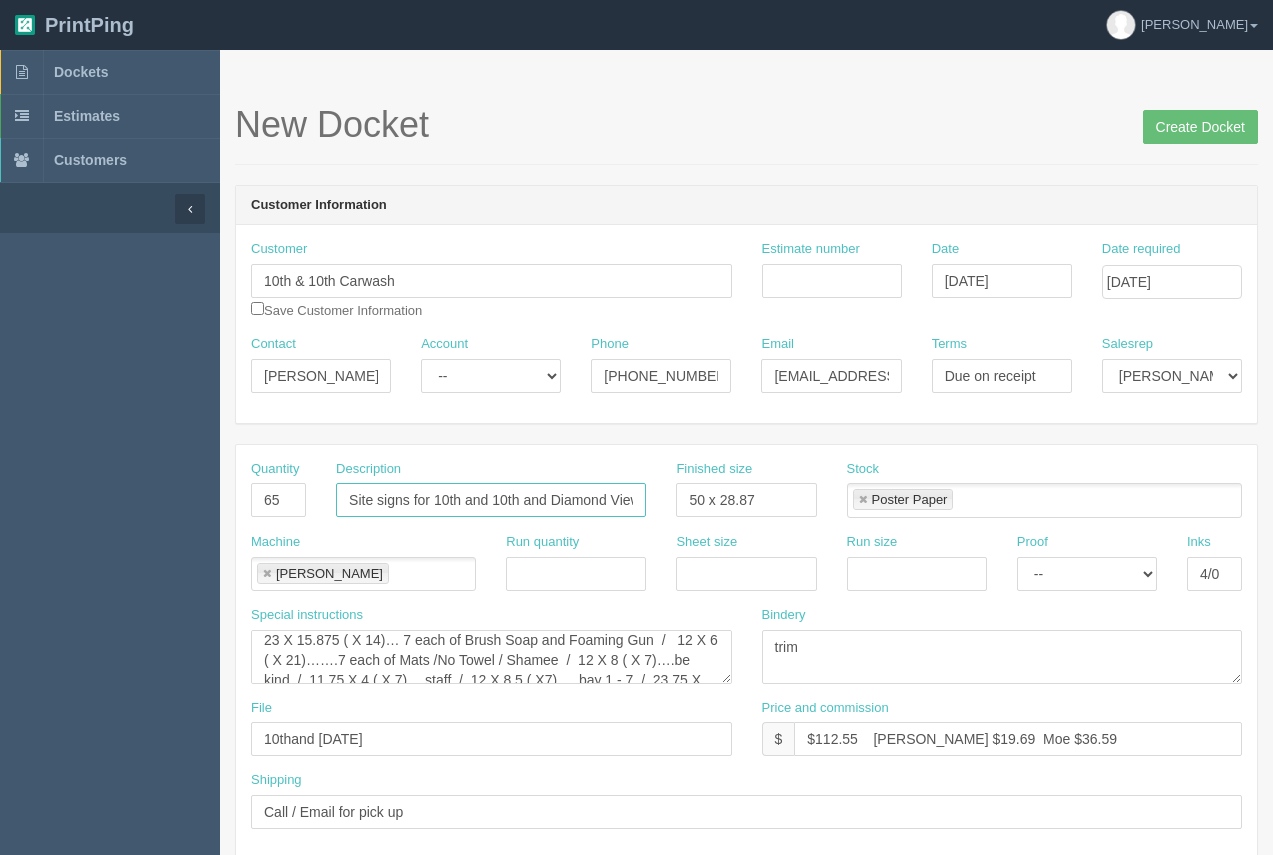 scroll, scrollTop: 0, scrollLeft: 8, axis: horizontal 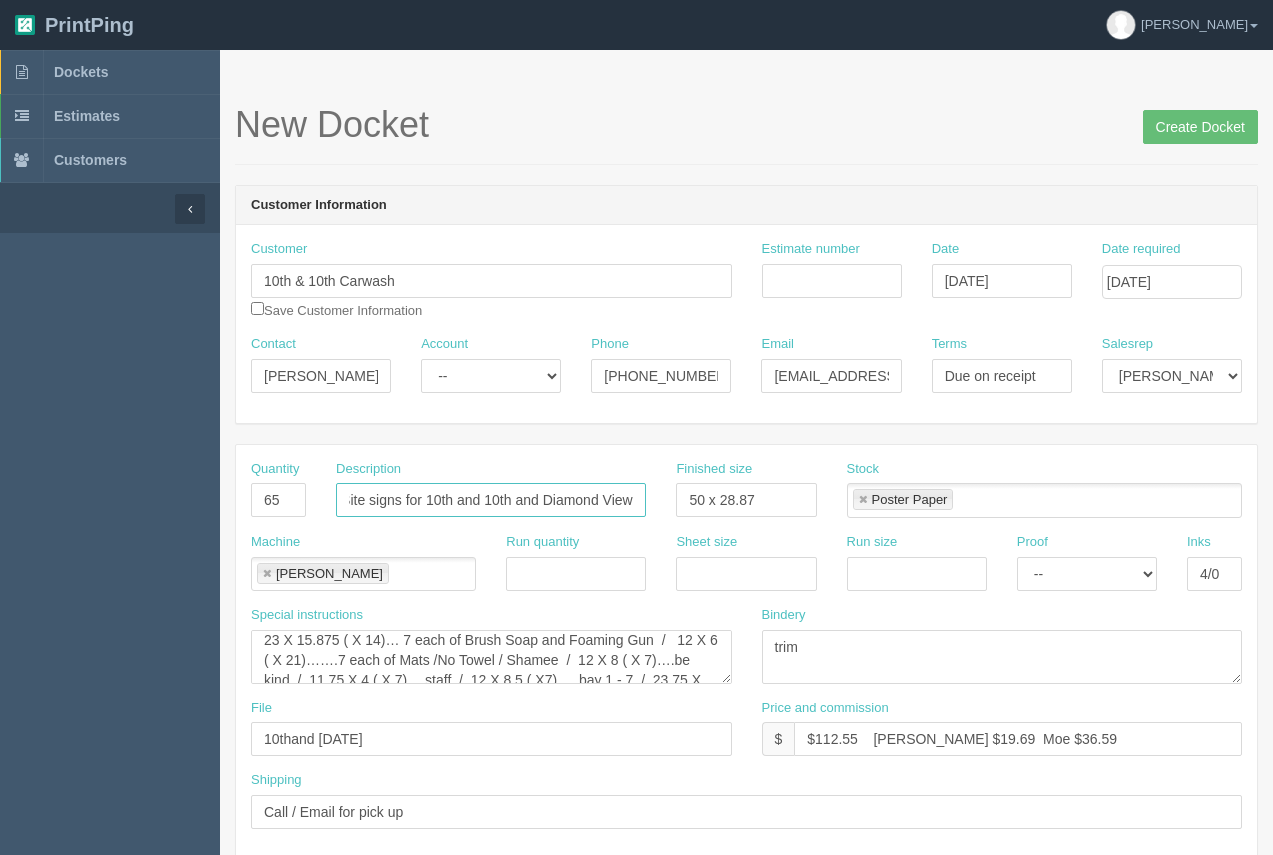 type on "Site signs for 10th and 10th and Diamond View" 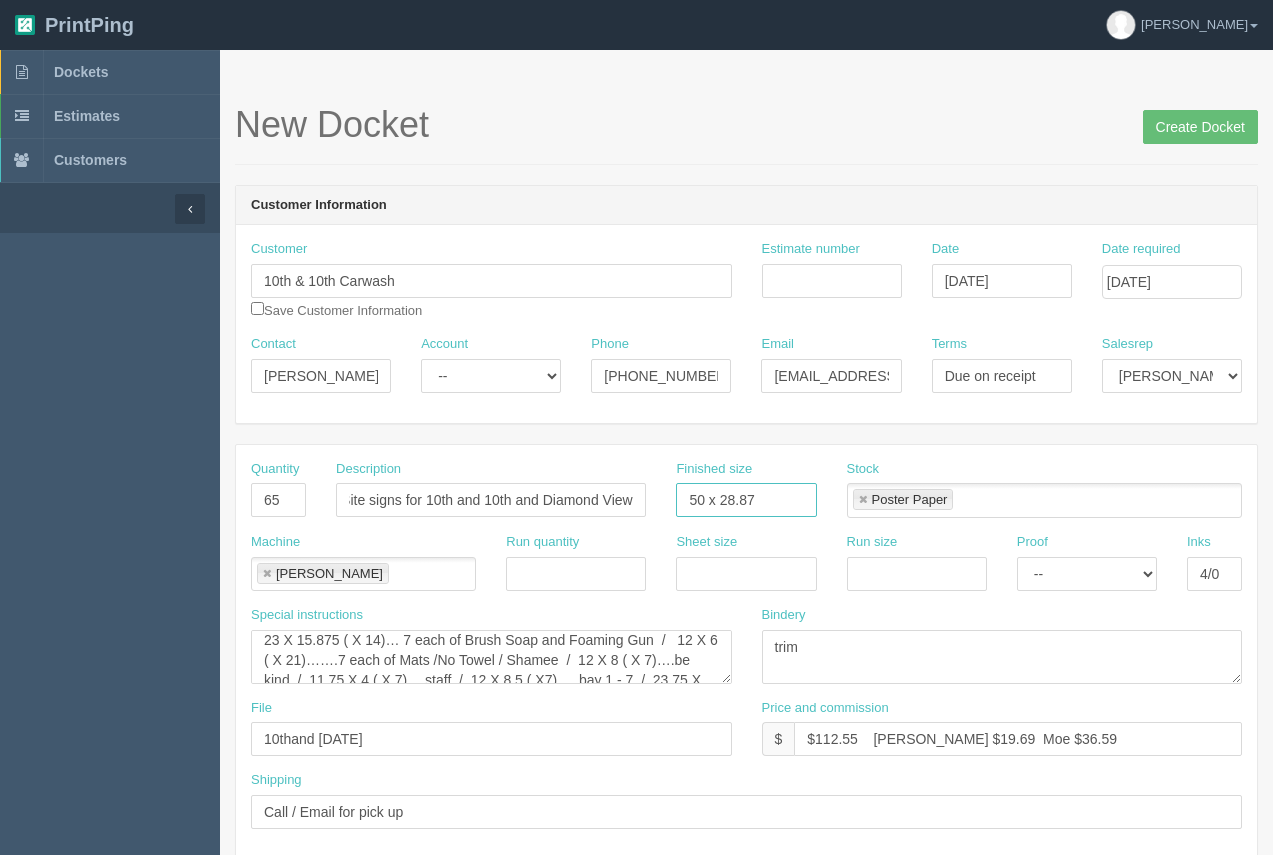 scroll, scrollTop: 0, scrollLeft: 0, axis: both 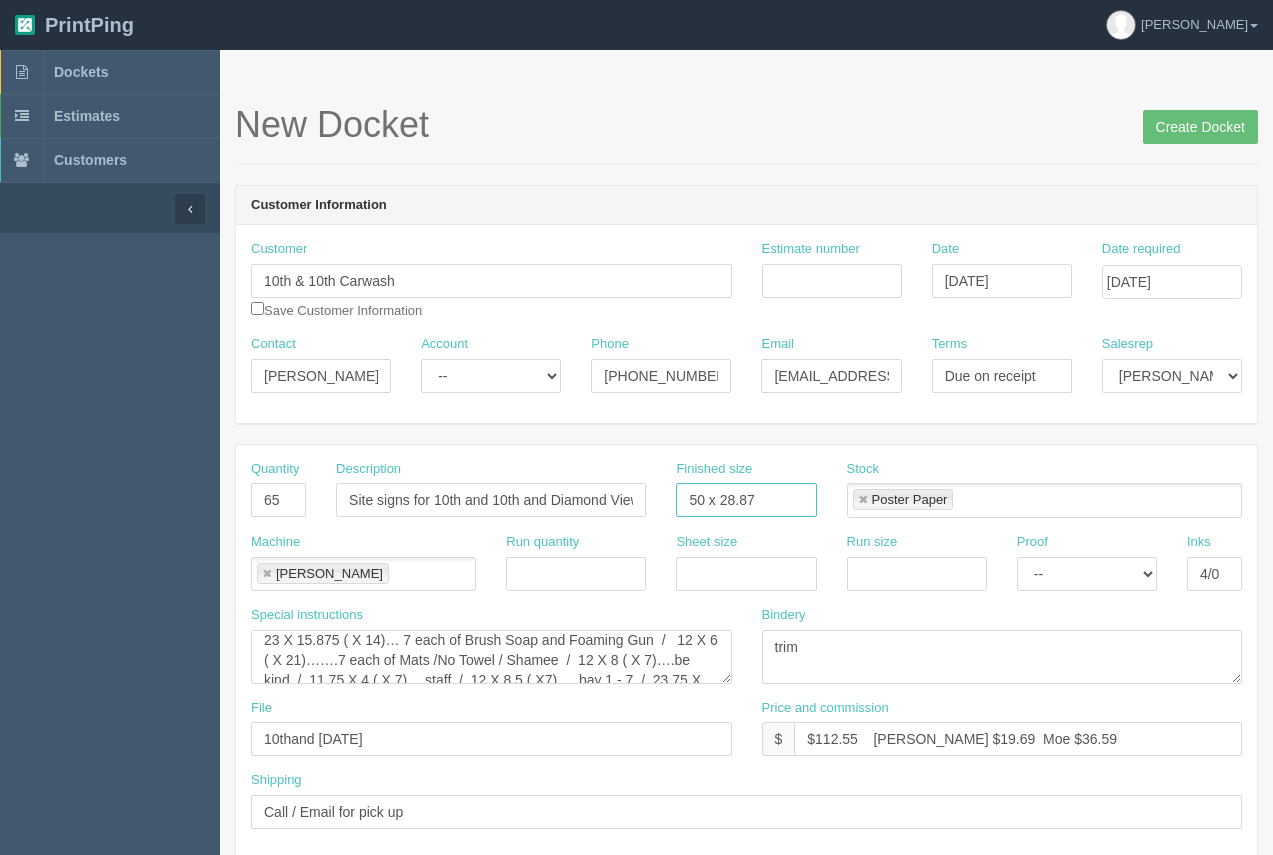 drag, startPoint x: 782, startPoint y: 503, endPoint x: 661, endPoint y: 524, distance: 122.80879 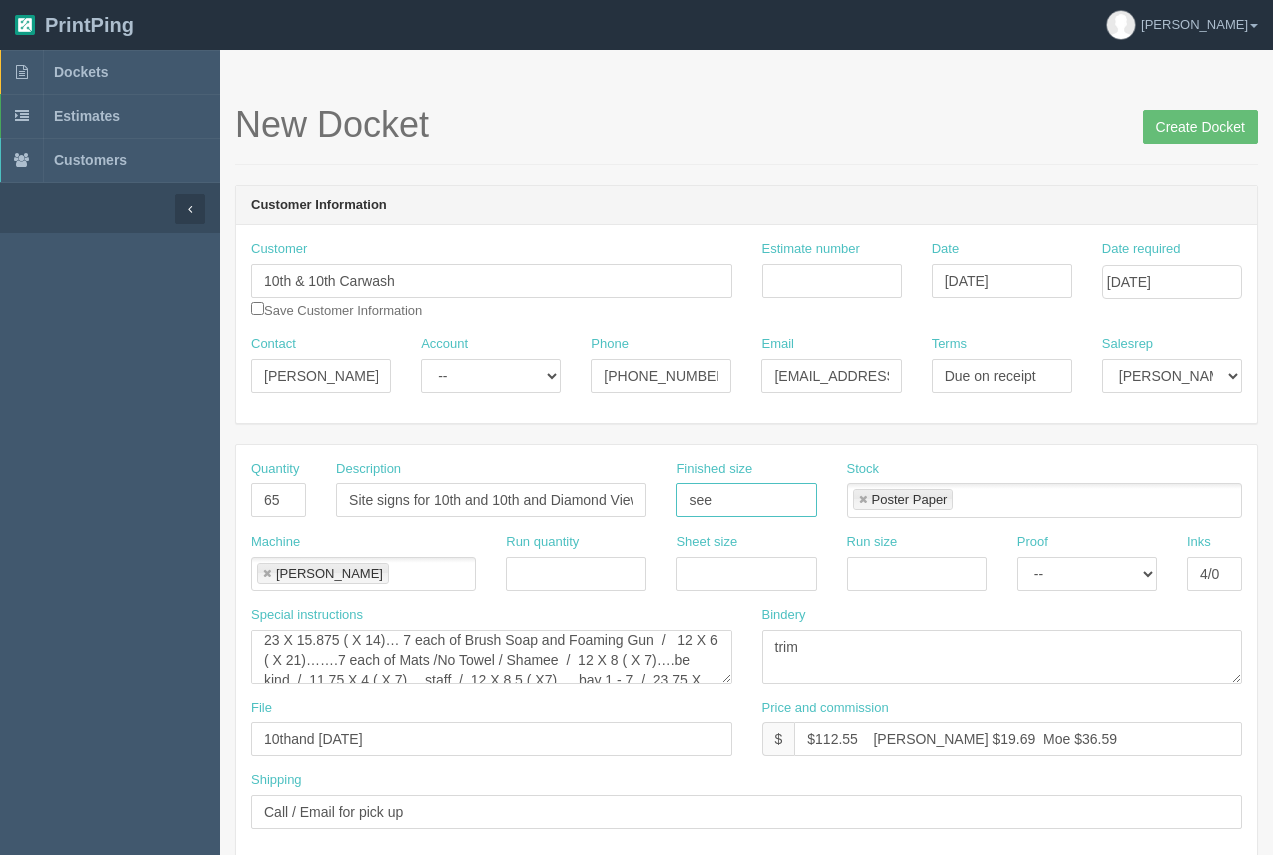type on "see instruc" 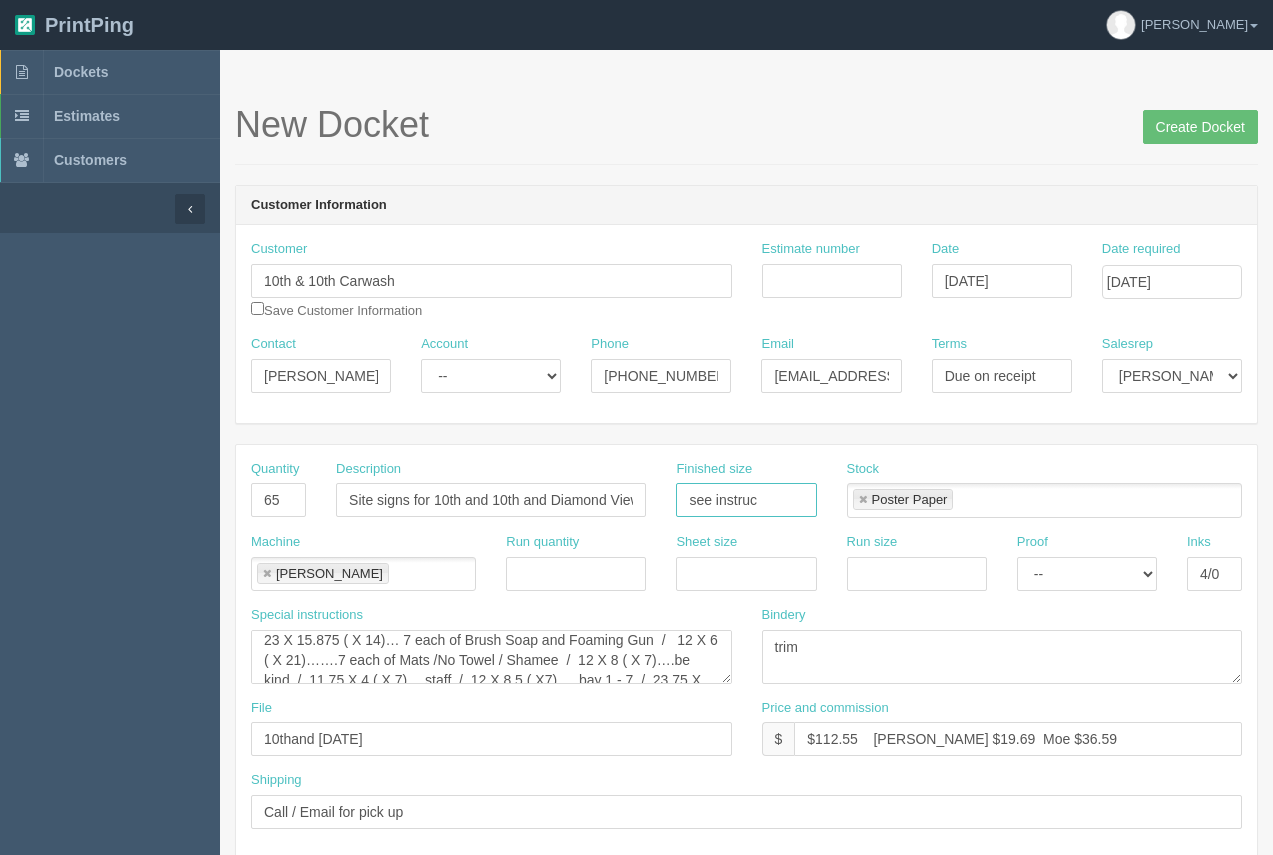 click at bounding box center (863, 500) 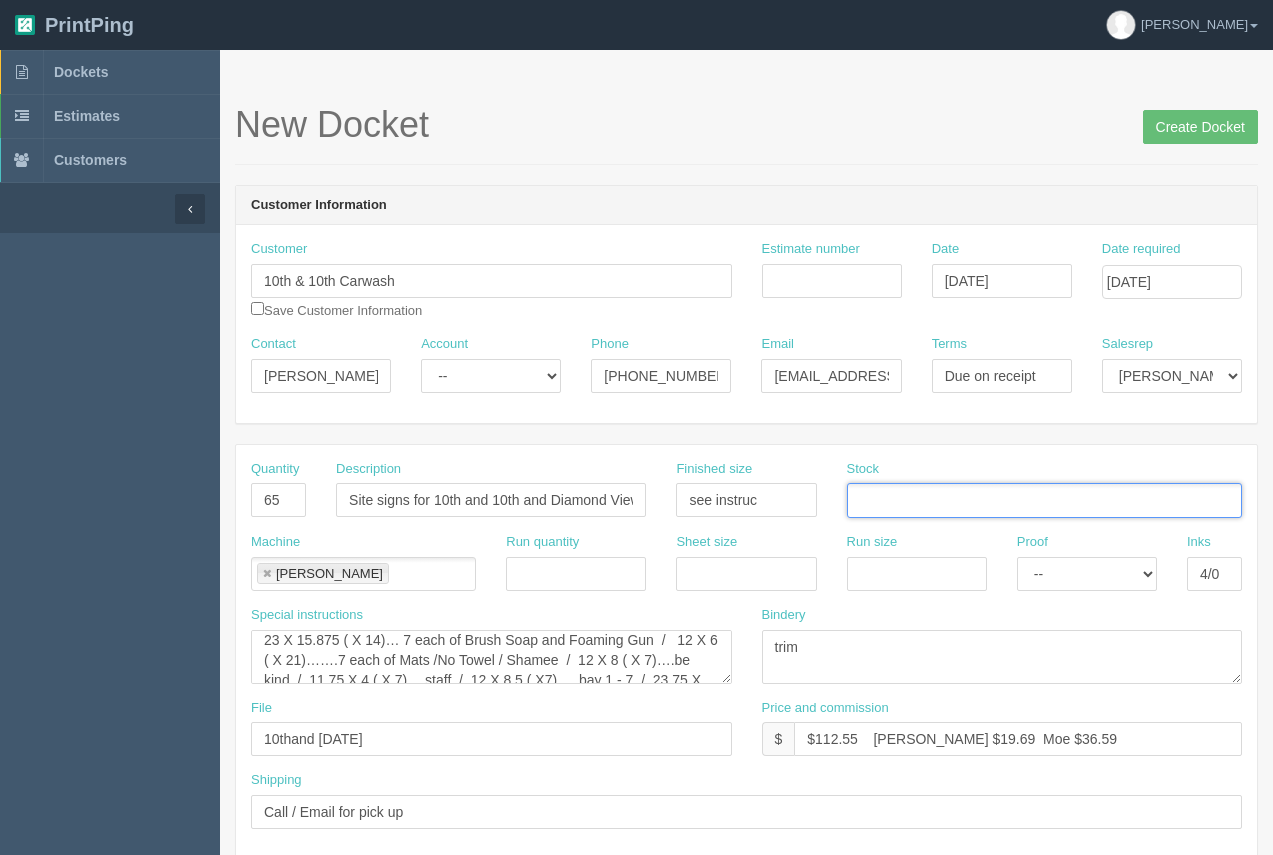 type on "3" 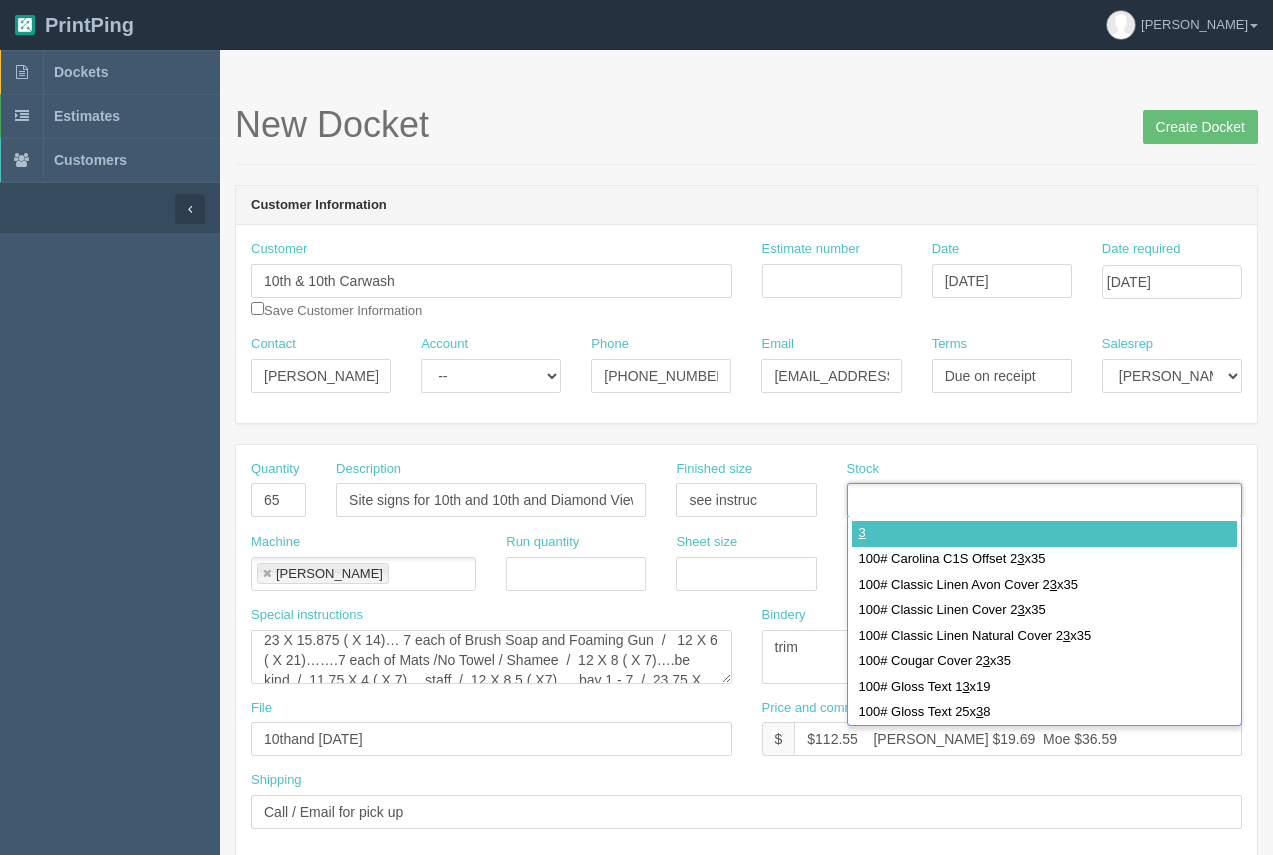 type on "=" 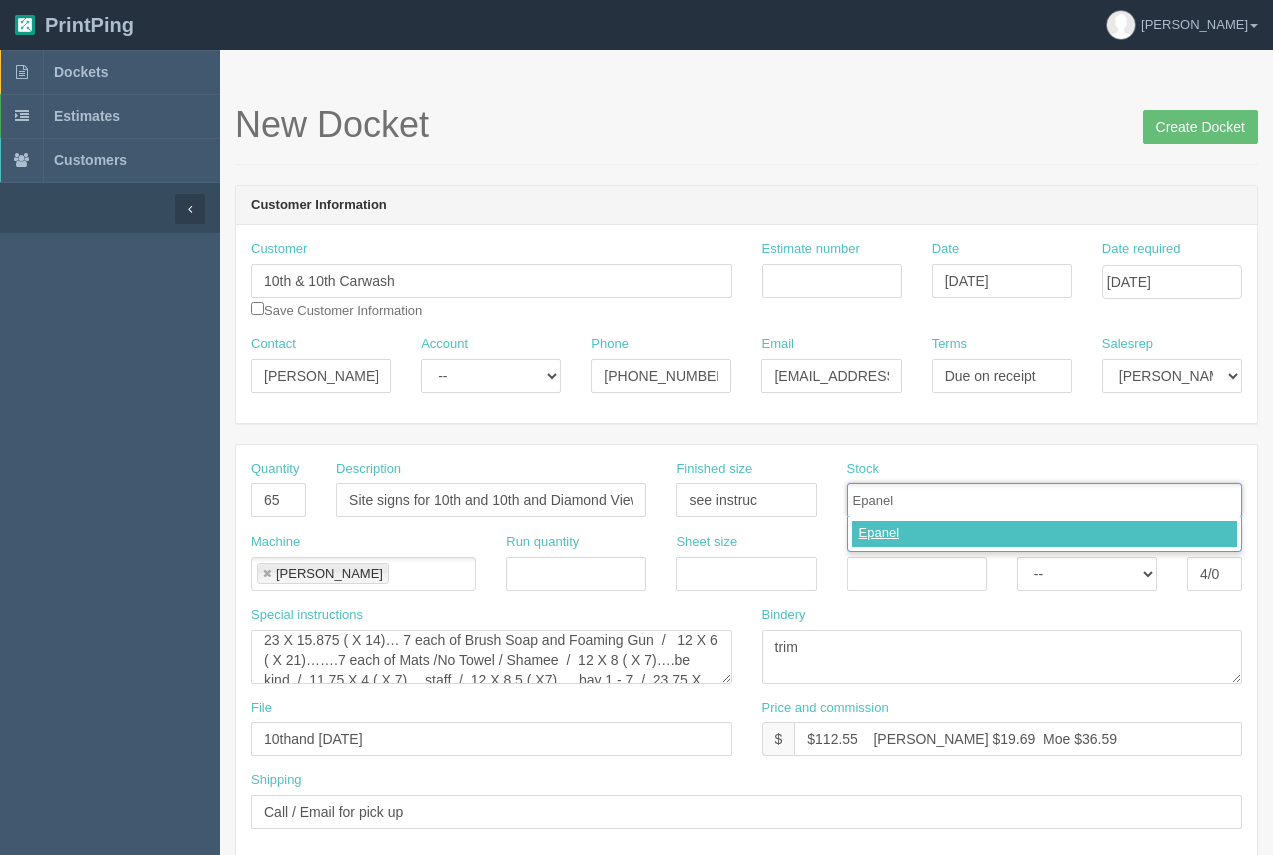 type on "Epanel" 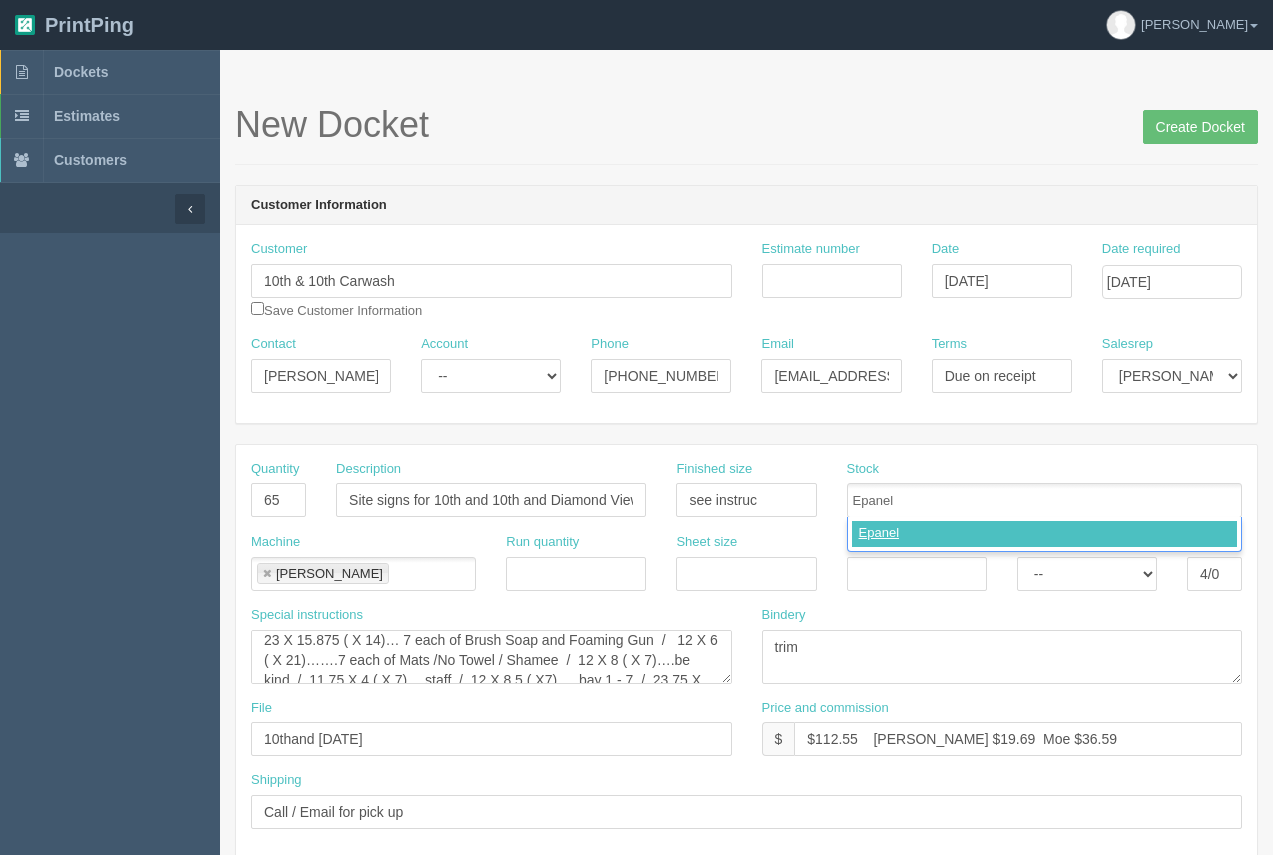 type 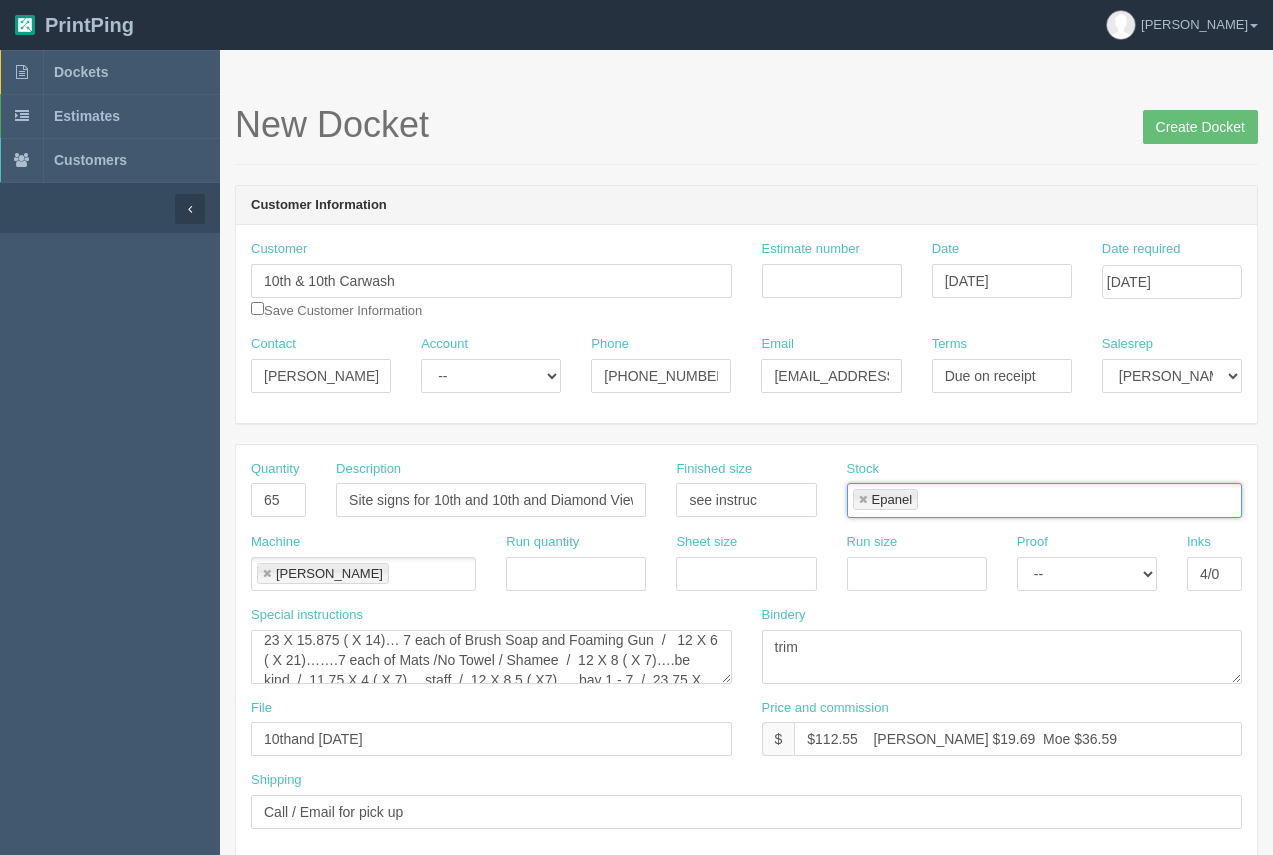 click at bounding box center (267, 574) 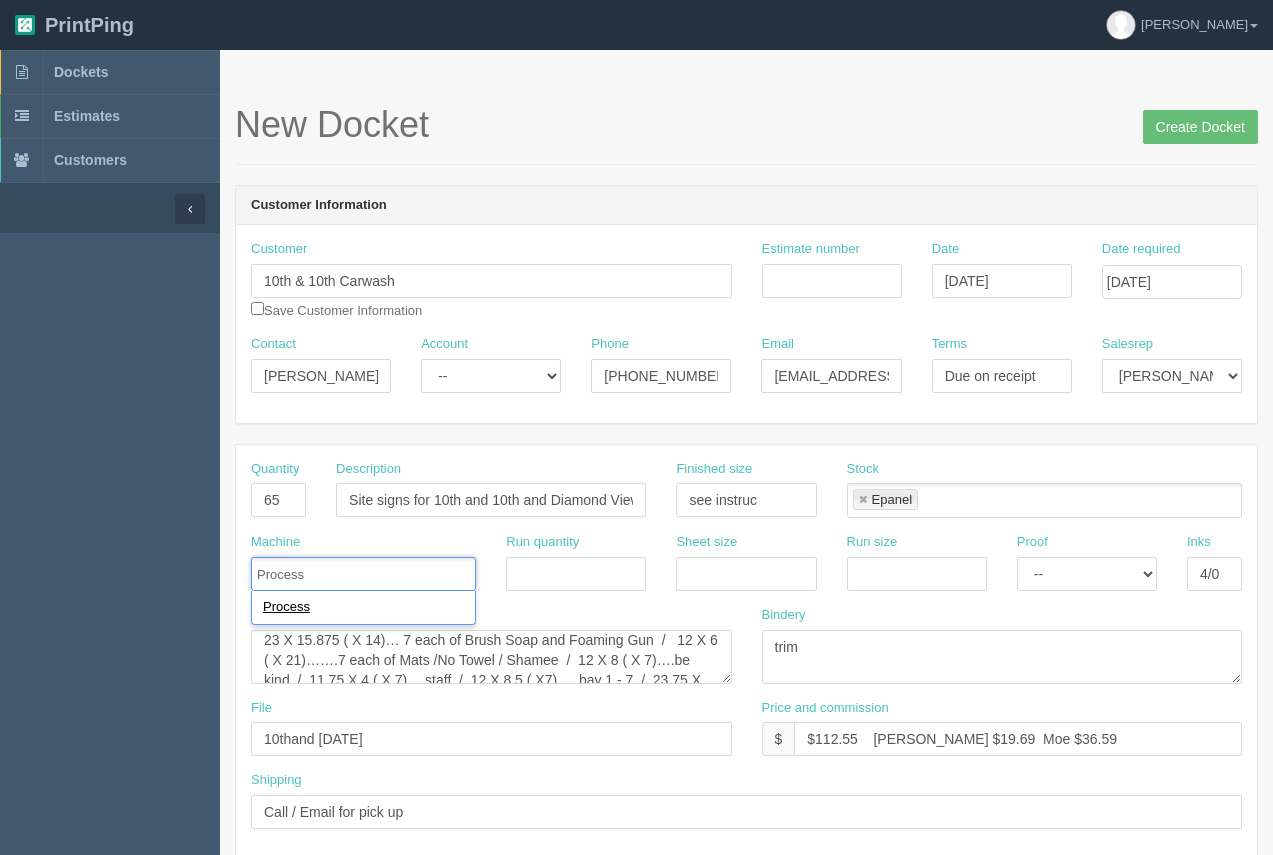 type on "Process" 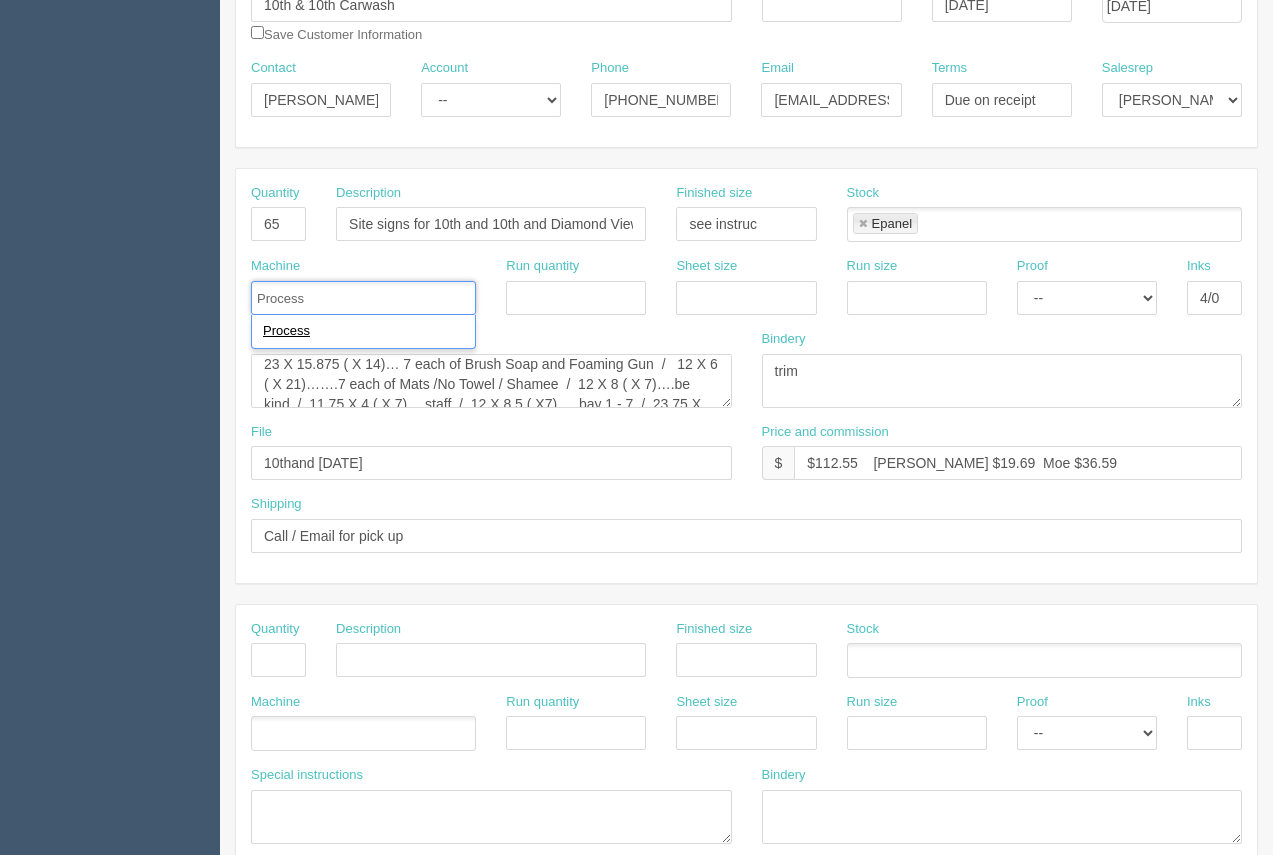 scroll, scrollTop: 280, scrollLeft: 0, axis: vertical 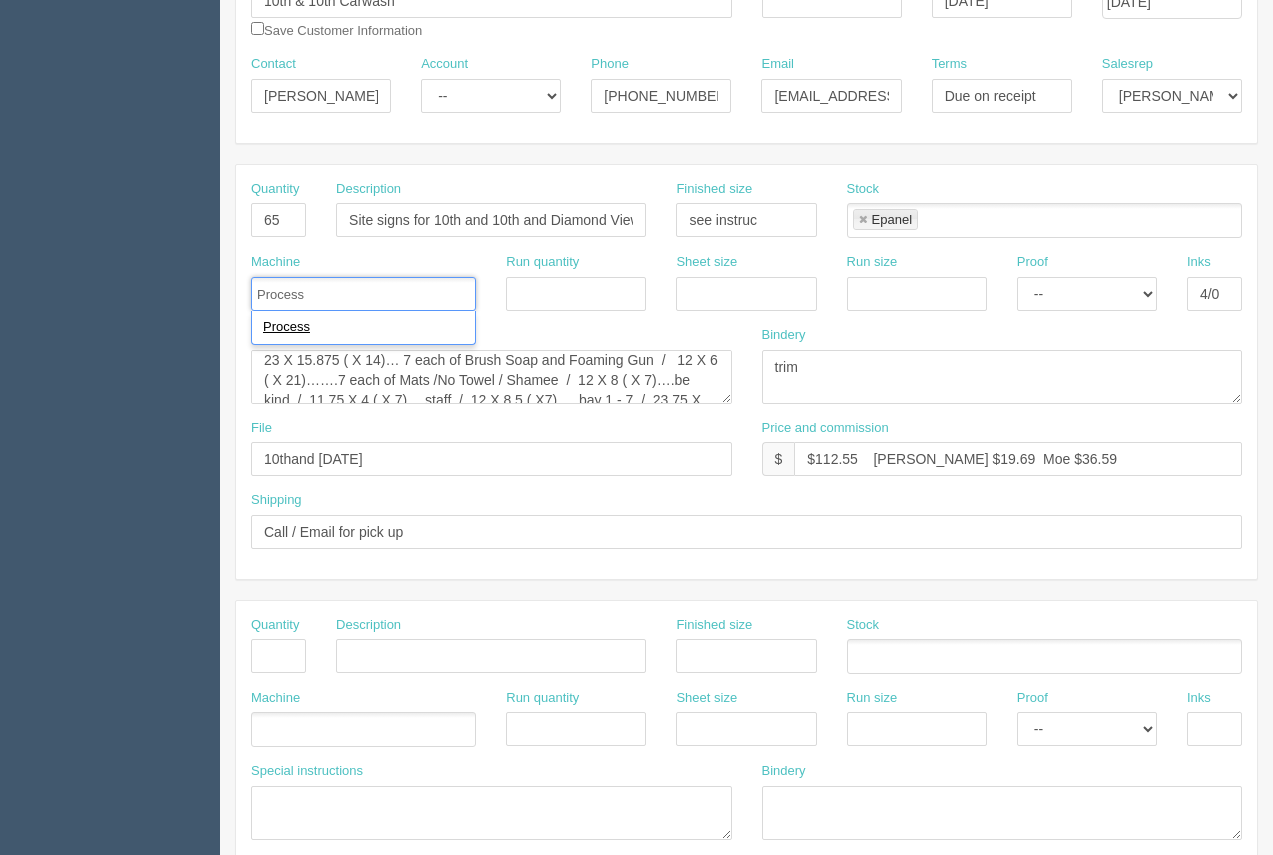 type 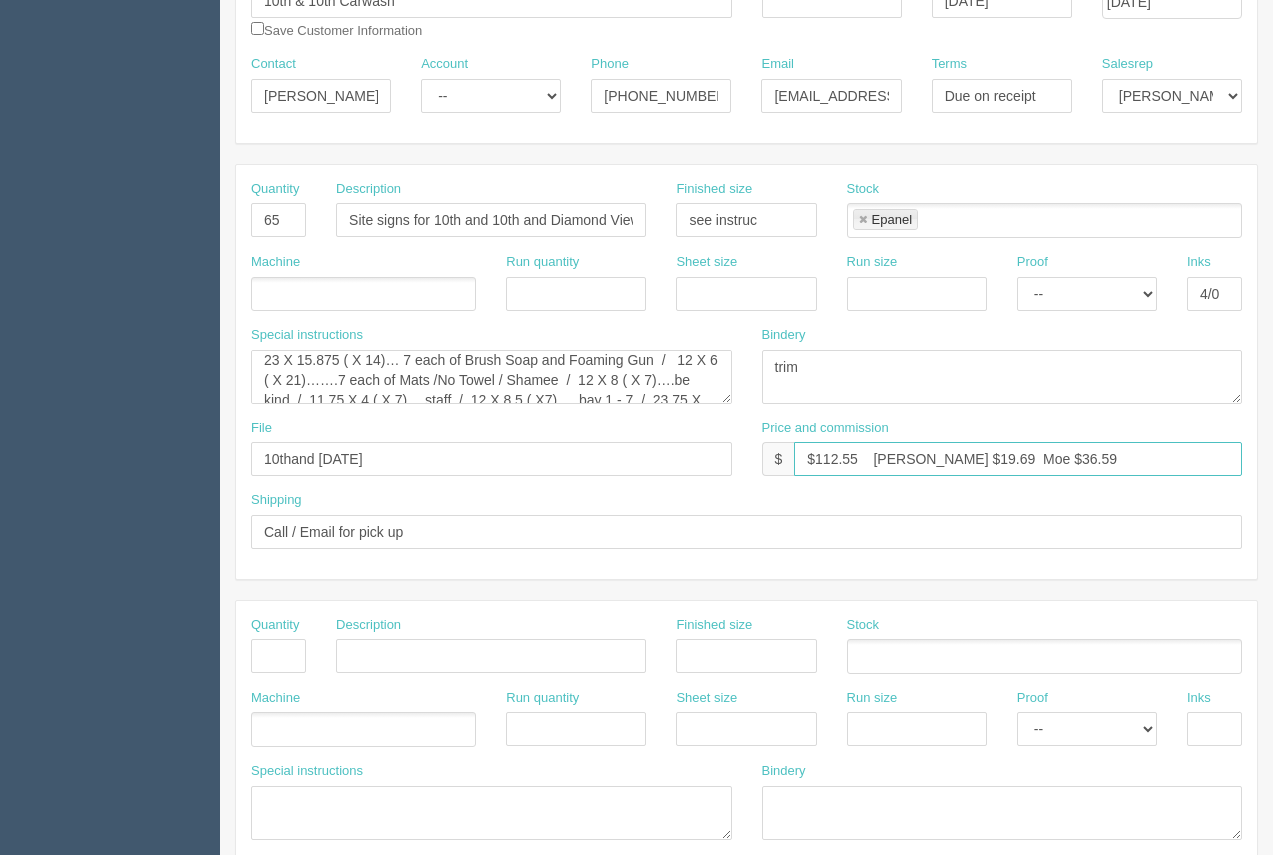 drag, startPoint x: 861, startPoint y: 459, endPoint x: 818, endPoint y: 451, distance: 43.737854 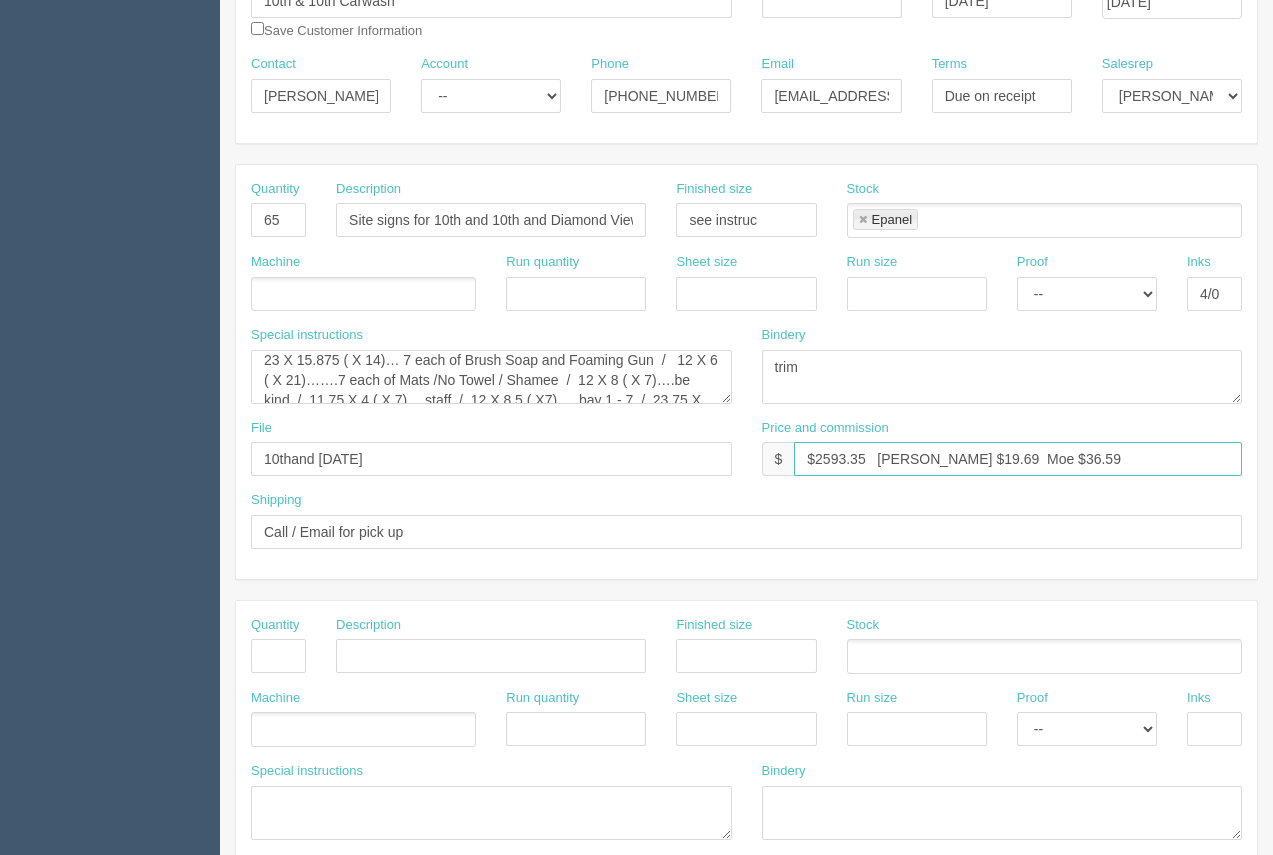 drag, startPoint x: 947, startPoint y: 462, endPoint x: 908, endPoint y: 456, distance: 39.45884 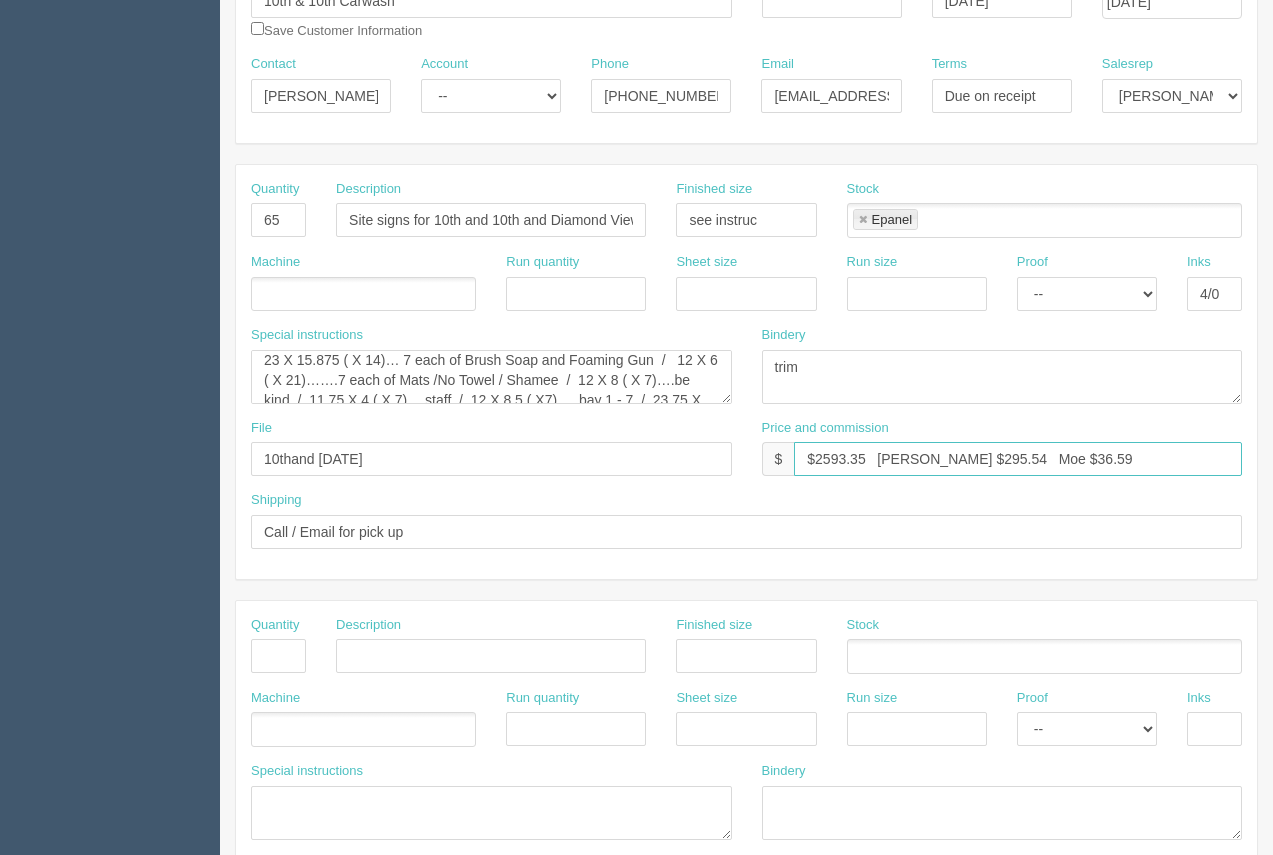 drag, startPoint x: 1090, startPoint y: 460, endPoint x: 1009, endPoint y: 453, distance: 81.3019 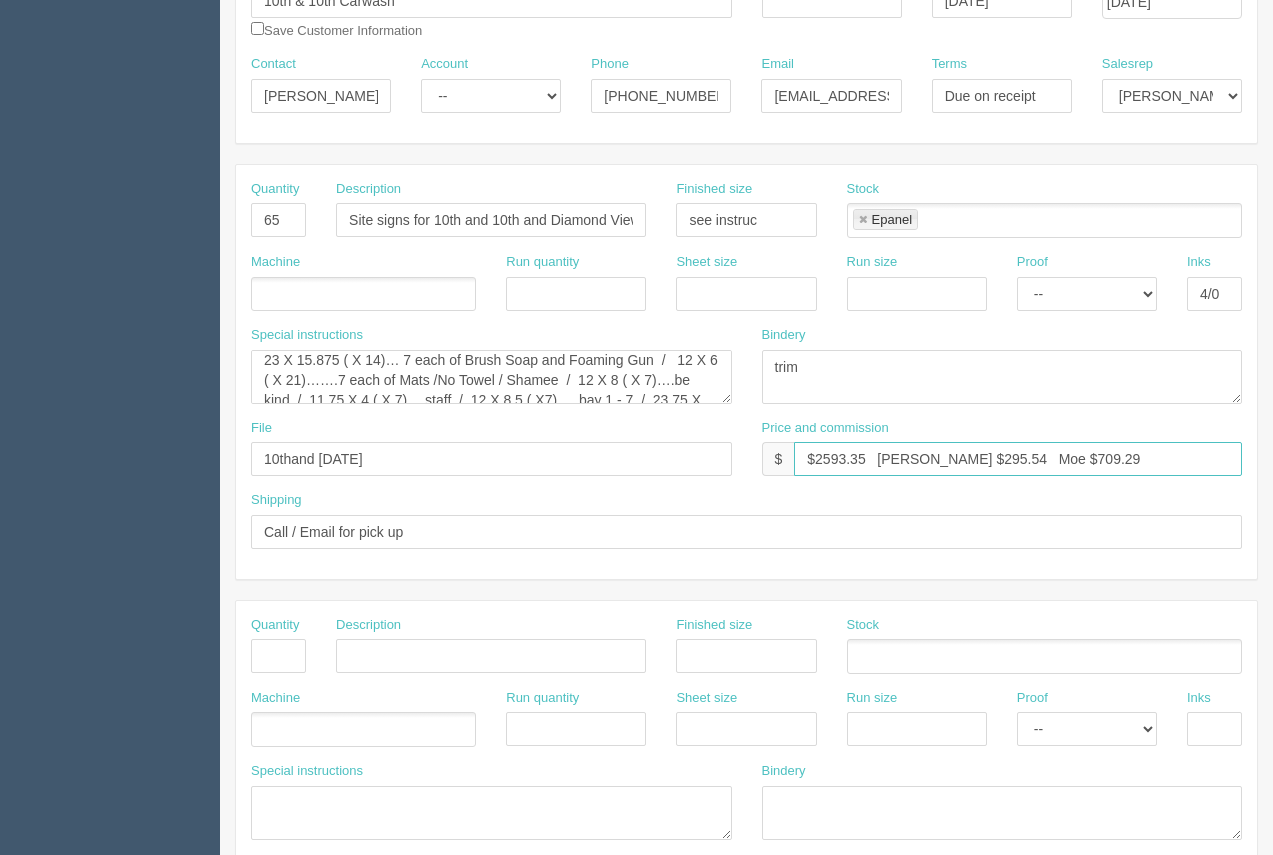 type on "$2593.35   Arif $295.54   Moe $709.29" 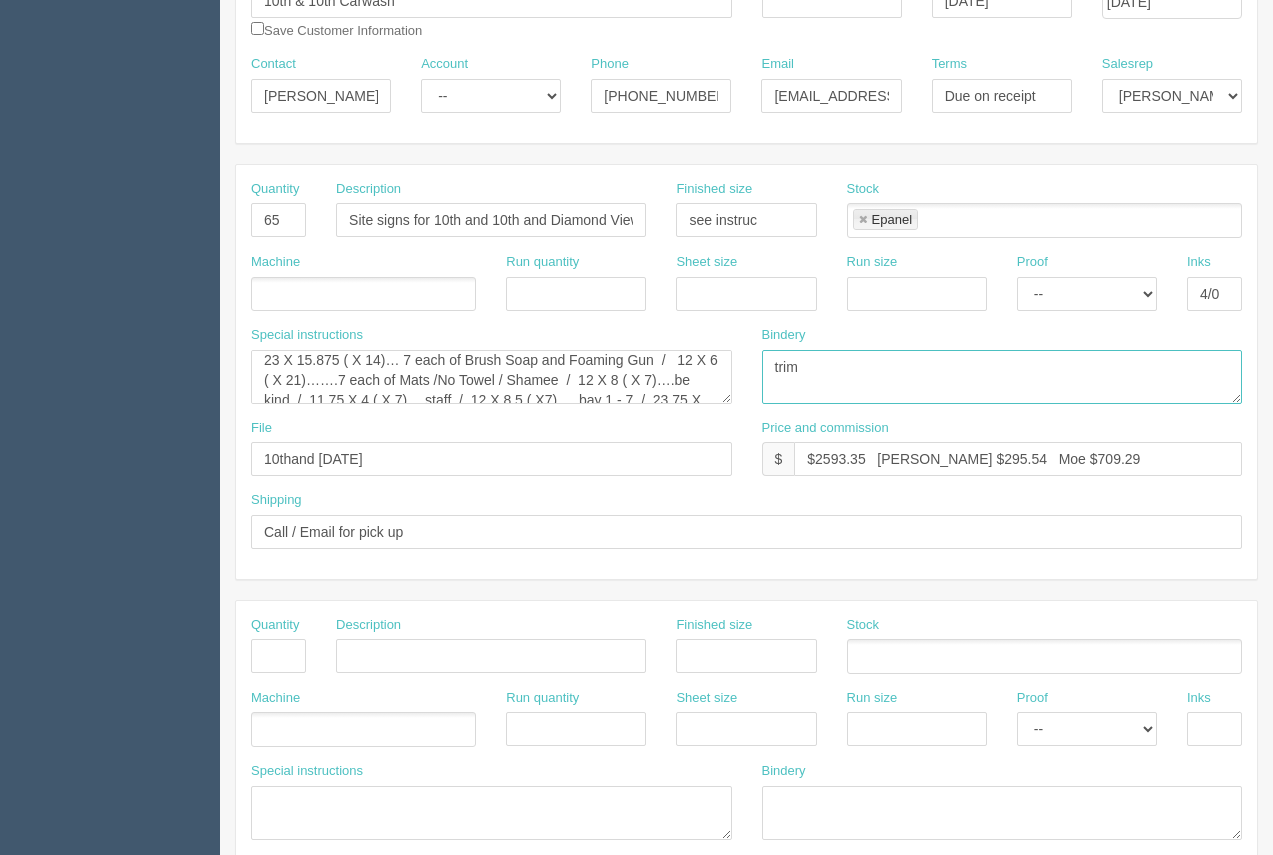 drag, startPoint x: 831, startPoint y: 368, endPoint x: 737, endPoint y: 371, distance: 94.04786 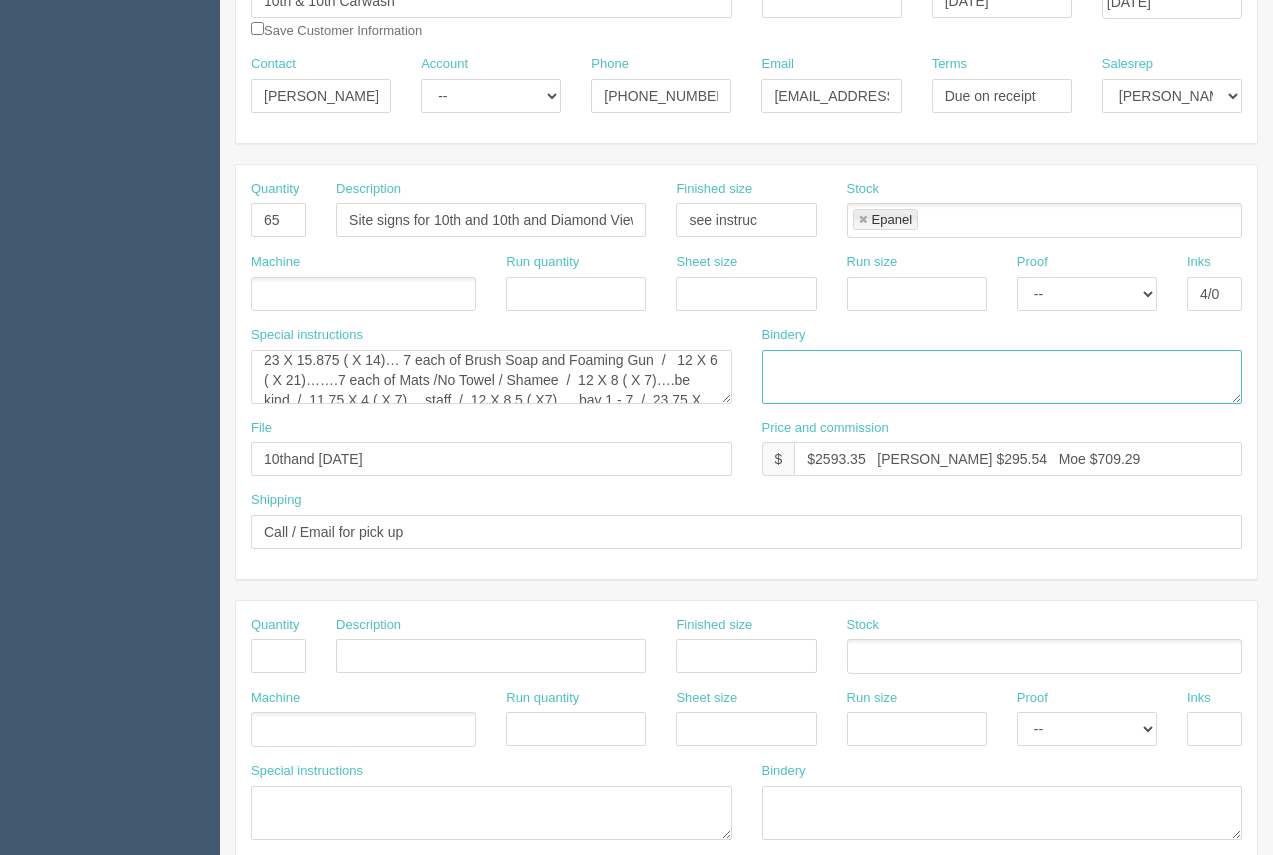 type 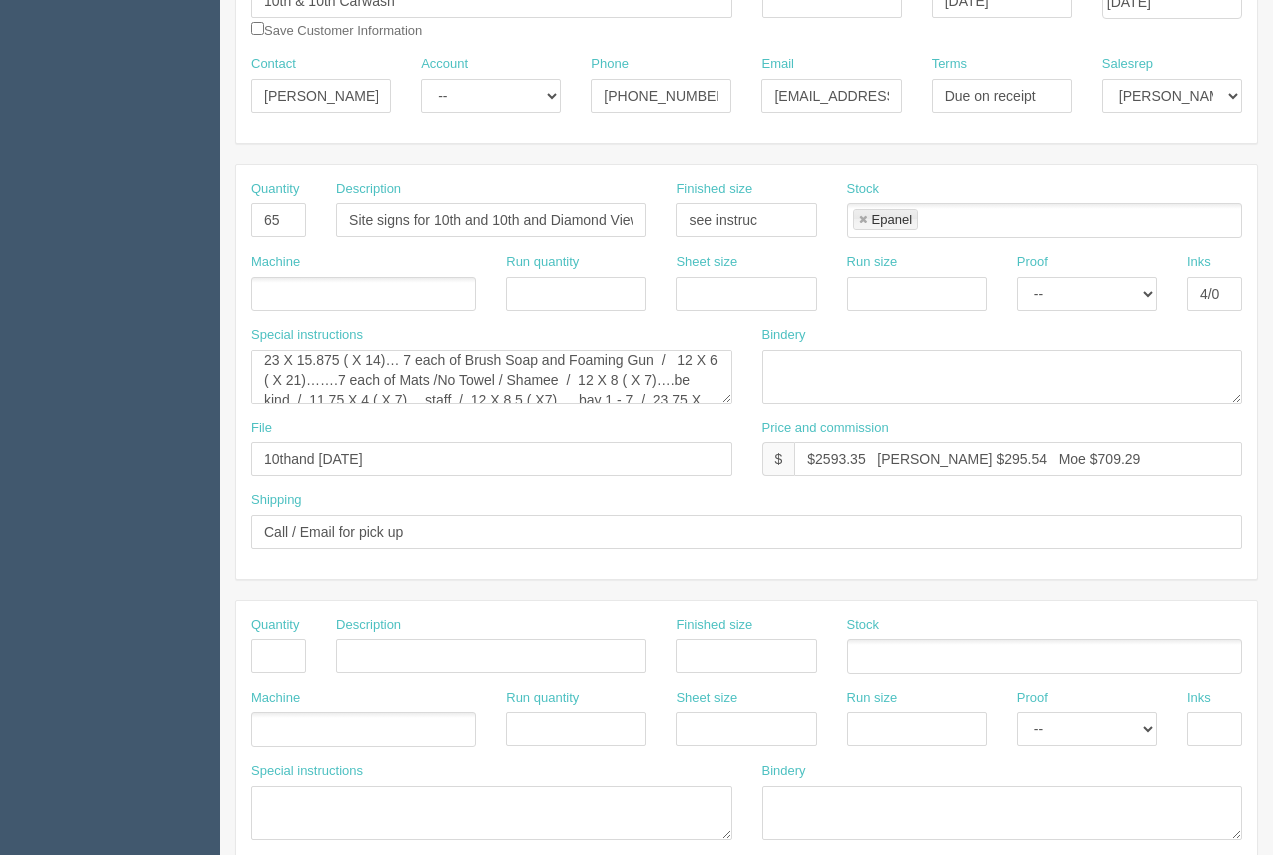 click at bounding box center [363, 294] 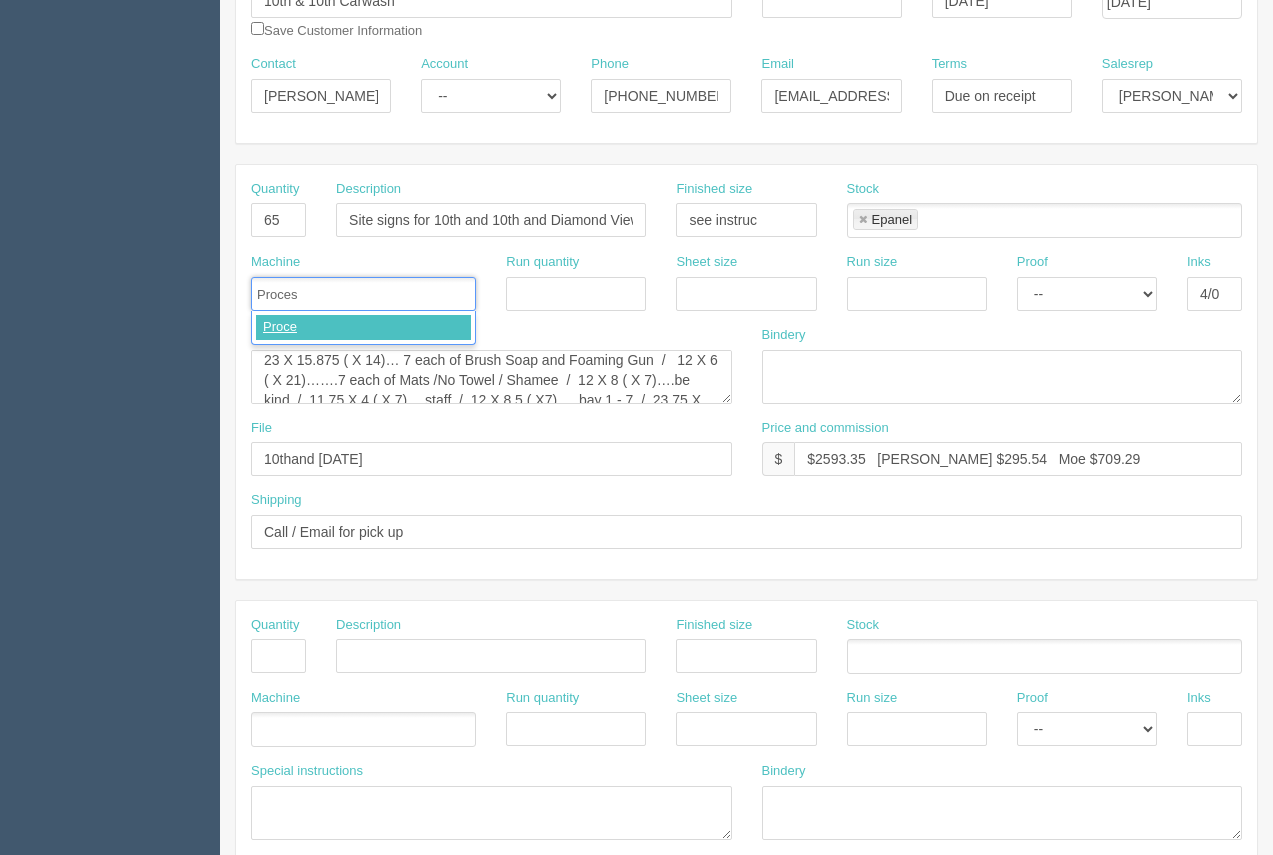 type on "Process" 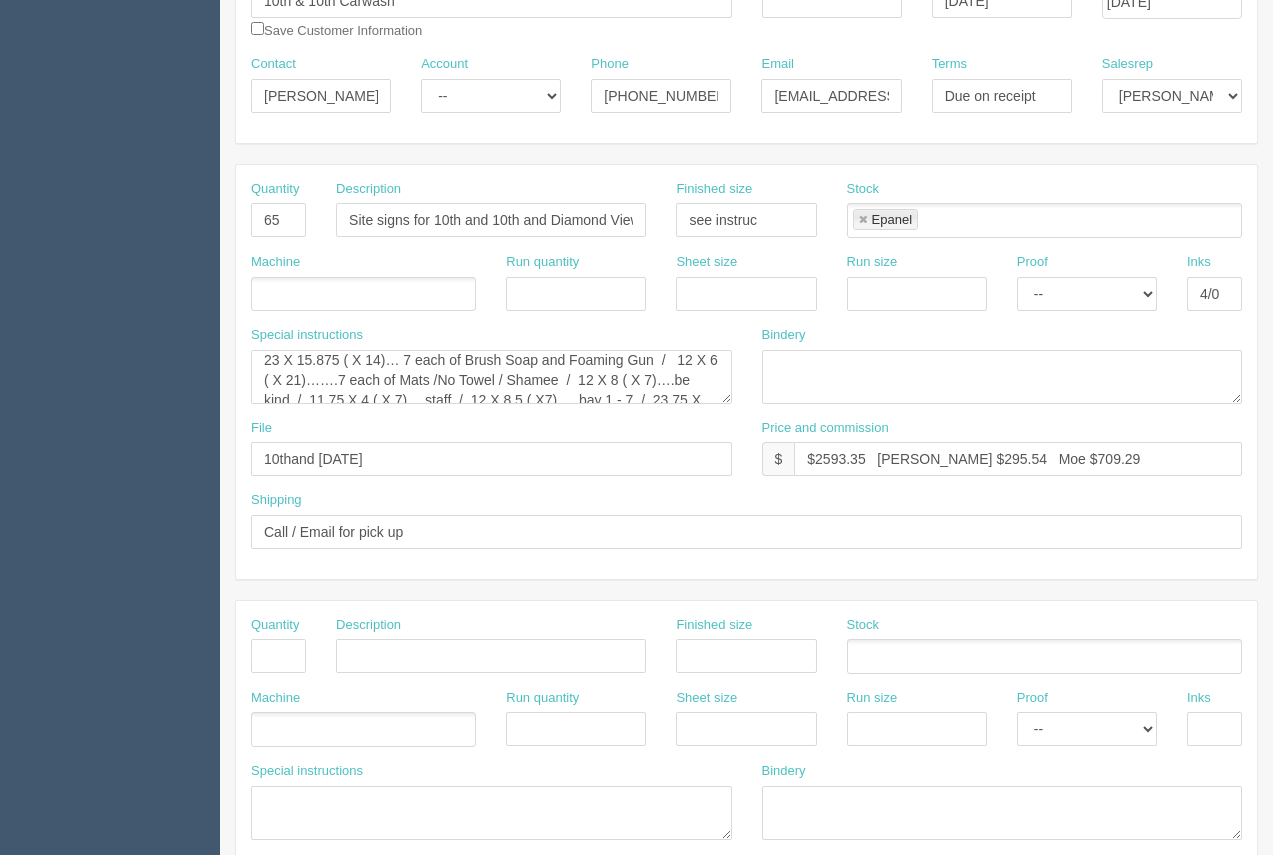click at bounding box center (363, 294) 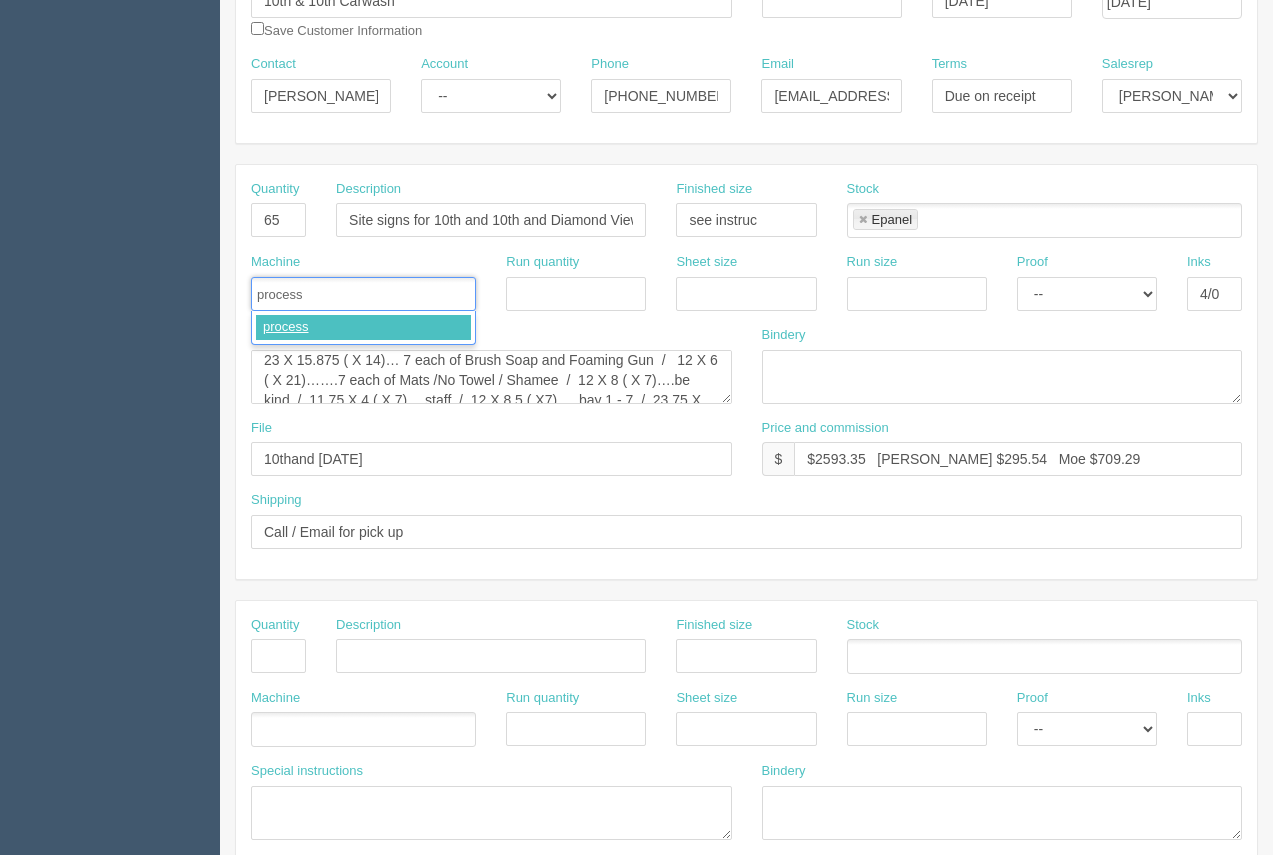 type on "process" 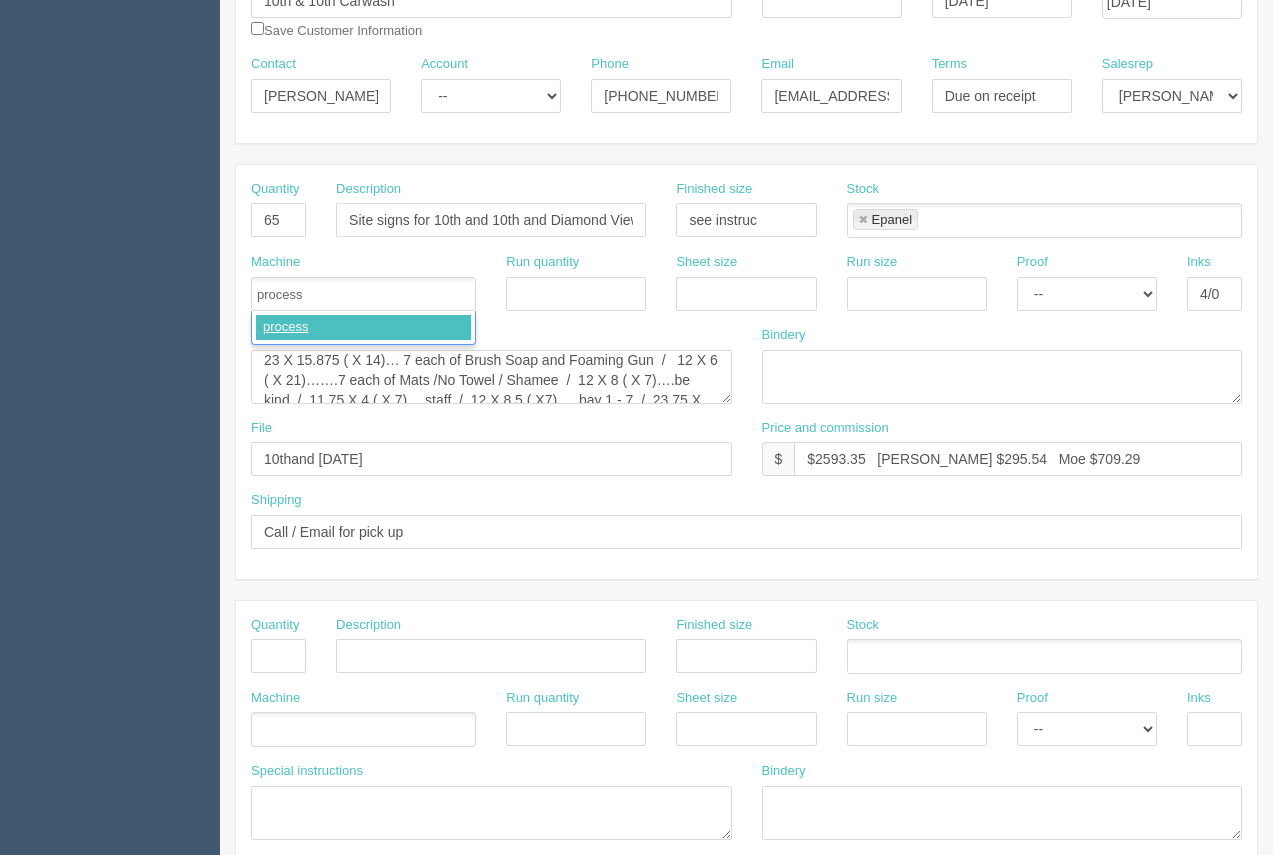 type 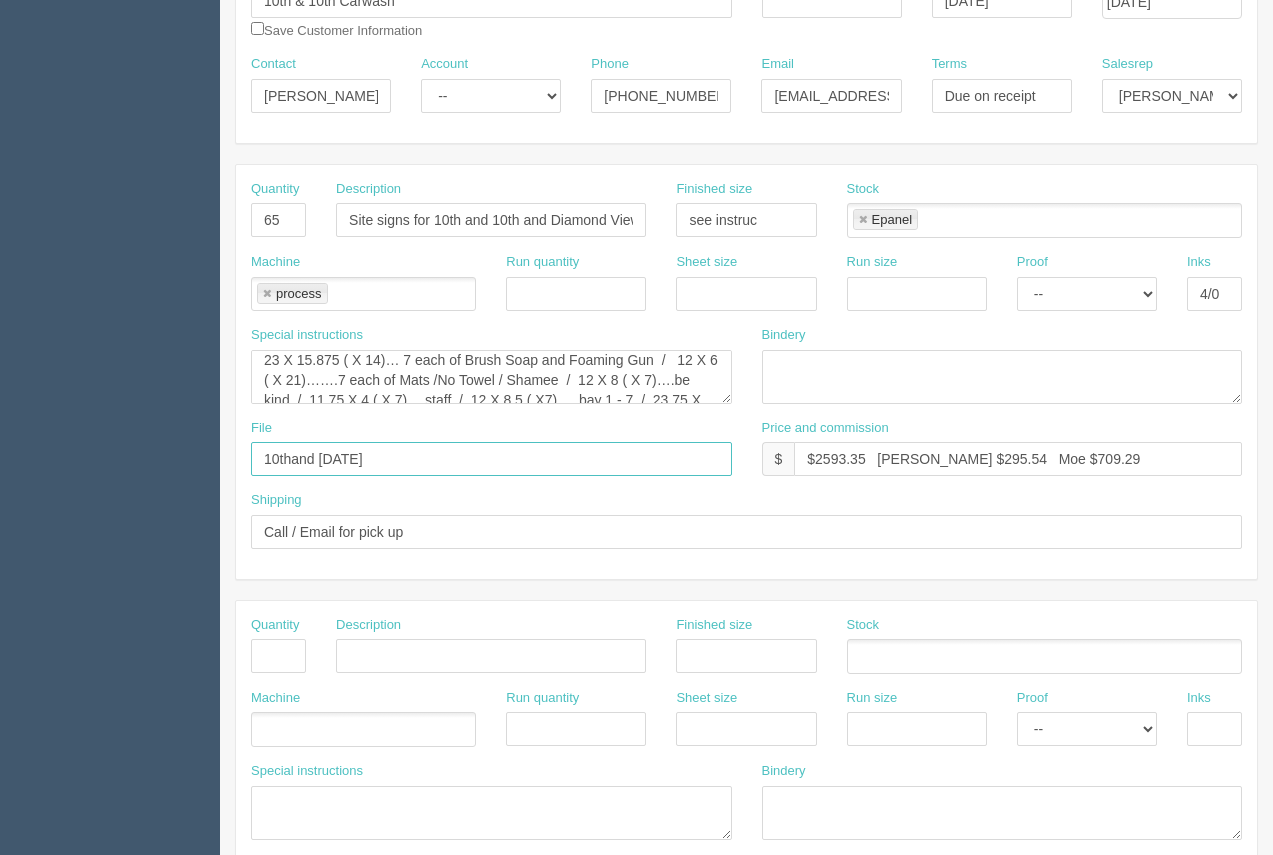 click on "10thand 10th - June 2025" at bounding box center (491, 459) 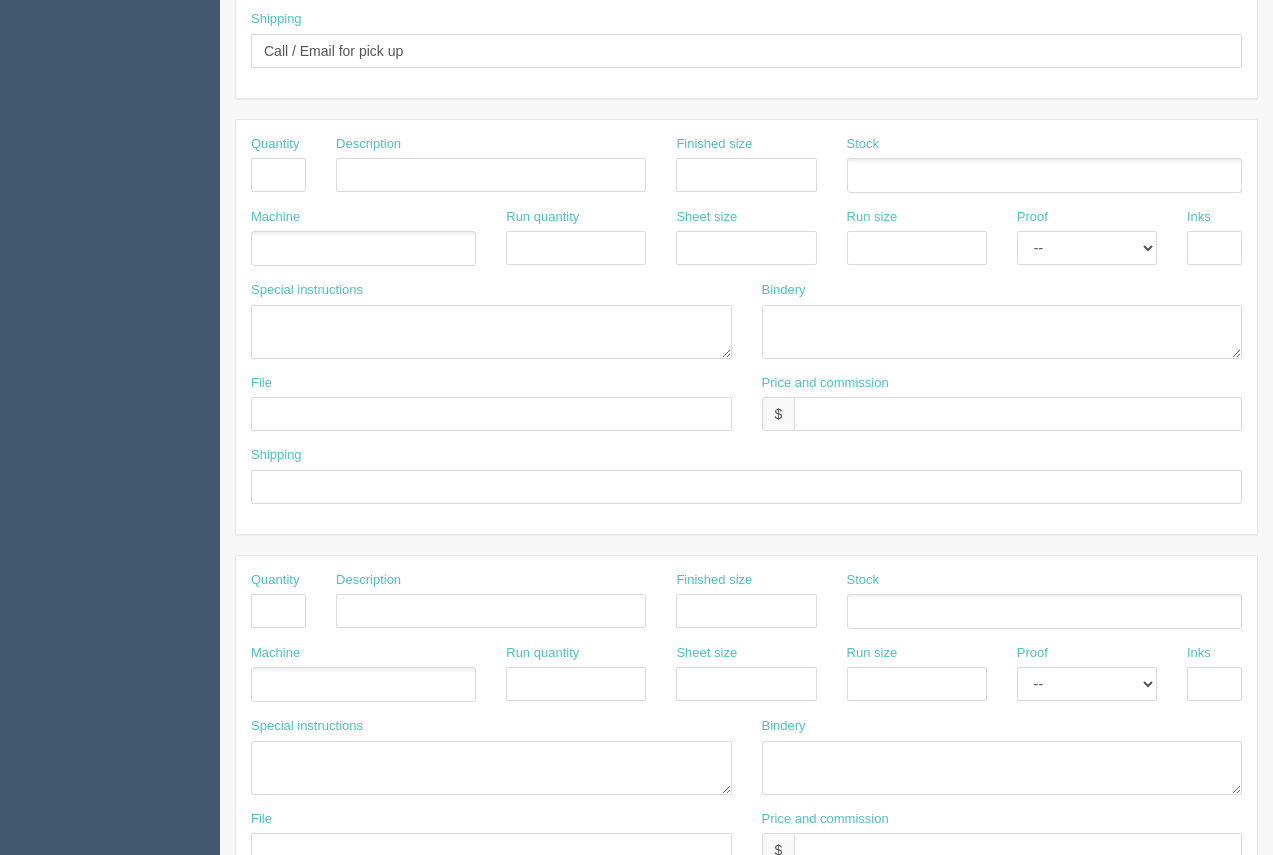 scroll, scrollTop: 961, scrollLeft: 0, axis: vertical 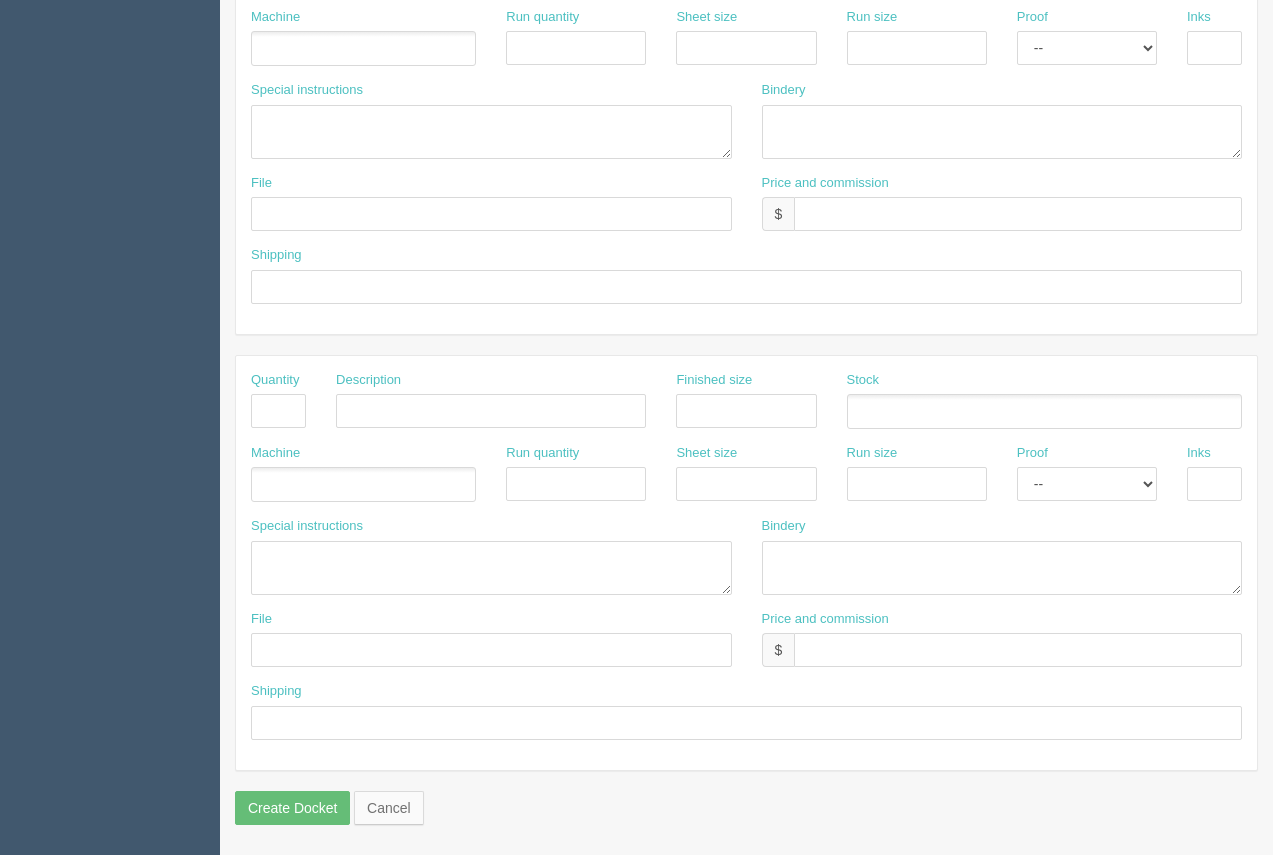 type on "10thand 10th - July 2025" 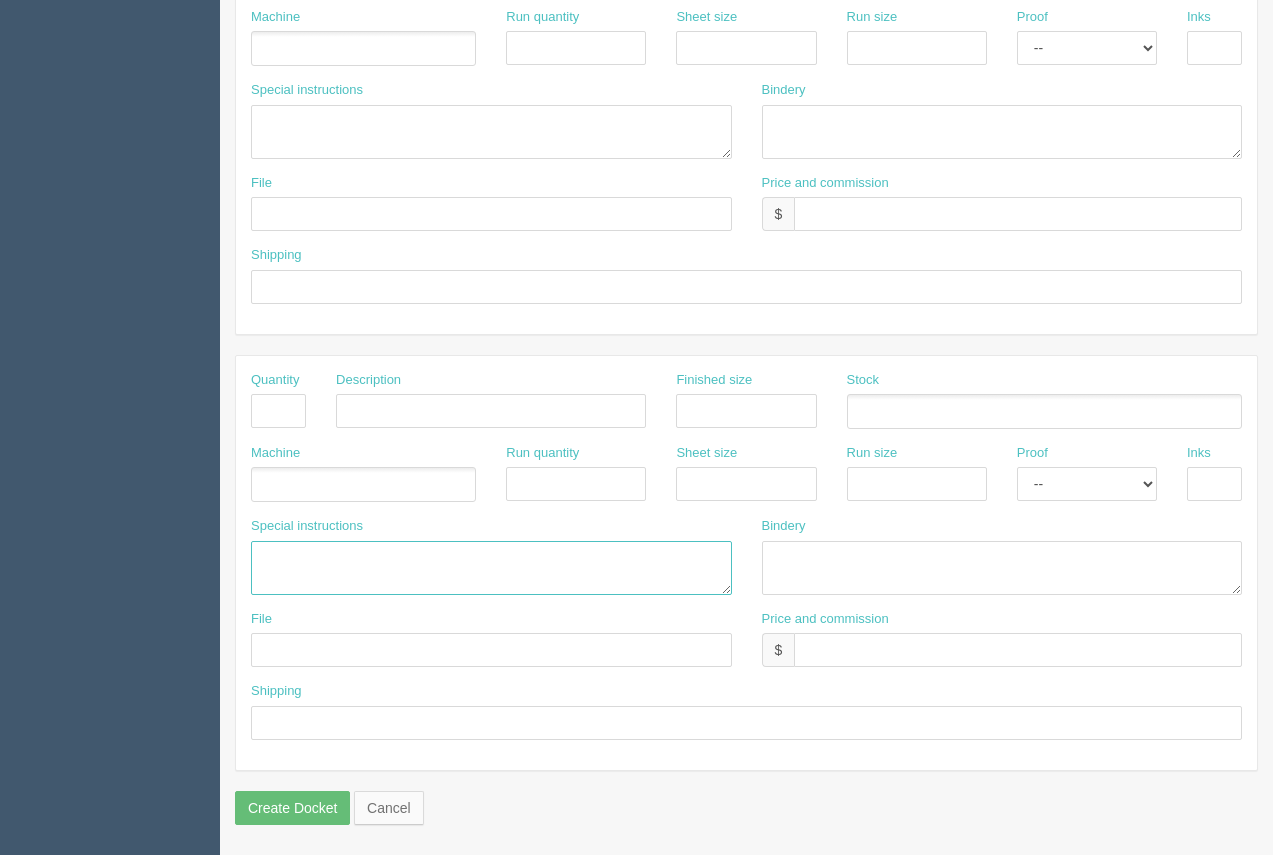 click at bounding box center (491, 568) 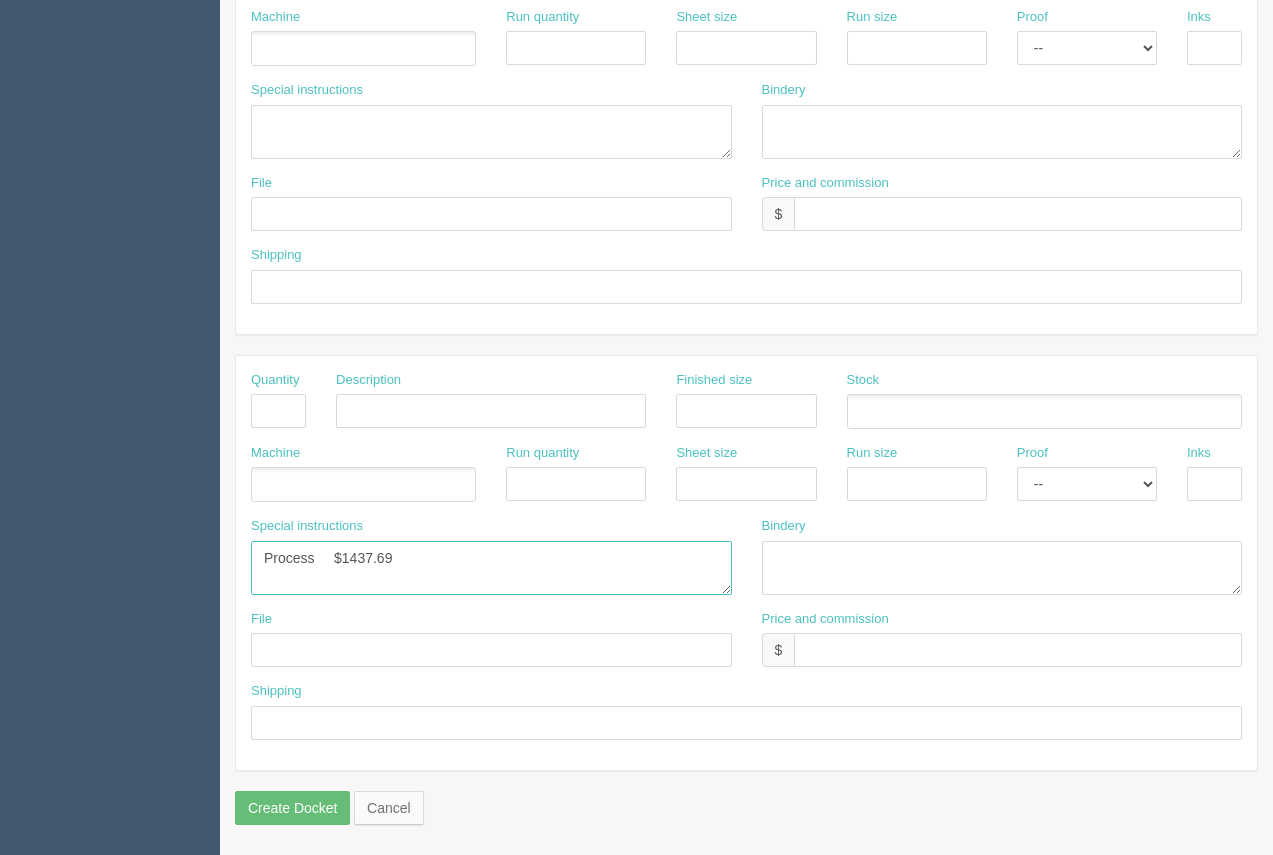 click on "Process     $1437.69" at bounding box center (491, 568) 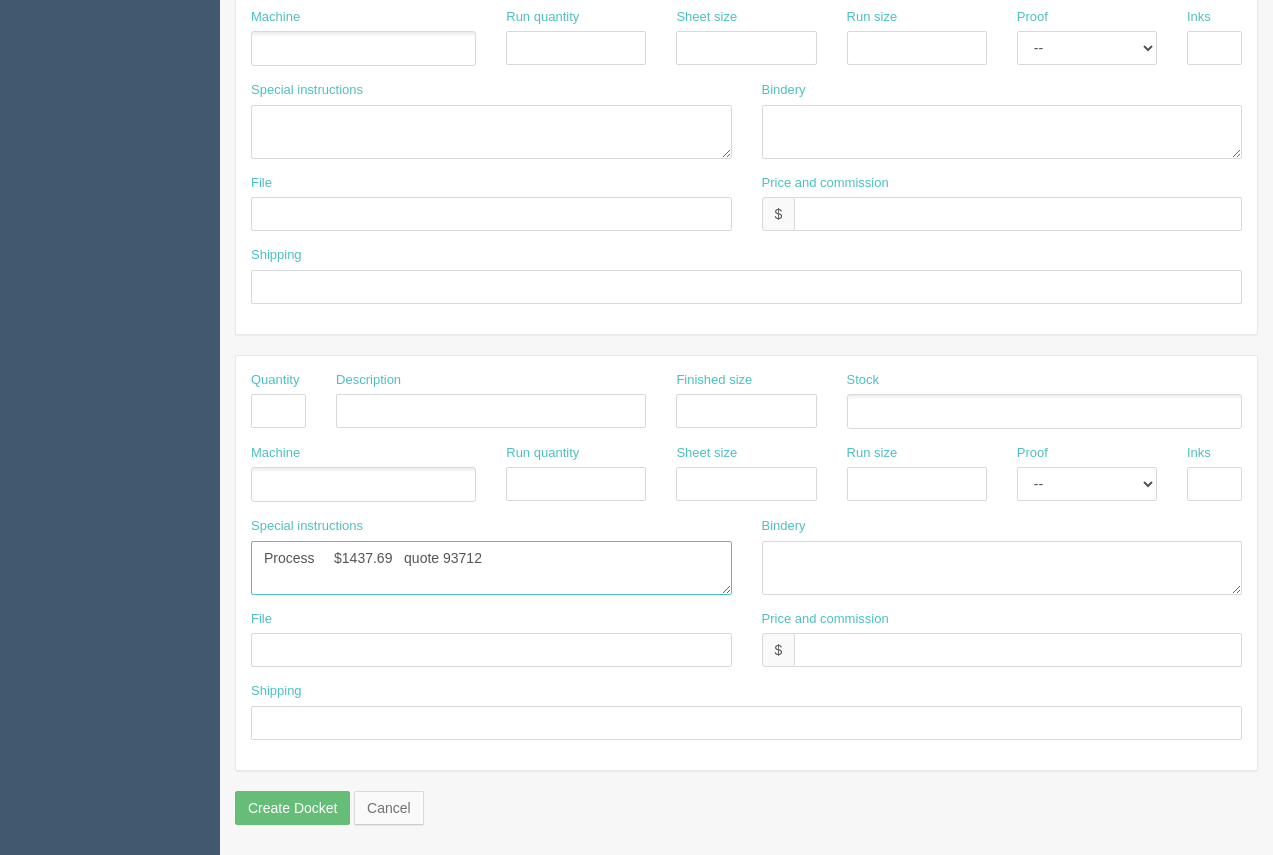 click on "Process     $1437.69   quote 93712" at bounding box center [491, 568] 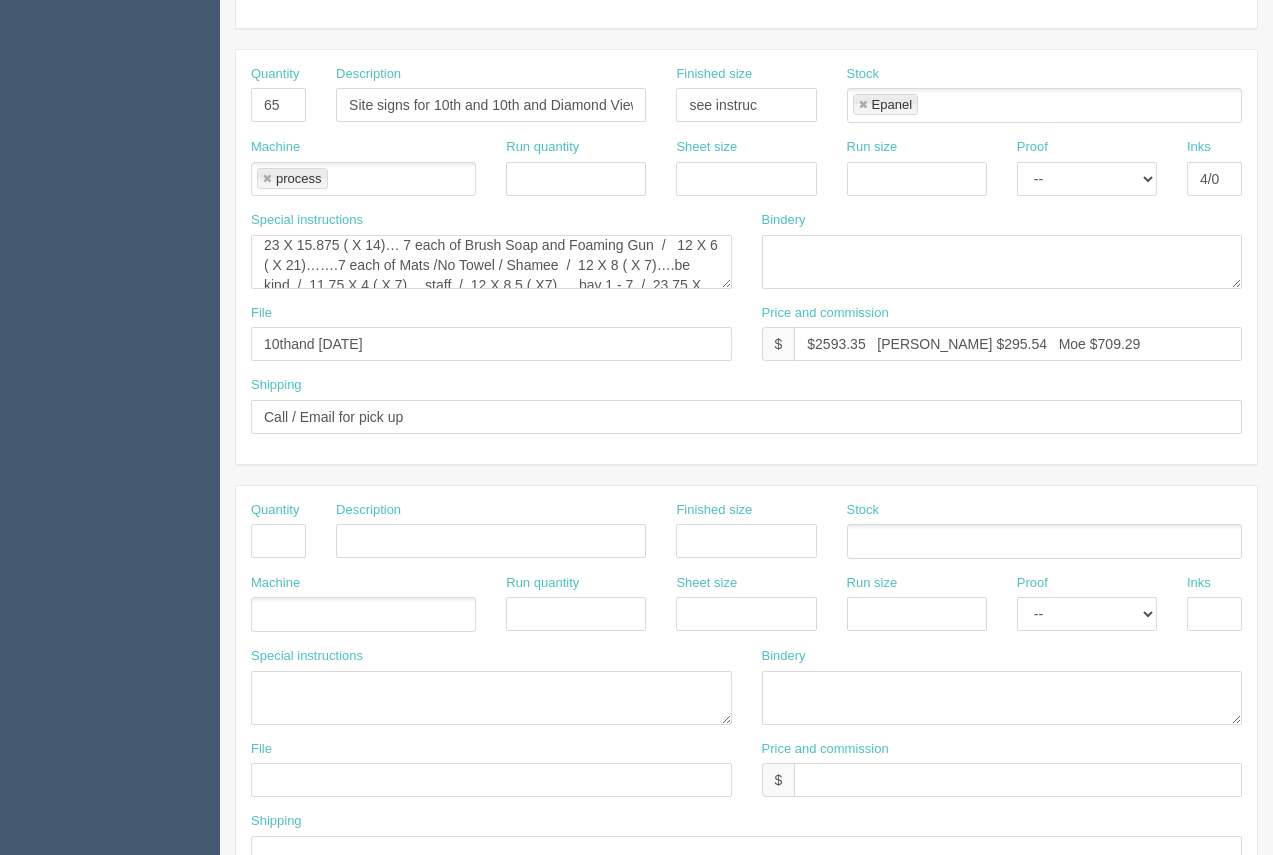 scroll, scrollTop: 391, scrollLeft: 0, axis: vertical 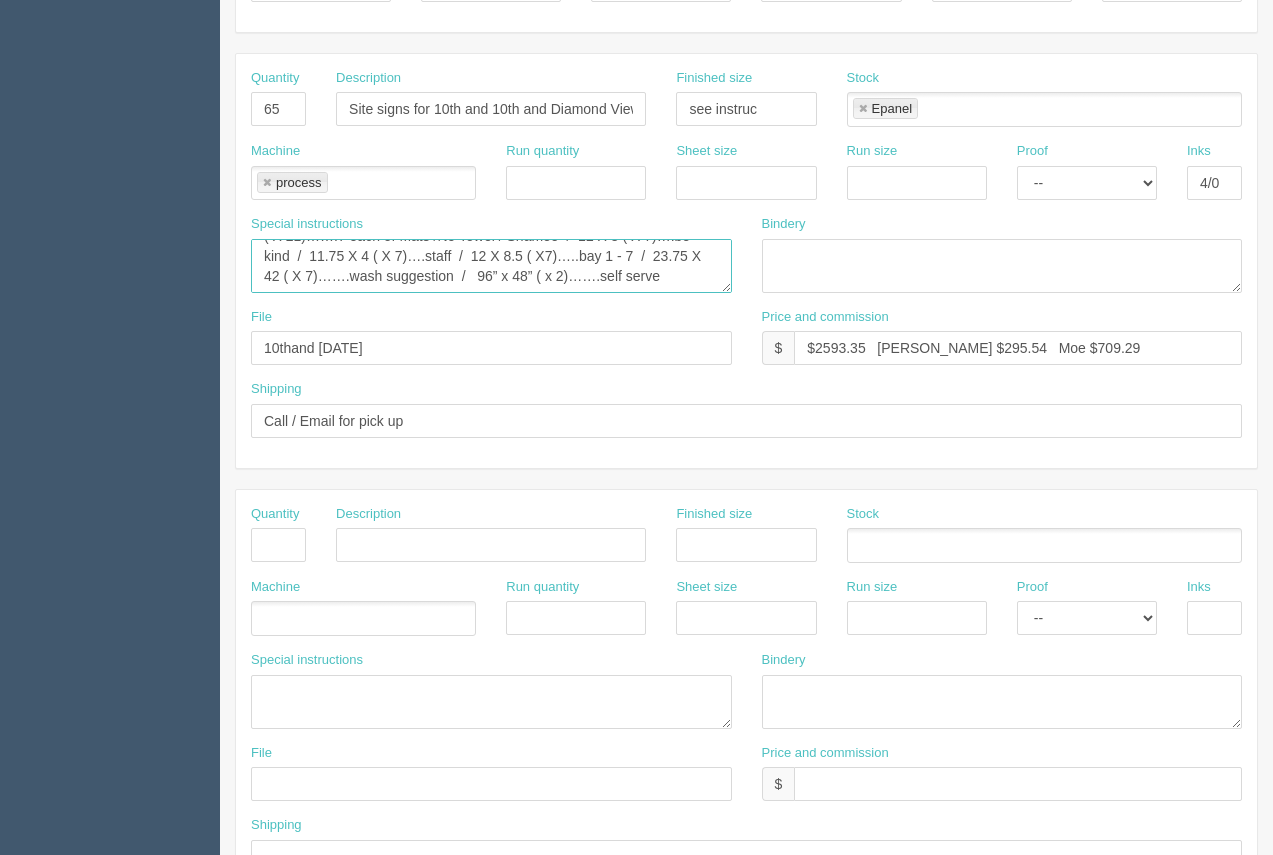drag, startPoint x: 261, startPoint y: 250, endPoint x: 653, endPoint y: 268, distance: 392.41306 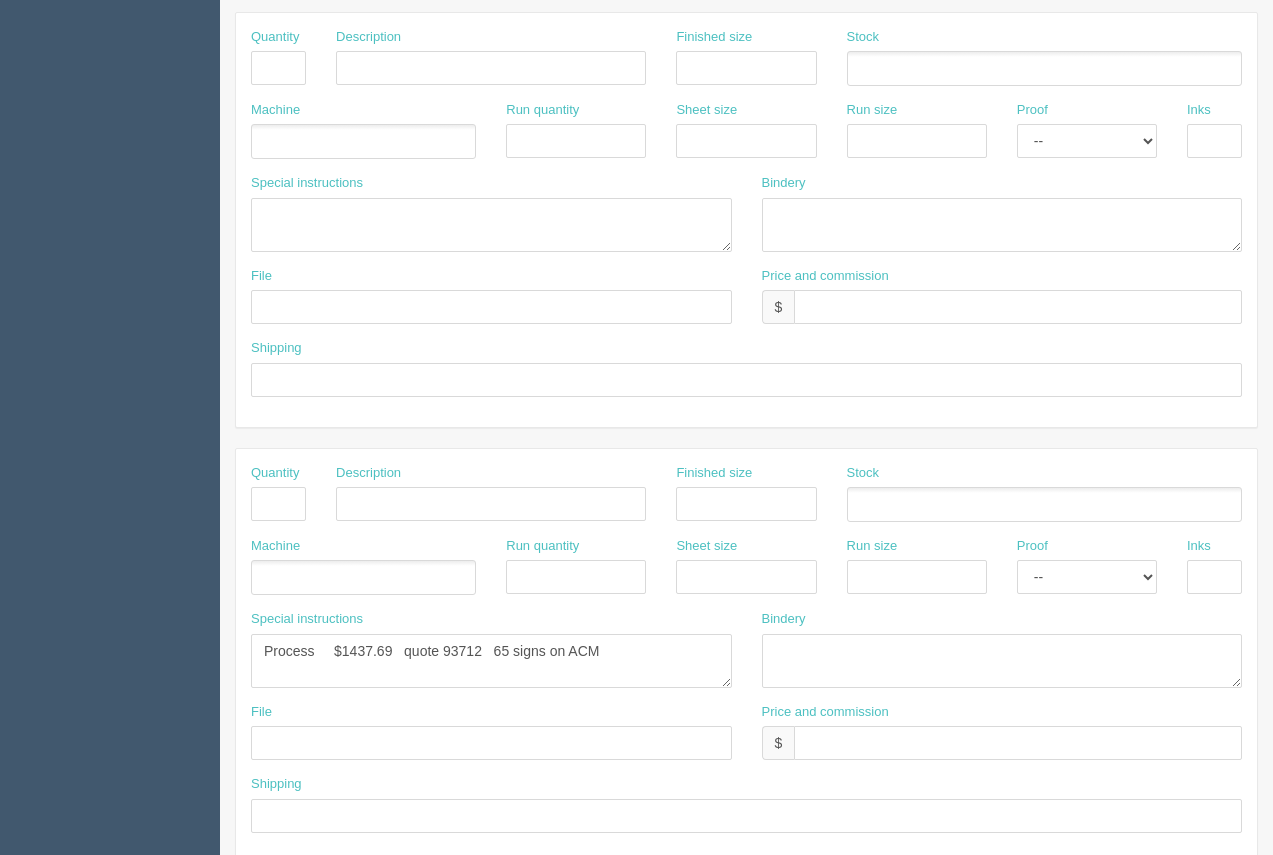 scroll, scrollTop: 961, scrollLeft: 0, axis: vertical 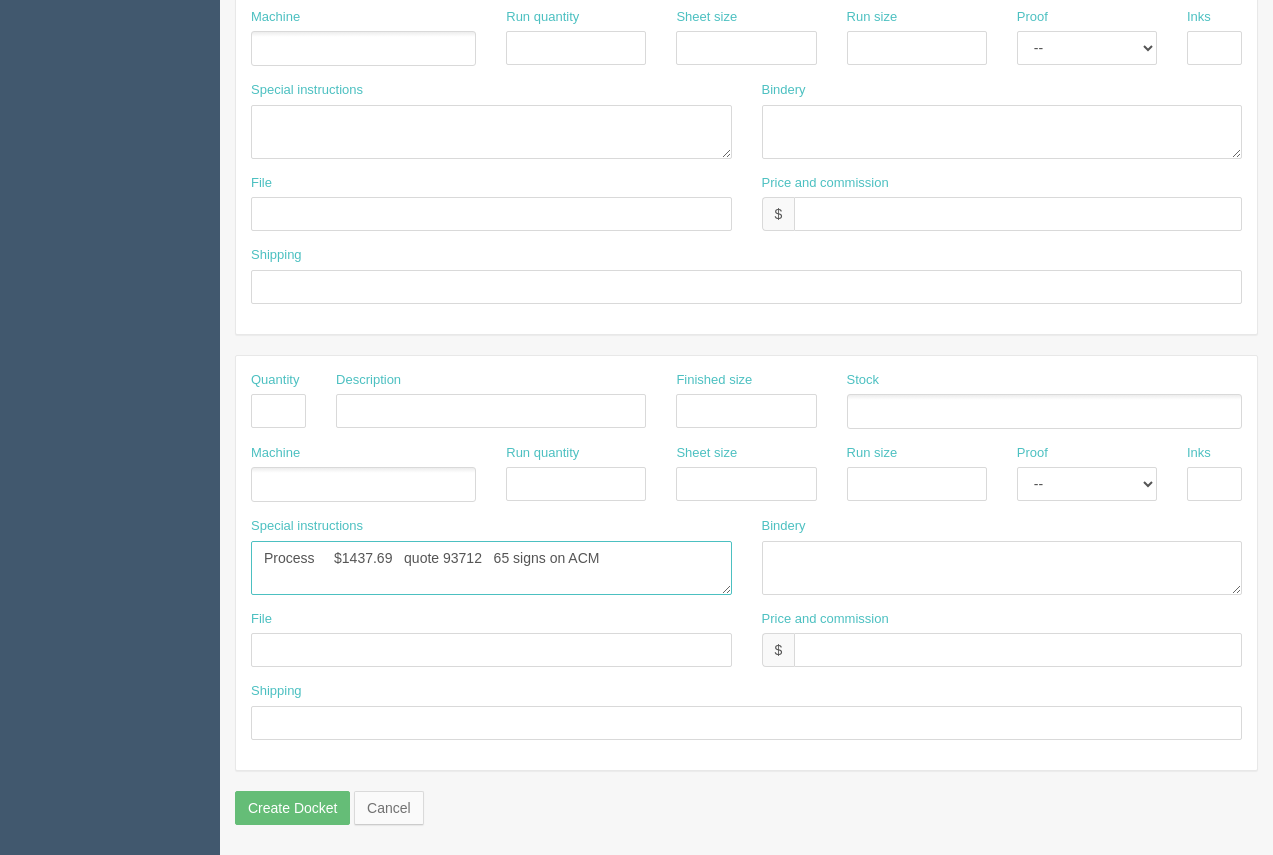 click on "Process     $1437.69   quote 93712   65 signs on ACM" at bounding box center (491, 568) 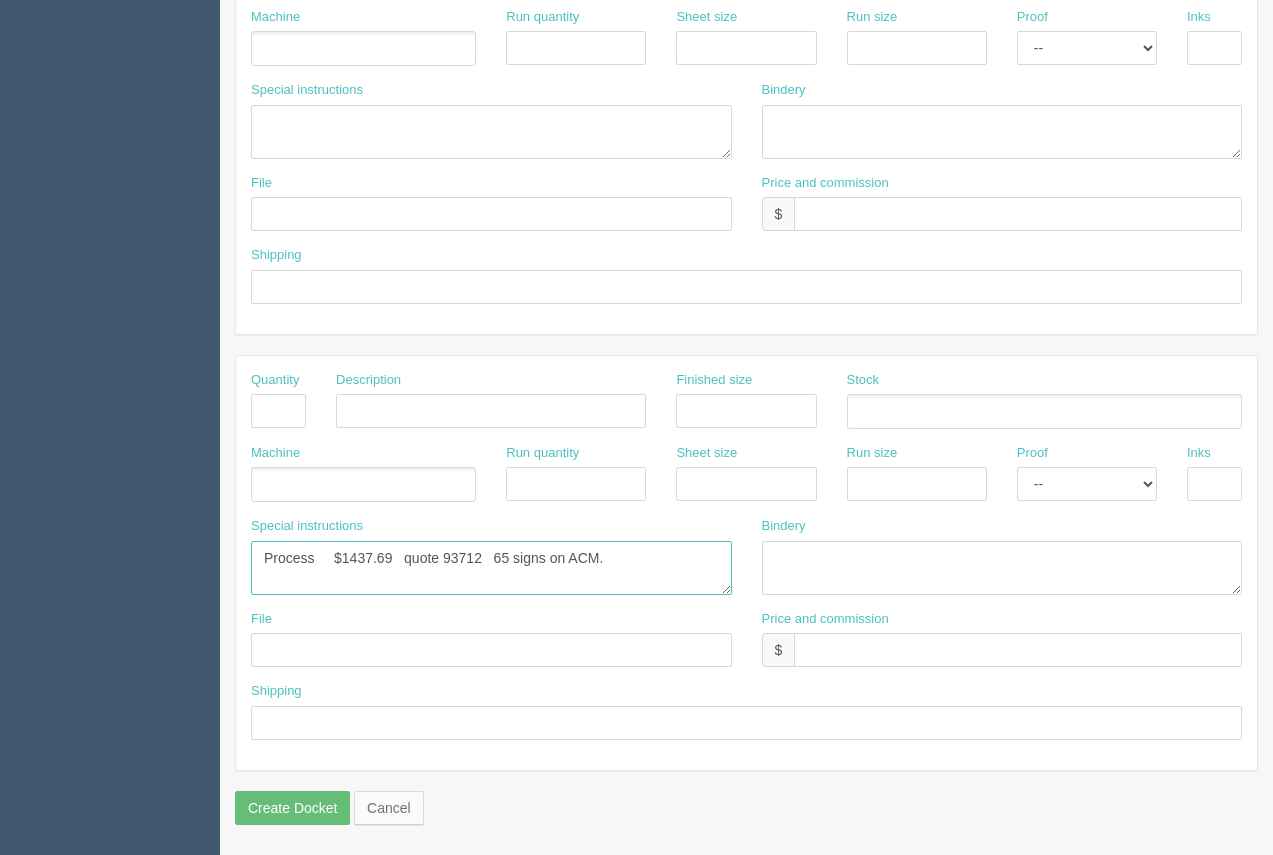 scroll, scrollTop: 12, scrollLeft: 0, axis: vertical 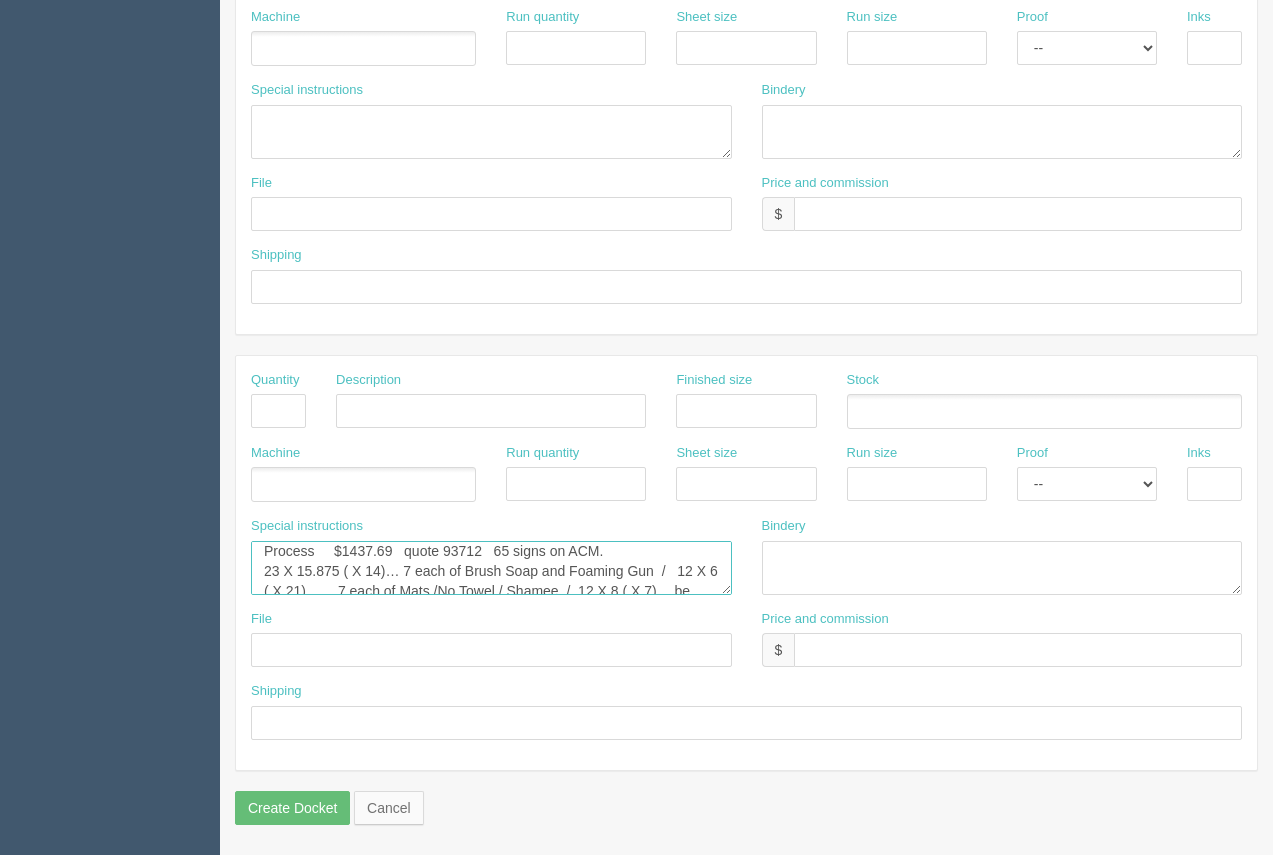 click on "Process     $1437.69   quote 93712   65 signs on ACM.
23 X 15.875 ( X 14)… 7 each of Brush Soap and Foaming Gun  /   12 X 6 ( X 21)…….7 each of Mats /No Towel / Shamee  /  12 X 8 ( X 7)….be kind  /  11.75 X 4 ( X 7)….staff  /  12 X 8.5 ( X7)…..bay 1 - 7  /  23.75 X 42 ( X 7)…….wash suggestion  /   96” x 48” ( x 2)…….self serve" at bounding box center [491, 568] 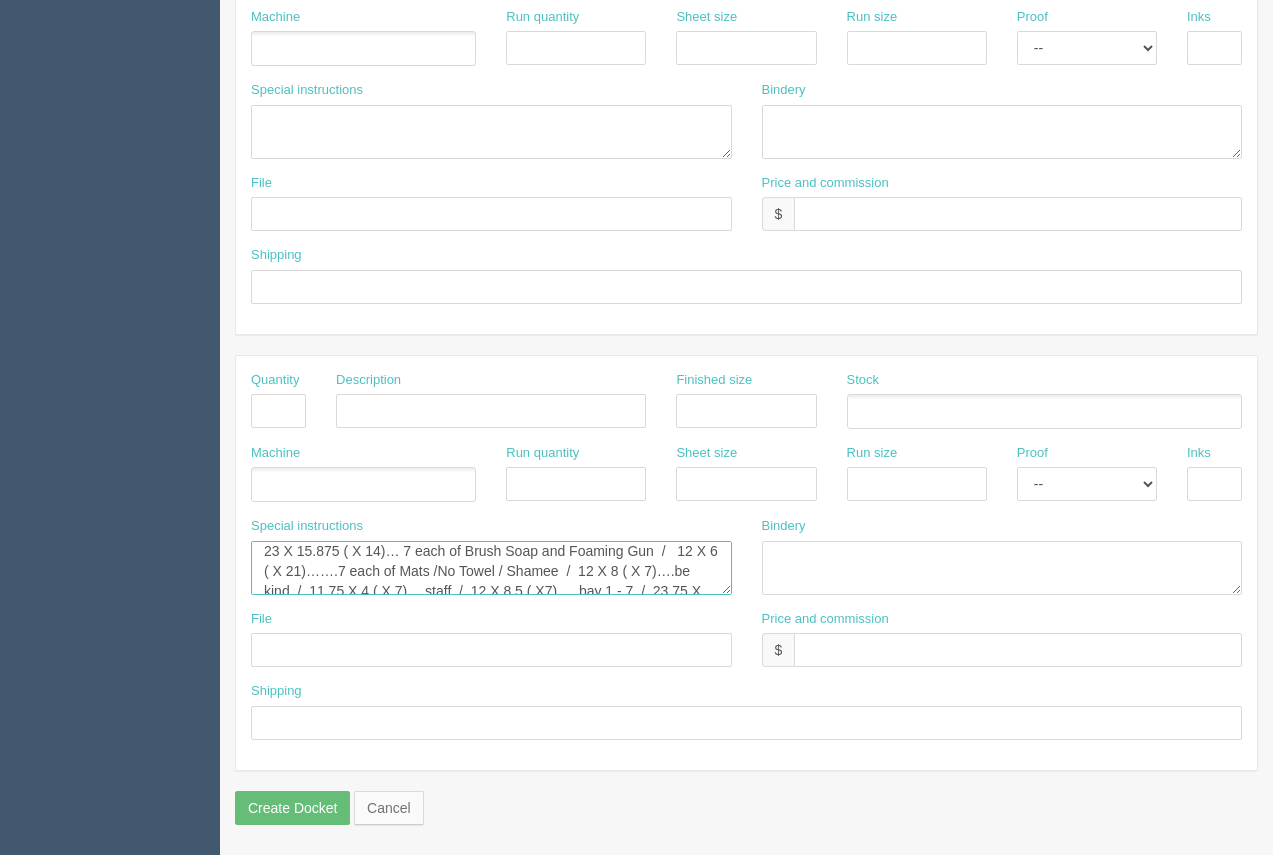 scroll, scrollTop: 7, scrollLeft: 0, axis: vertical 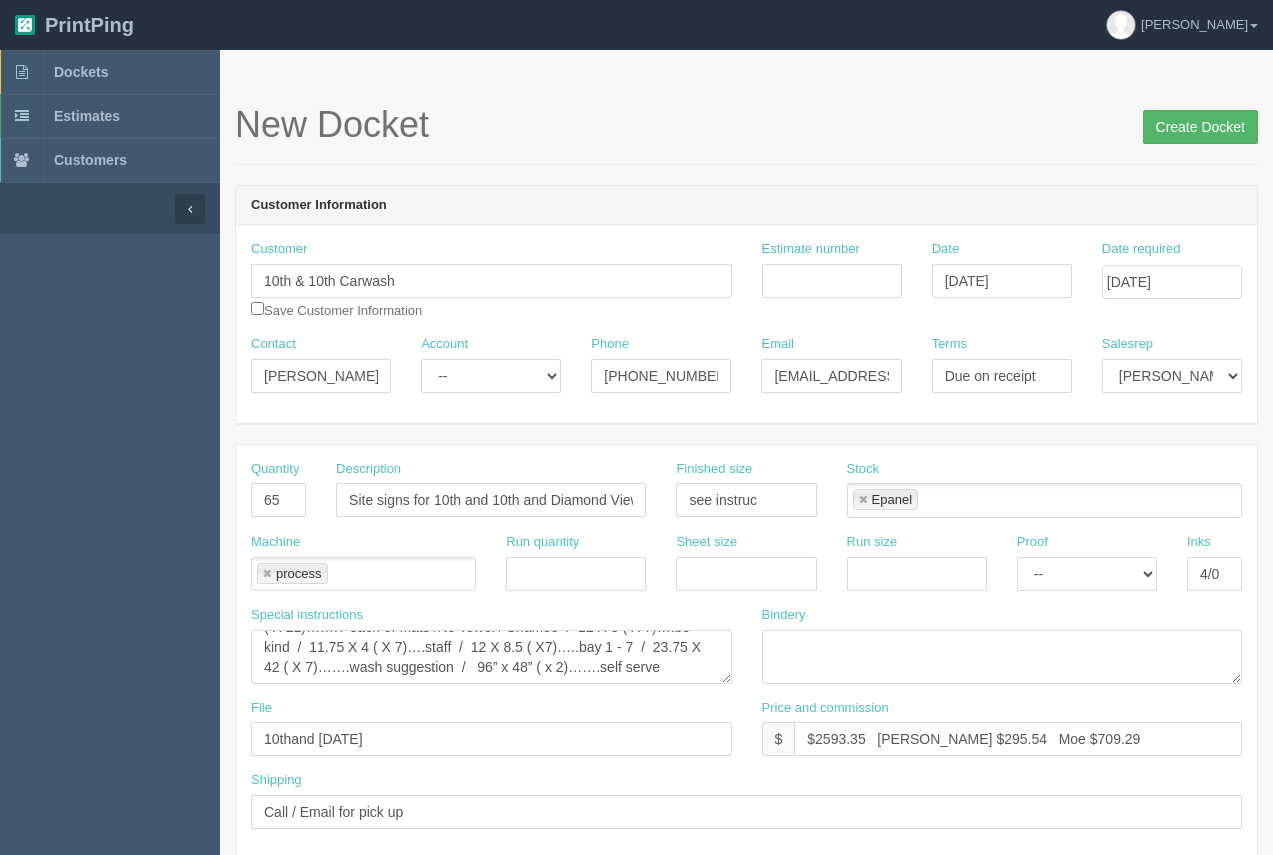 type on "Process     $1437.69   quote 93712   65 signs on ACM.
23 X 15.875 ( X 14)… 7 each of Brush Soap and Foaming Gun  /   12 X 6 ( X 21)…….7 each of Mats /No Towel / Shamee  /  12 X 8 ( X 7)….be kind  /  11.75 X 4 ( X 7)….staff  /  12 X 8.5 ( X7)…..bay 1 - 7  /  23.75 X 42 ( X 7)…….wash suggestion  /   96” x 48” ( x 2)…….self serve" 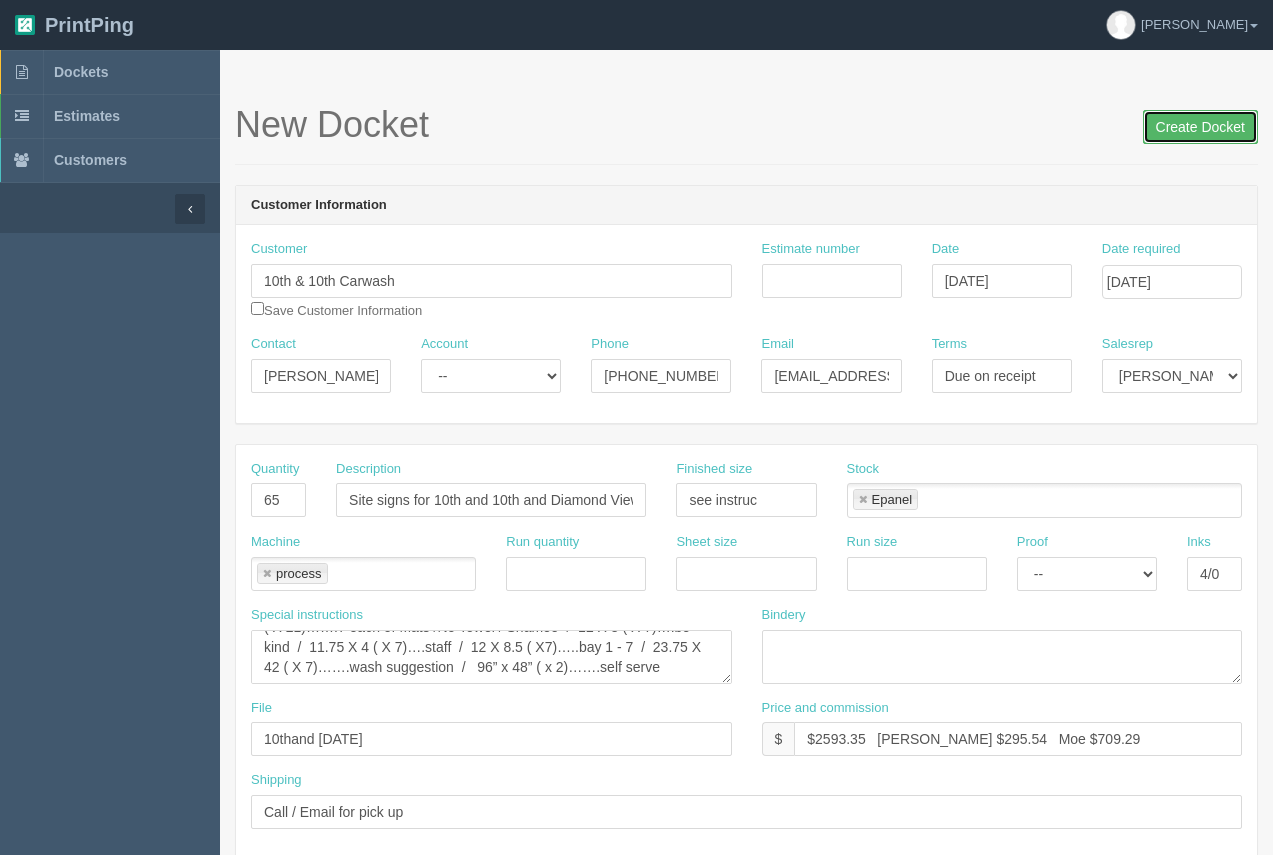 click on "Create Docket" at bounding box center (1200, 127) 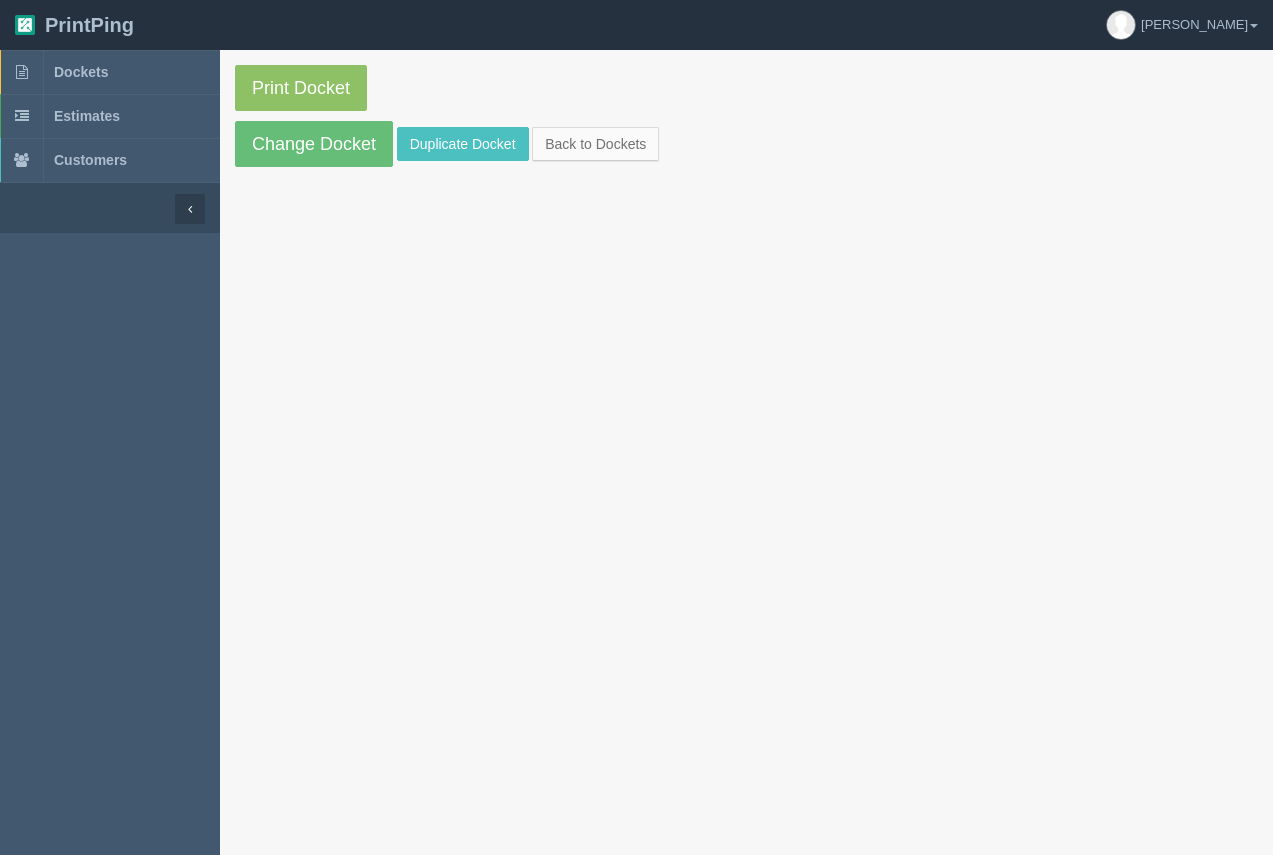 scroll, scrollTop: 0, scrollLeft: 0, axis: both 